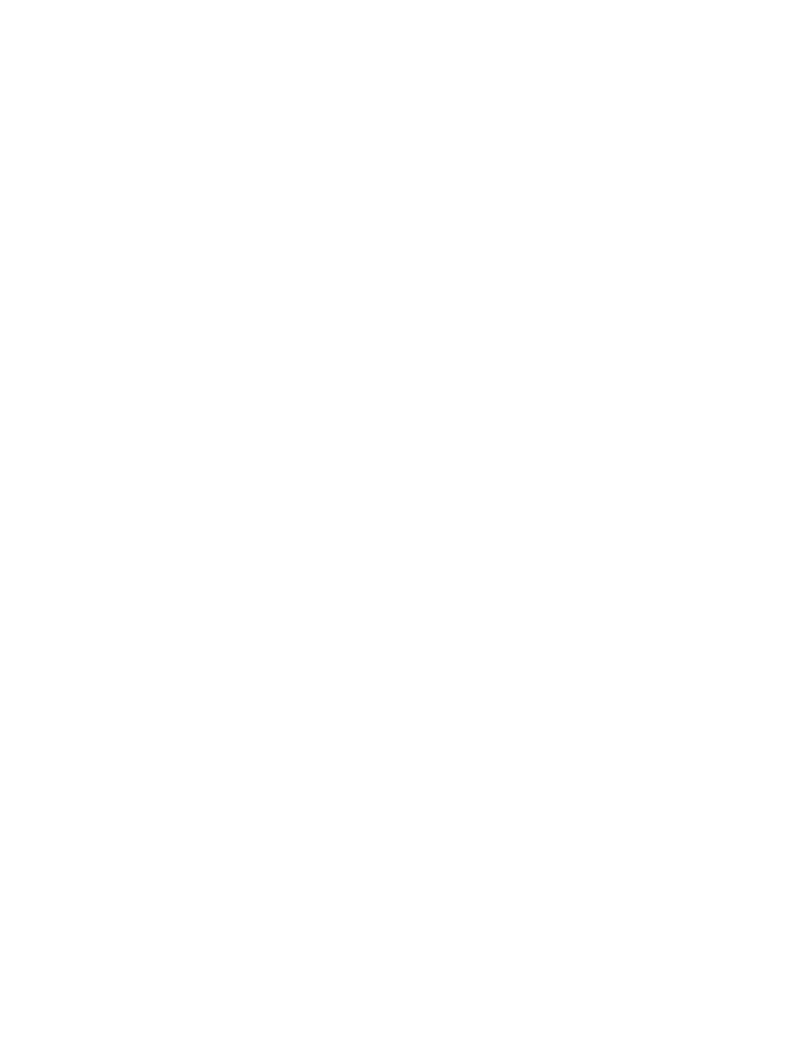 scroll, scrollTop: 0, scrollLeft: 0, axis: both 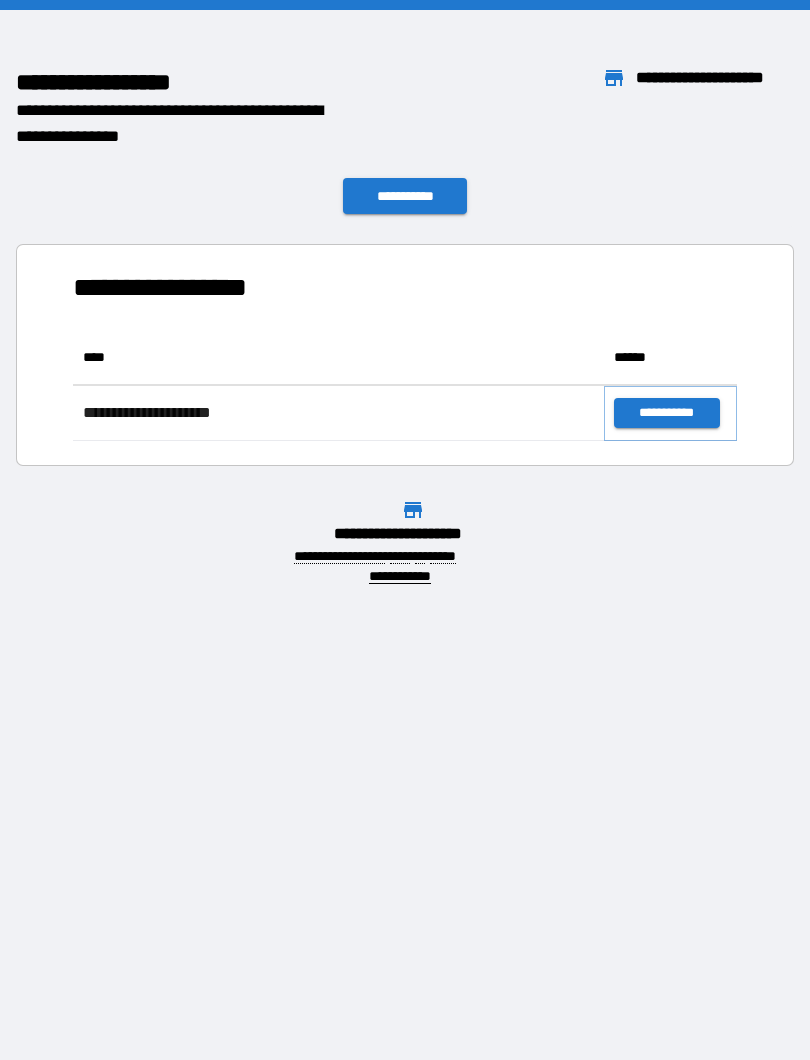 click on "**********" at bounding box center (666, 413) 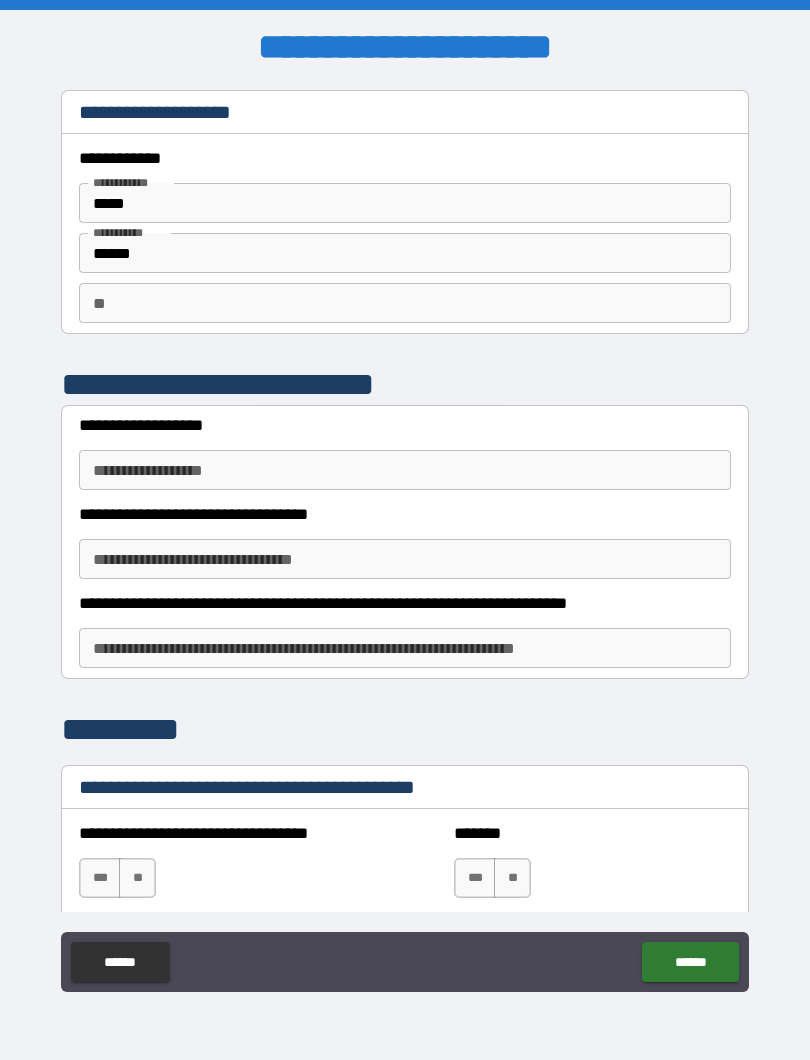 click on "**********" at bounding box center (405, 470) 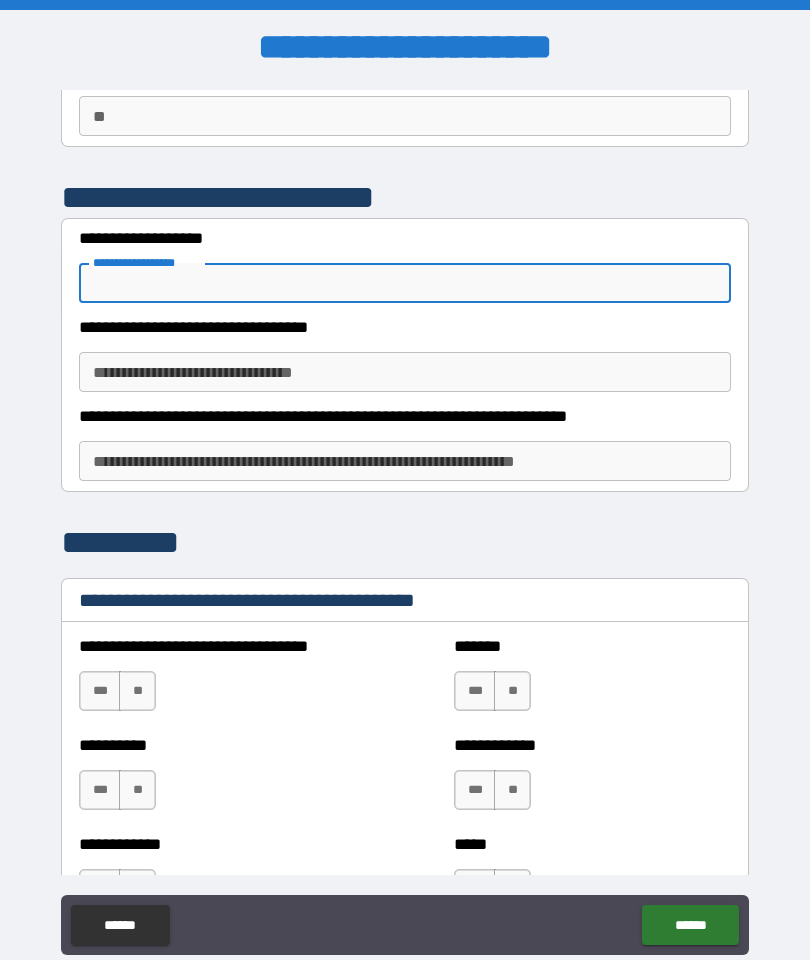 scroll, scrollTop: 194, scrollLeft: 0, axis: vertical 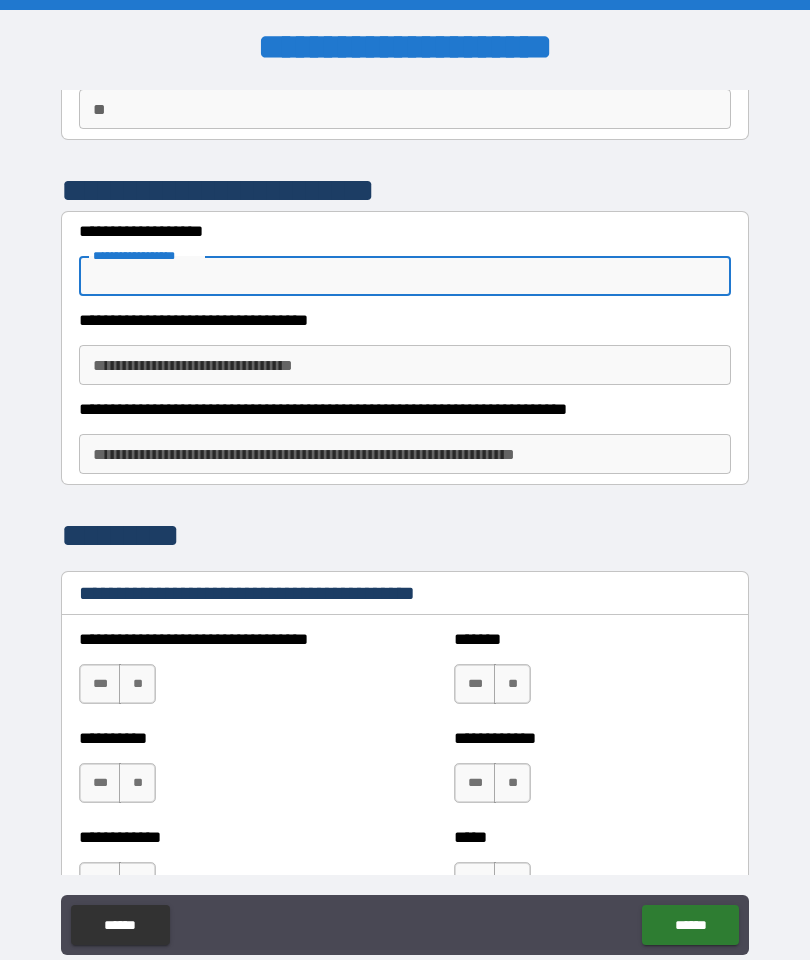 click on "**********" at bounding box center (405, 454) 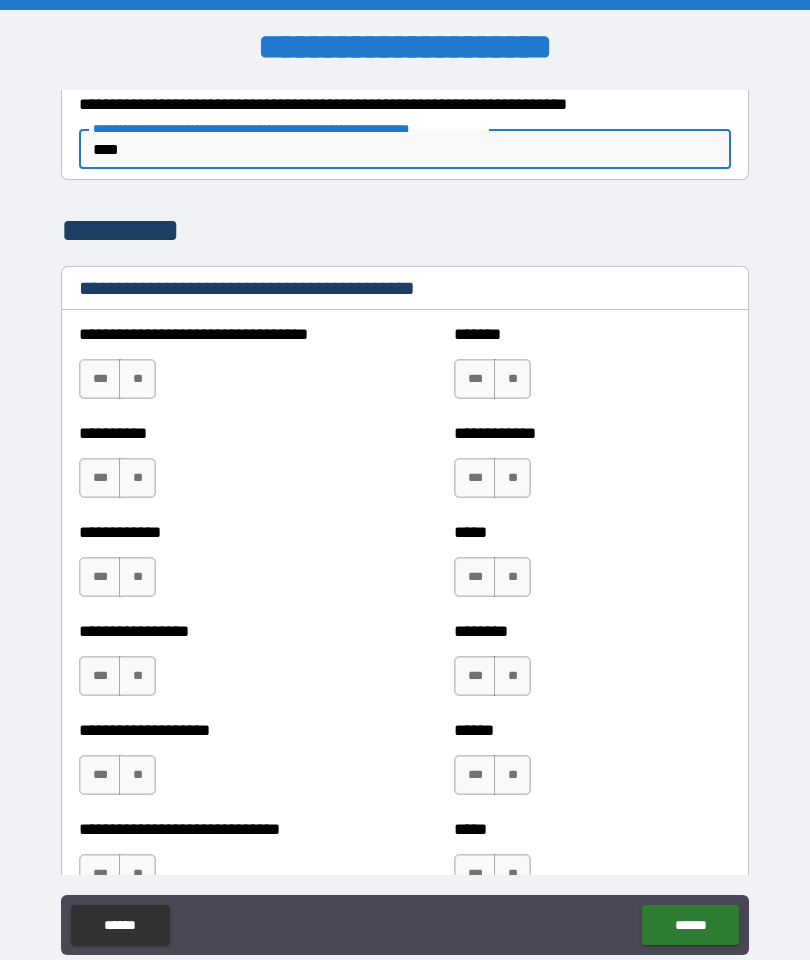 scroll, scrollTop: 500, scrollLeft: 0, axis: vertical 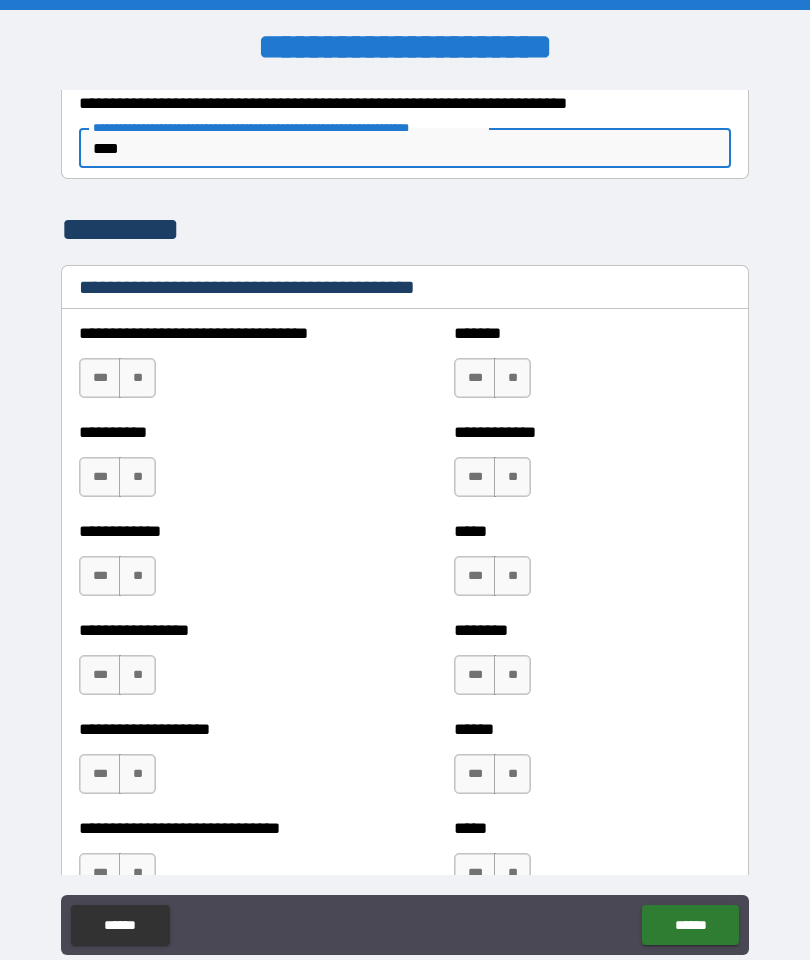 type on "****" 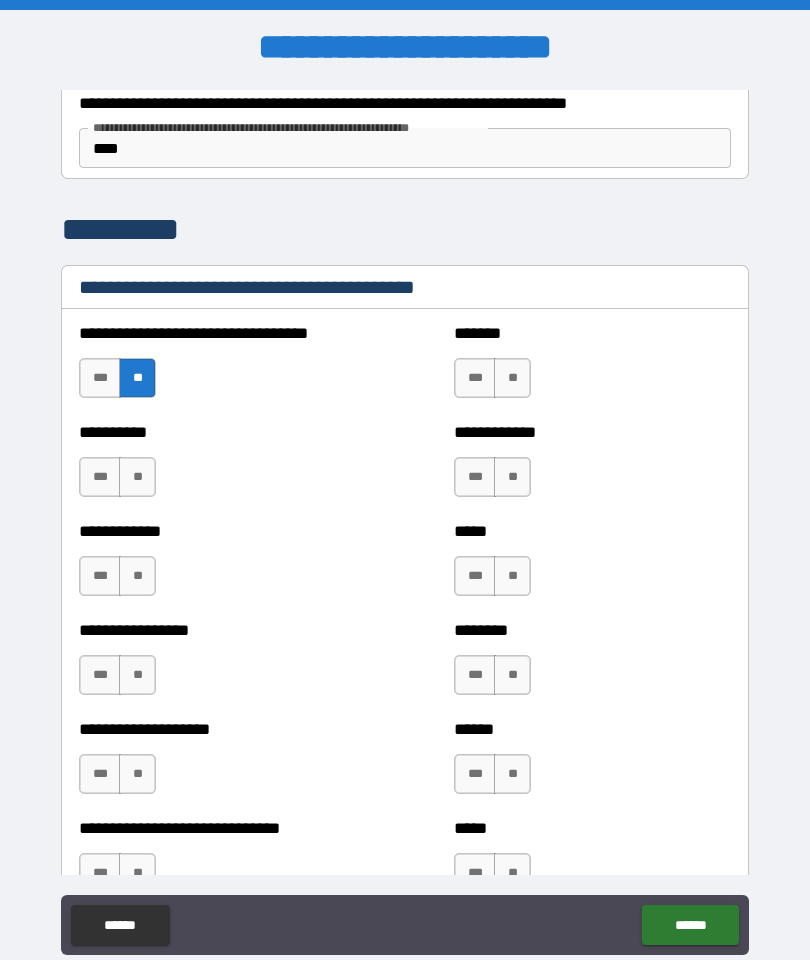click on "**" at bounding box center [512, 378] 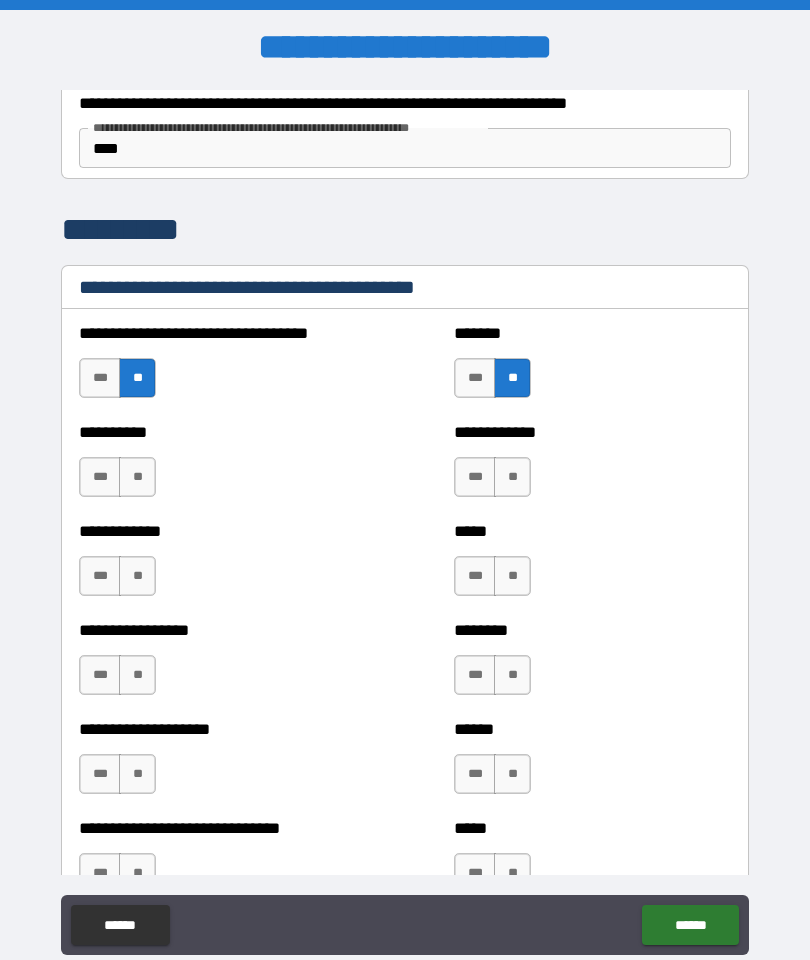 click on "**" at bounding box center [137, 477] 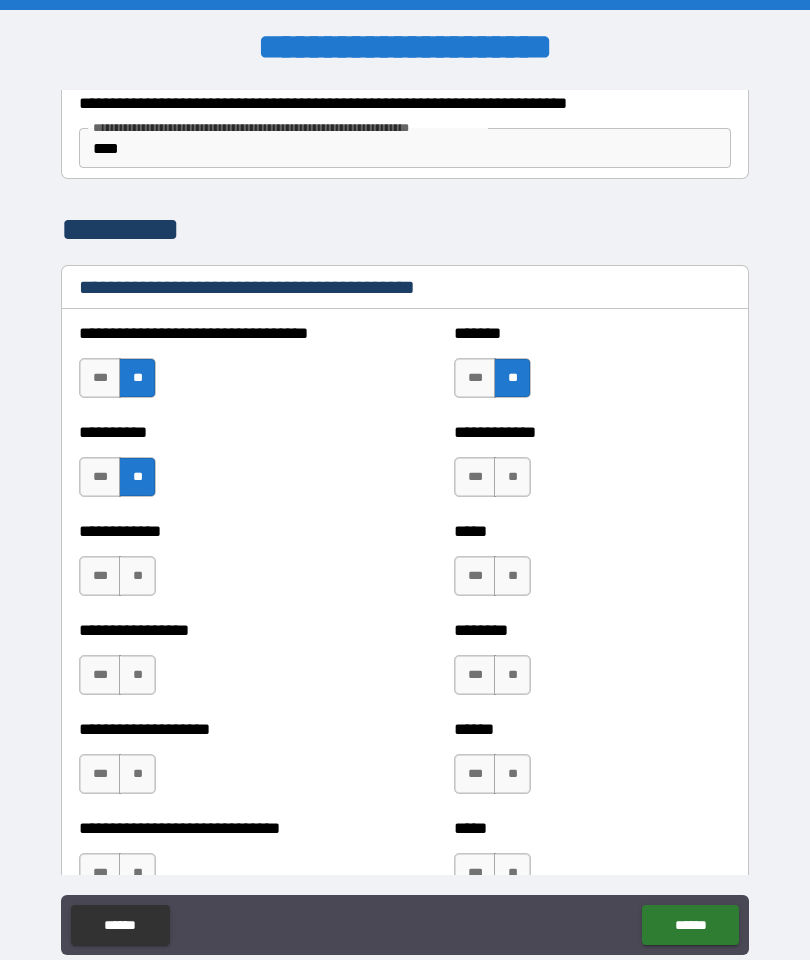 click on "**" at bounding box center [512, 477] 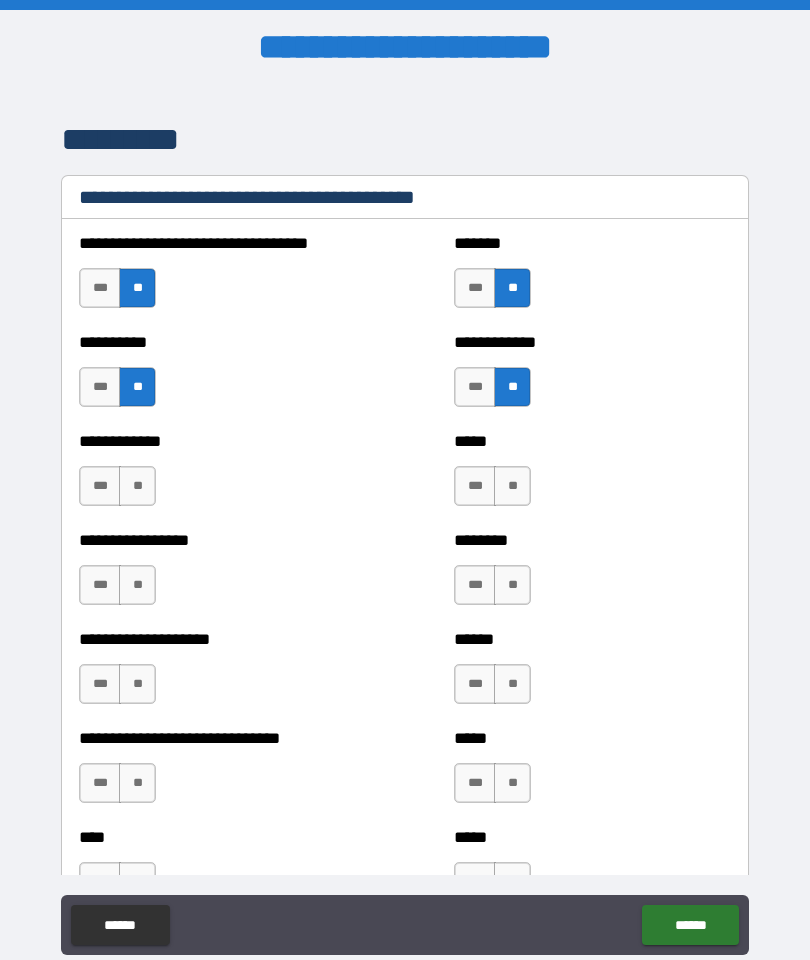 scroll, scrollTop: 598, scrollLeft: 0, axis: vertical 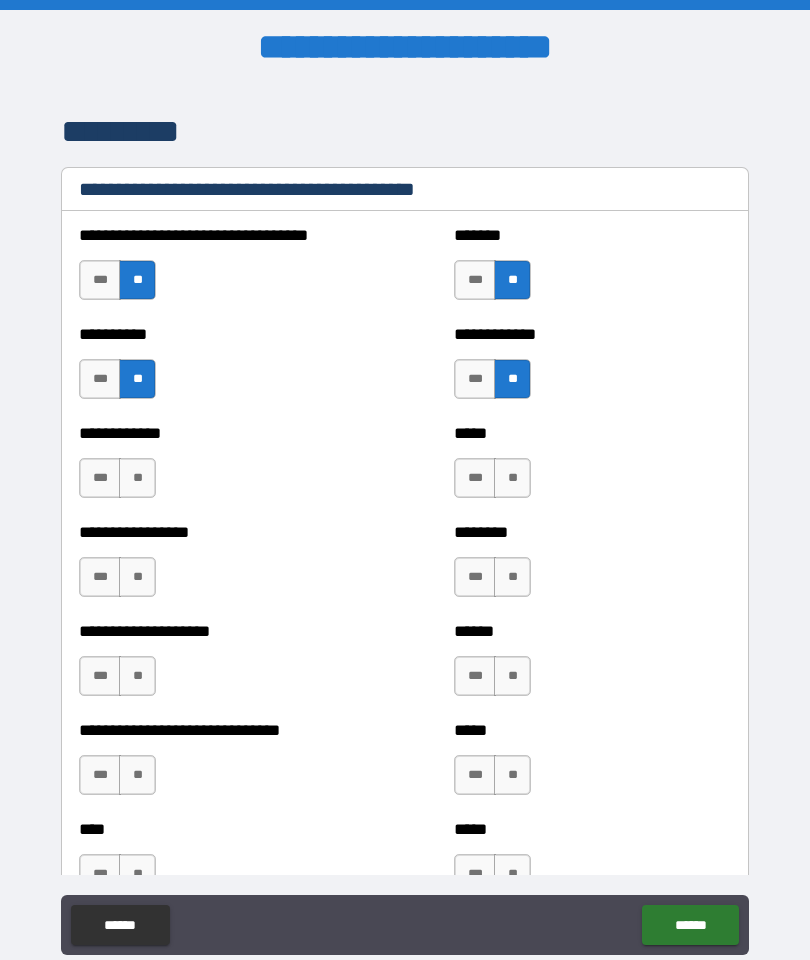 click on "**" at bounding box center (137, 478) 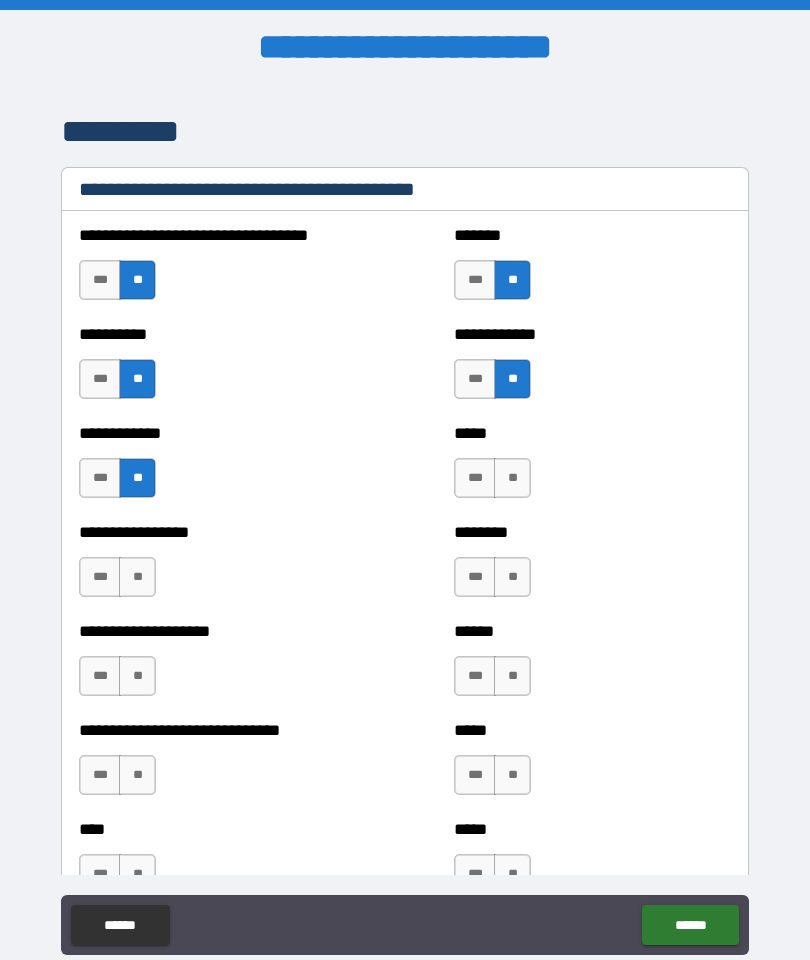 click on "**" at bounding box center (512, 478) 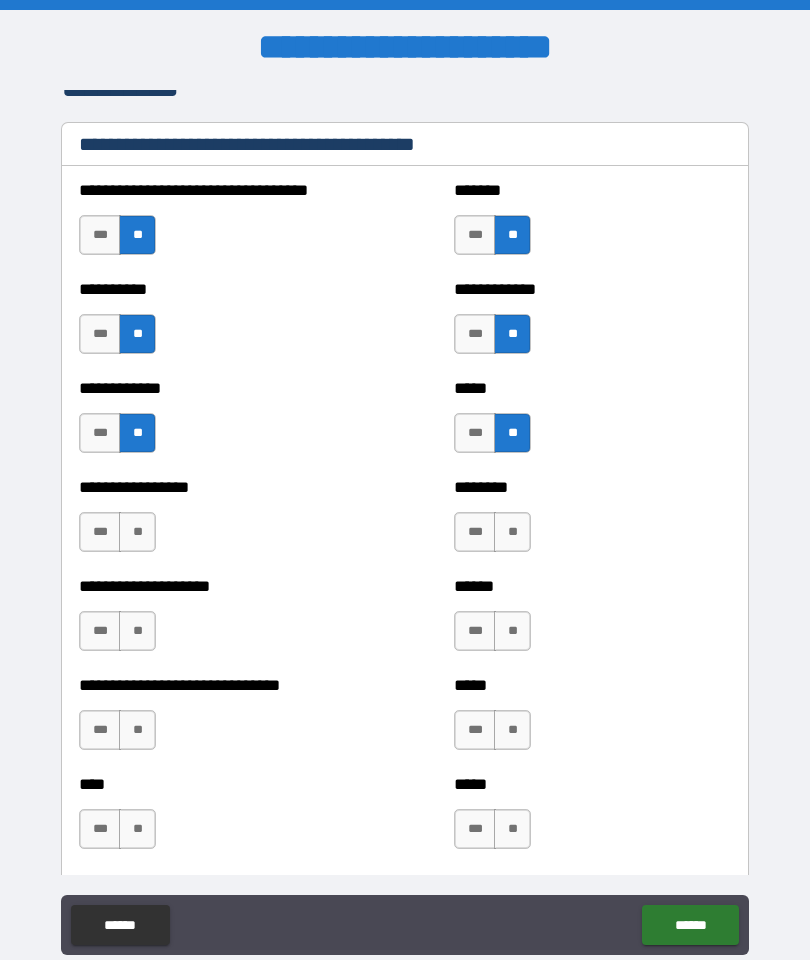 scroll, scrollTop: 690, scrollLeft: 0, axis: vertical 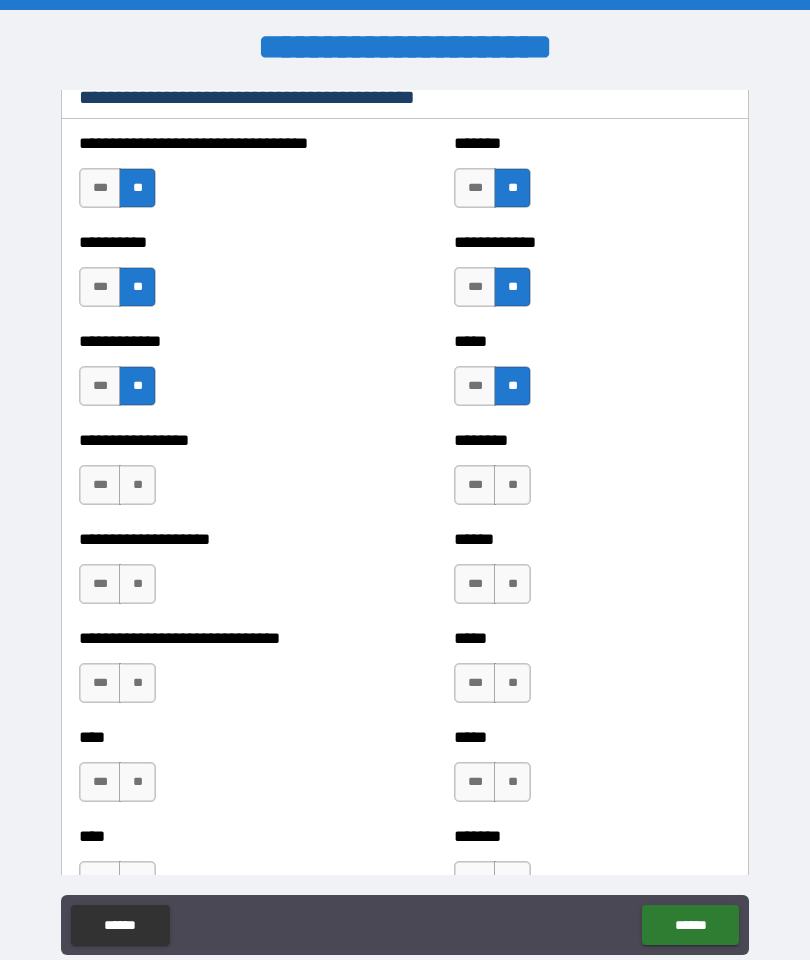 click on "**" at bounding box center [137, 485] 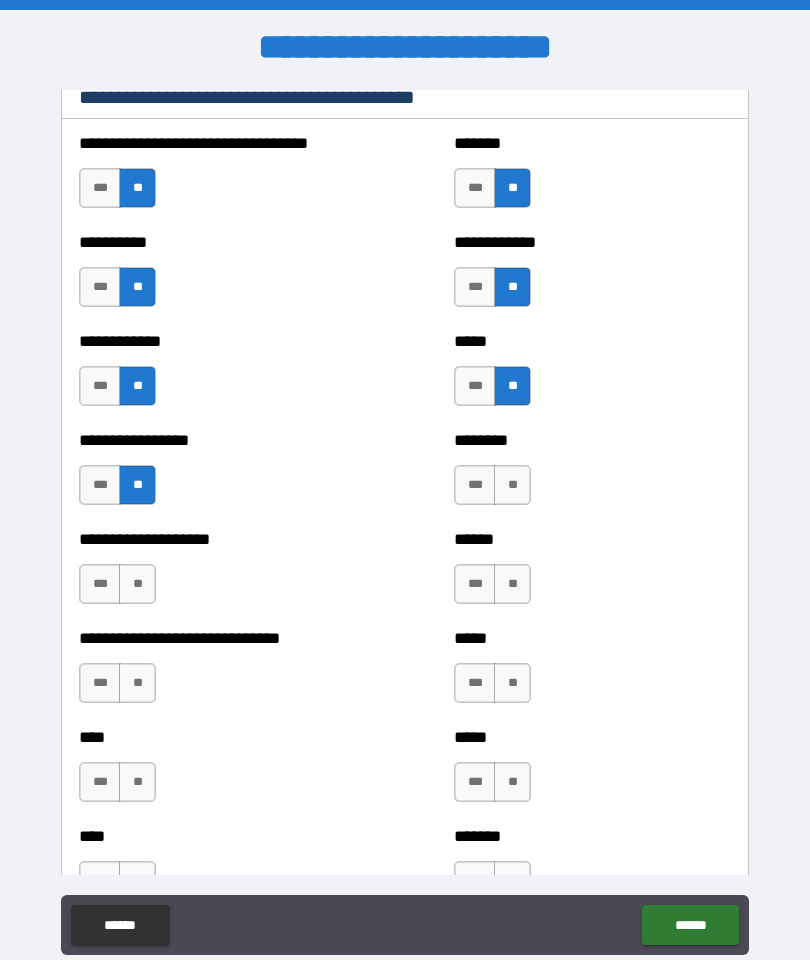 click on "**" at bounding box center (512, 485) 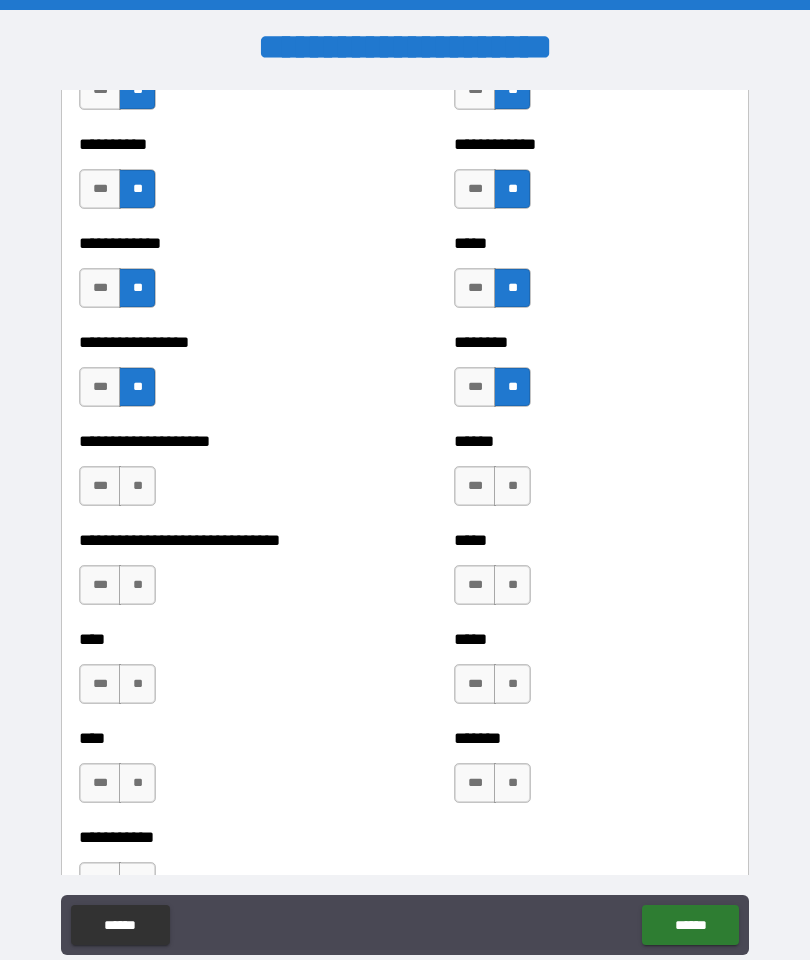 scroll, scrollTop: 800, scrollLeft: 0, axis: vertical 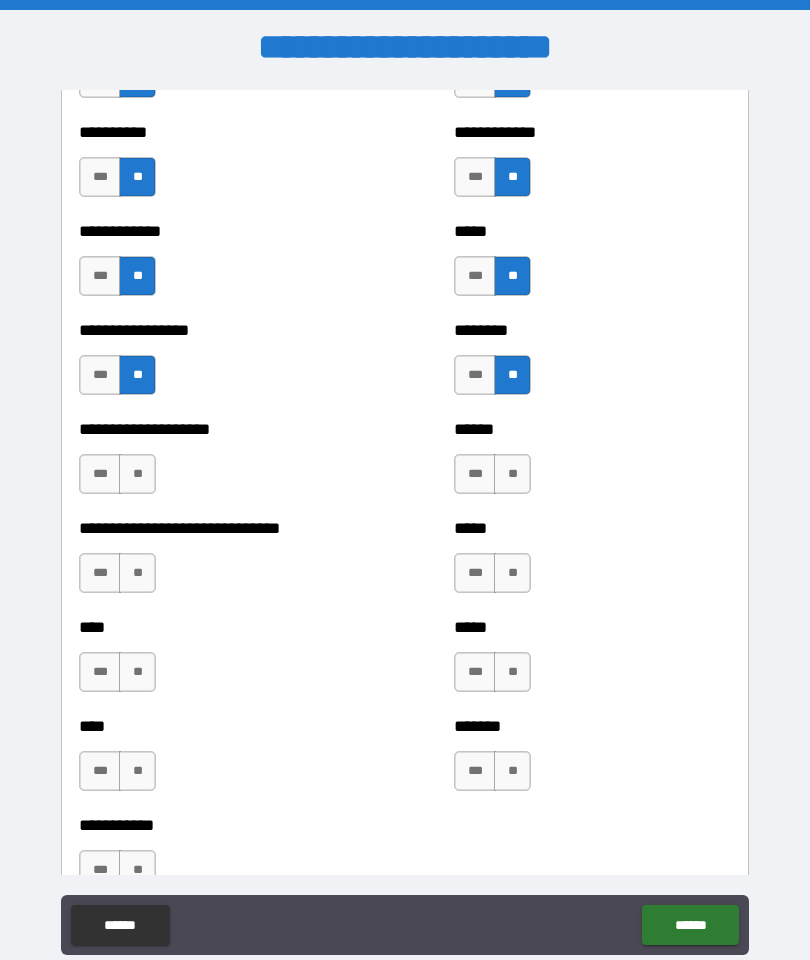 click on "**" at bounding box center [137, 474] 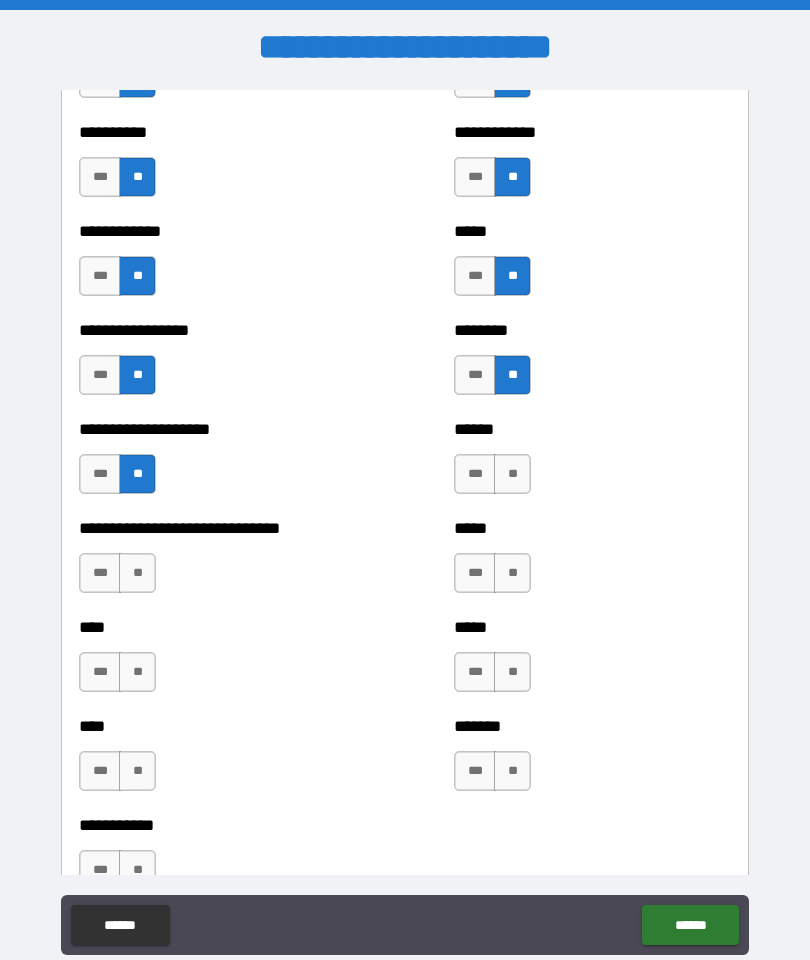 click on "**" at bounding box center [512, 474] 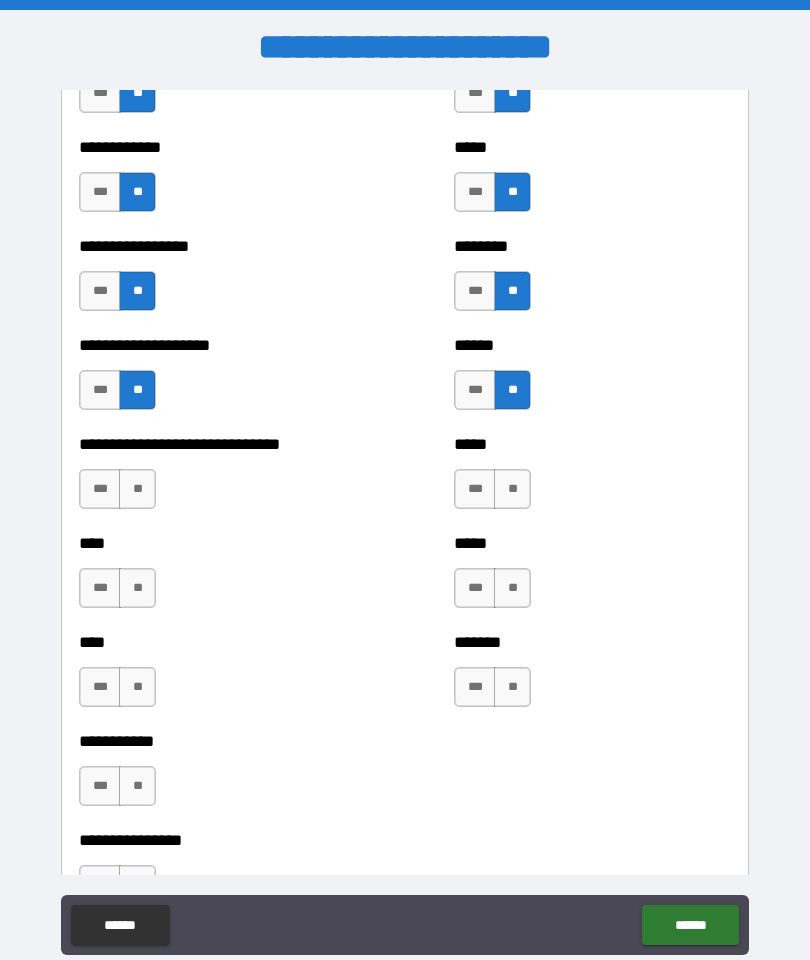scroll, scrollTop: 892, scrollLeft: 0, axis: vertical 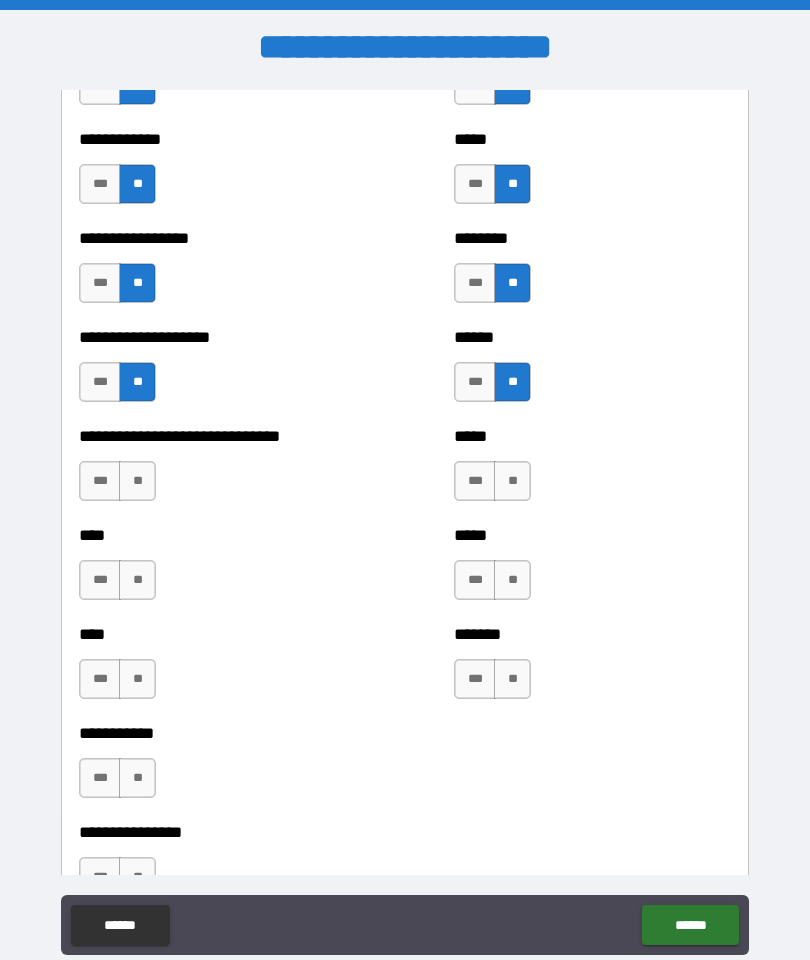 click on "**" at bounding box center [137, 481] 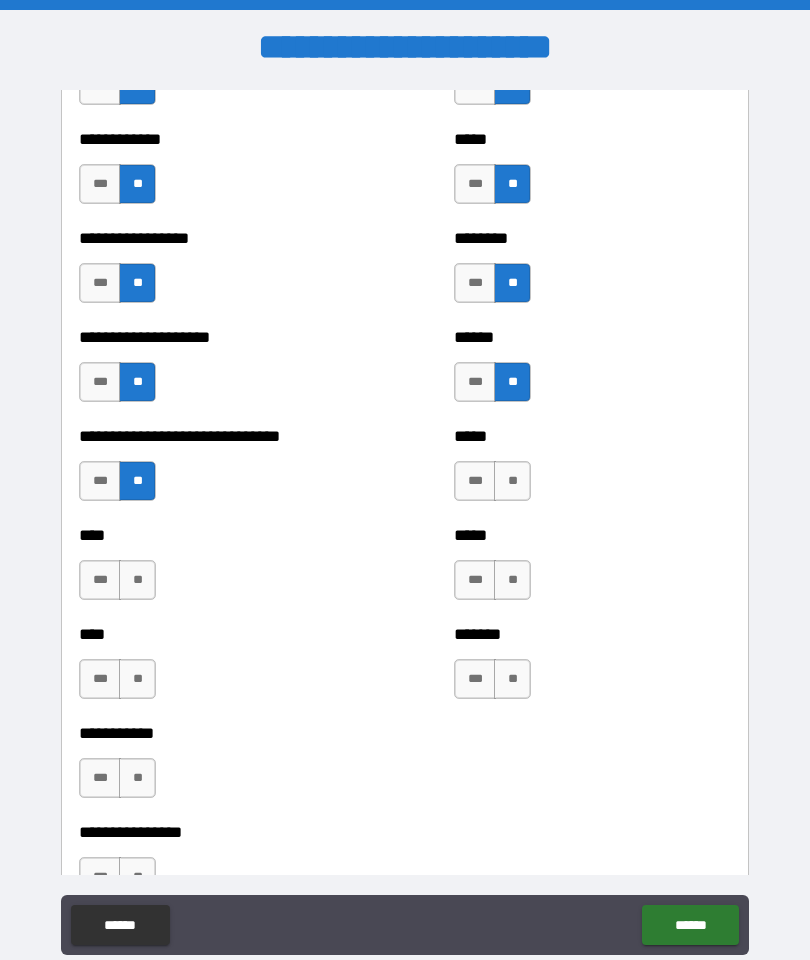 click on "**" at bounding box center [512, 481] 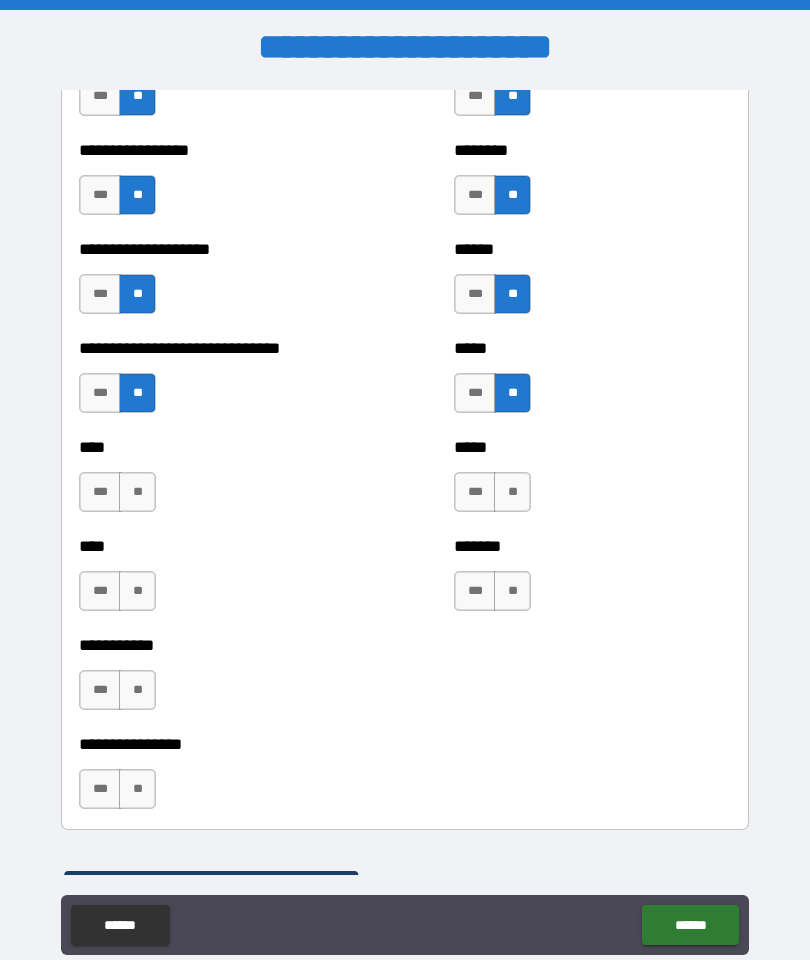scroll, scrollTop: 984, scrollLeft: 0, axis: vertical 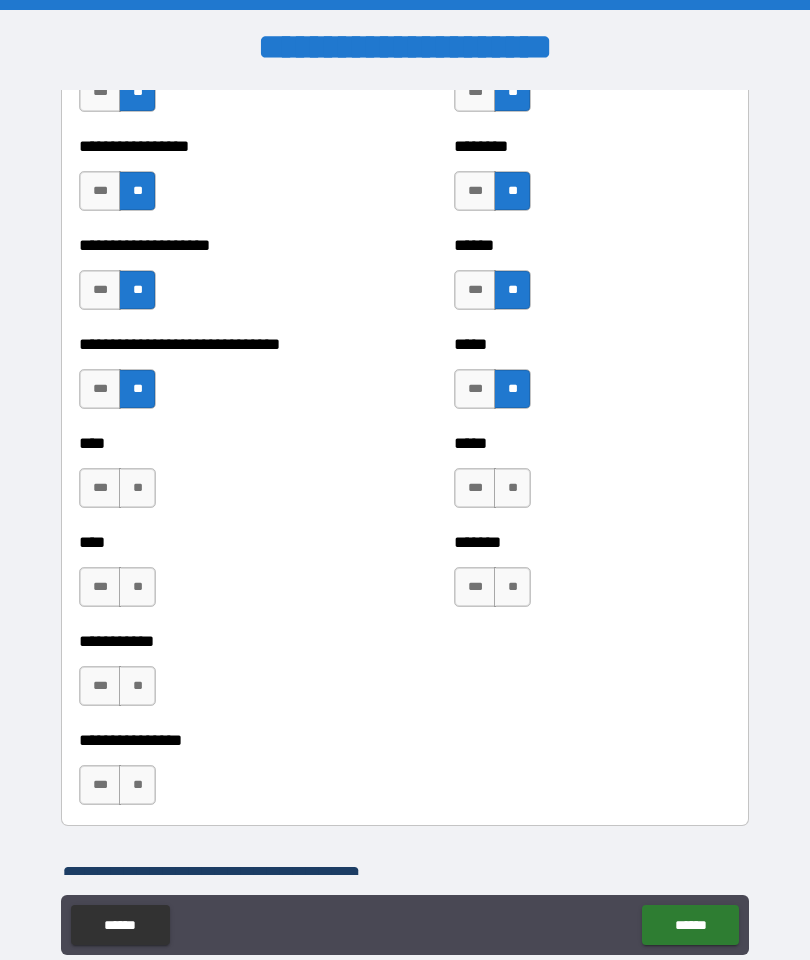 click on "**" at bounding box center [137, 488] 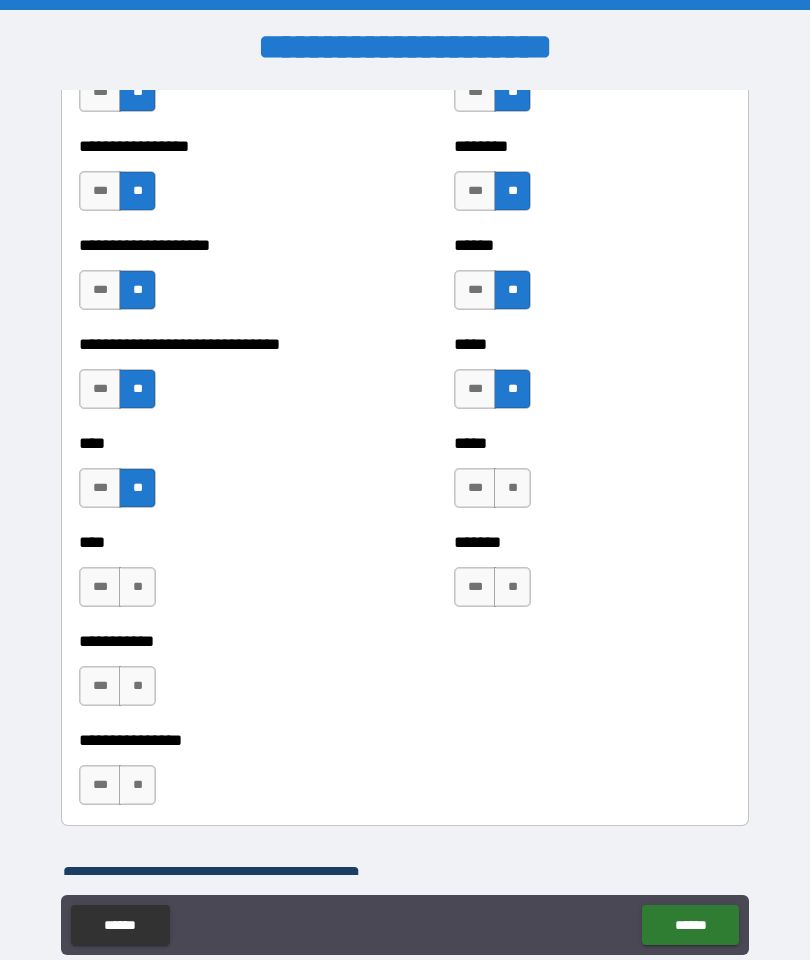 click on "**" at bounding box center [512, 488] 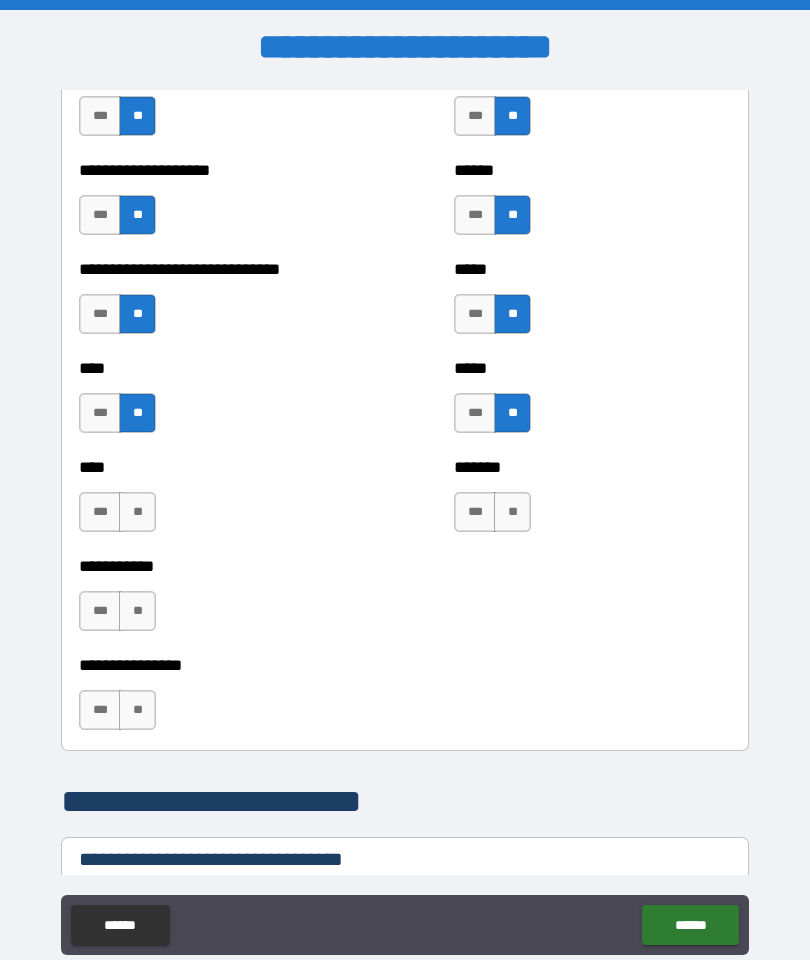scroll, scrollTop: 1071, scrollLeft: 0, axis: vertical 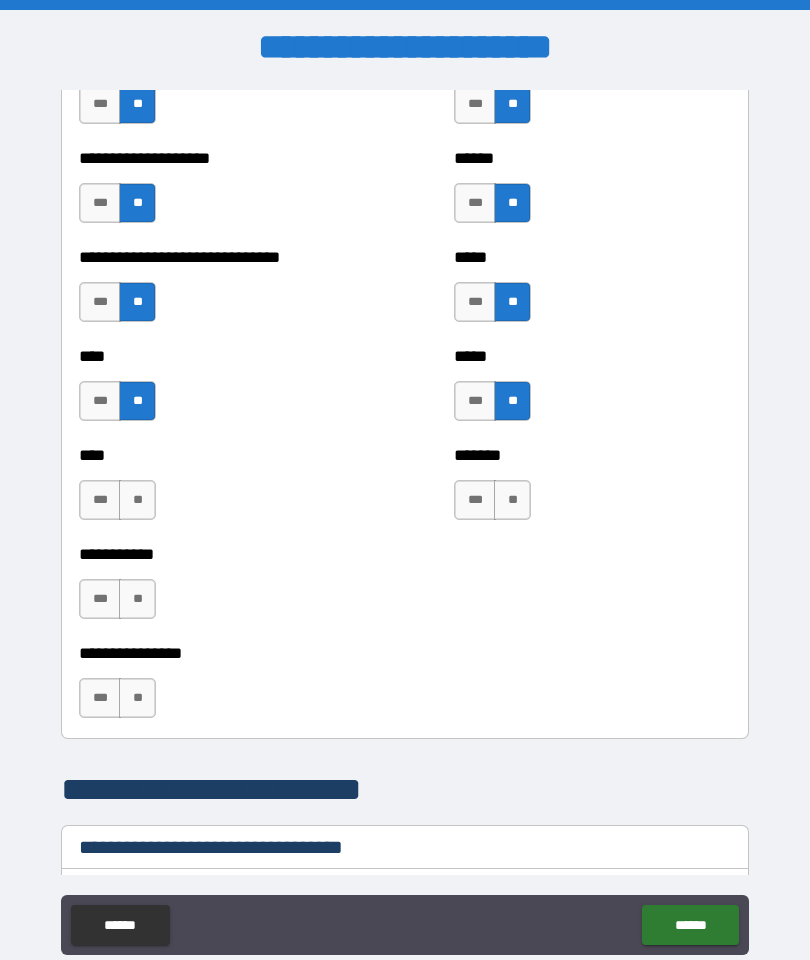 click on "**" at bounding box center (137, 500) 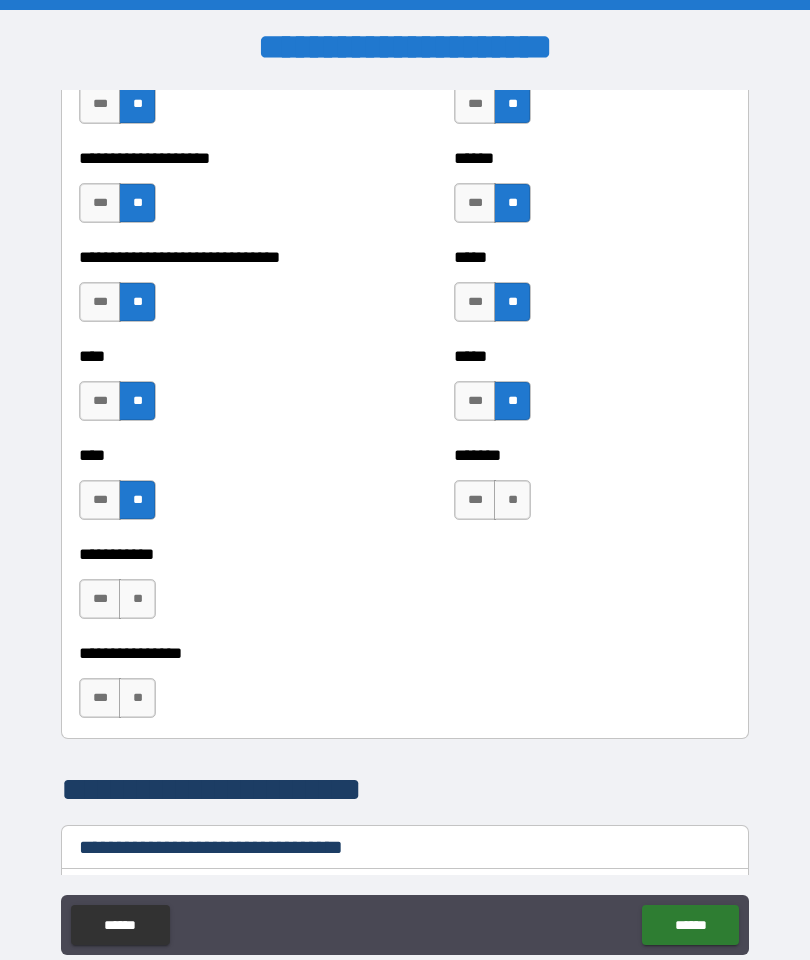 click on "**" at bounding box center [512, 500] 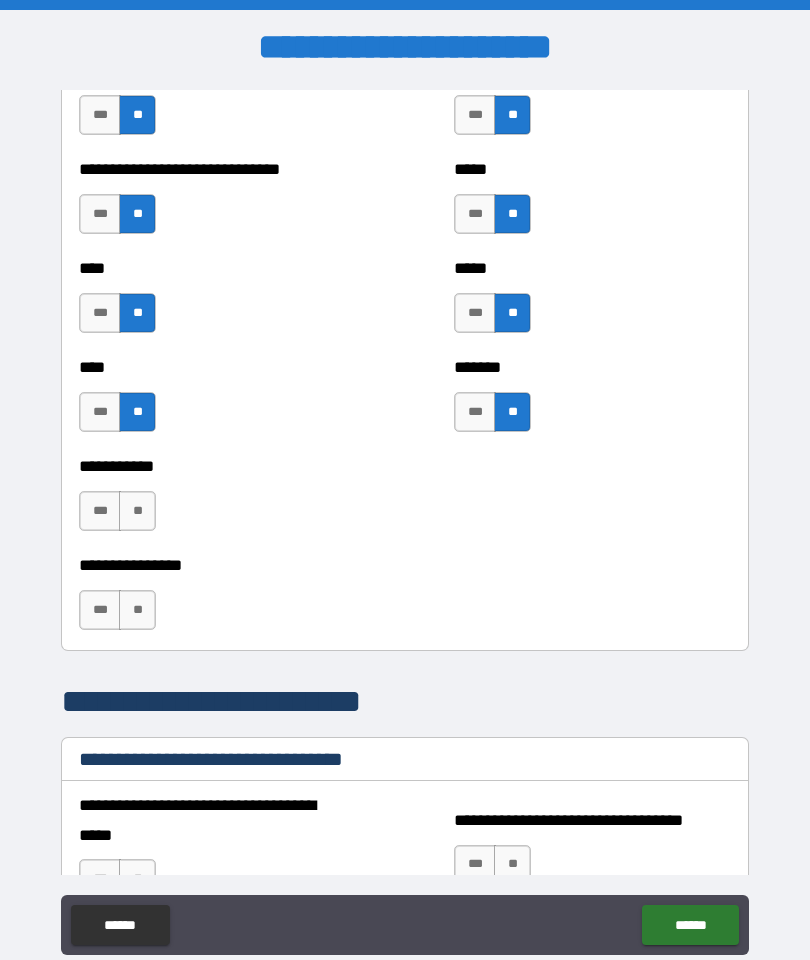 scroll, scrollTop: 1163, scrollLeft: 0, axis: vertical 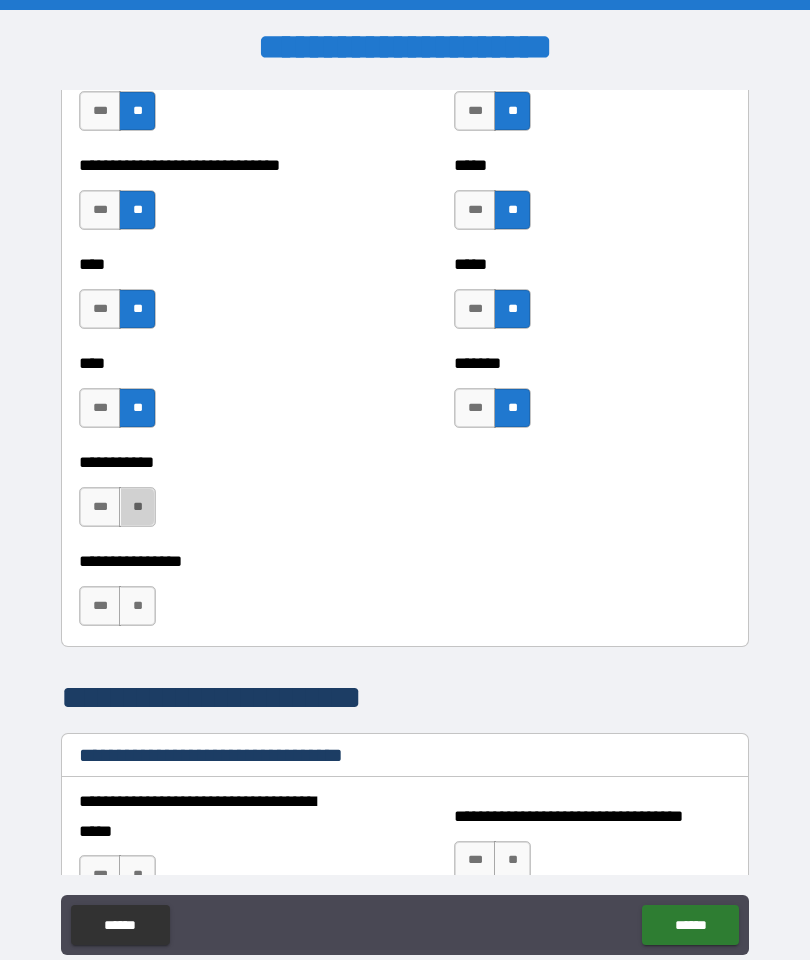click on "**" at bounding box center [137, 507] 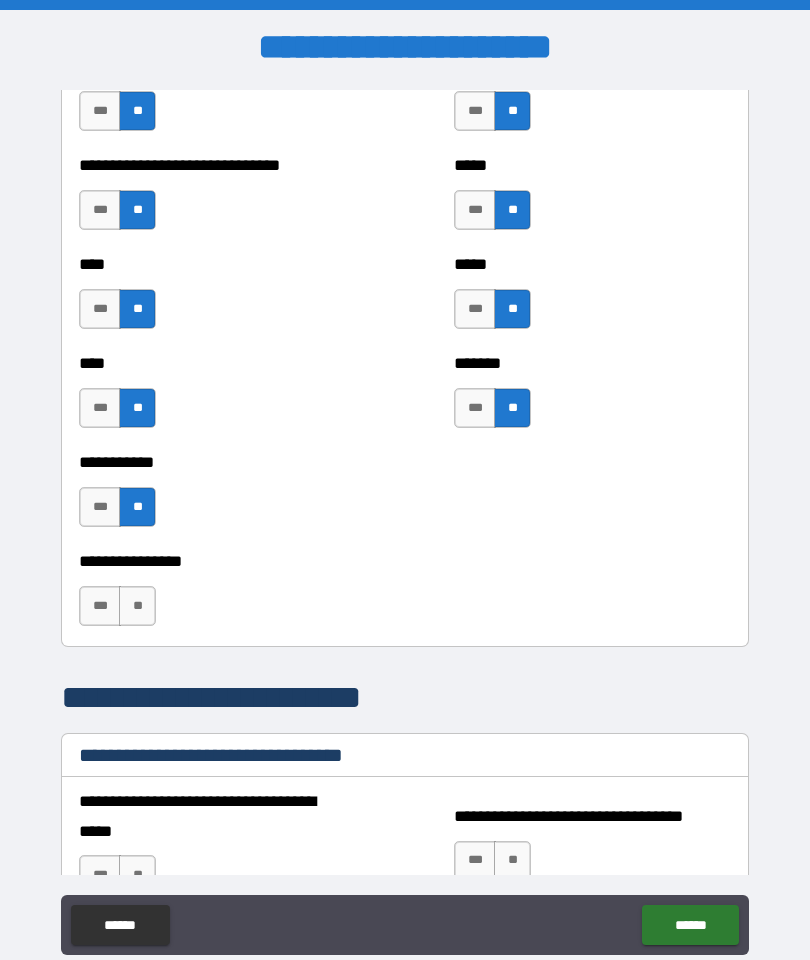 click on "**" at bounding box center (137, 606) 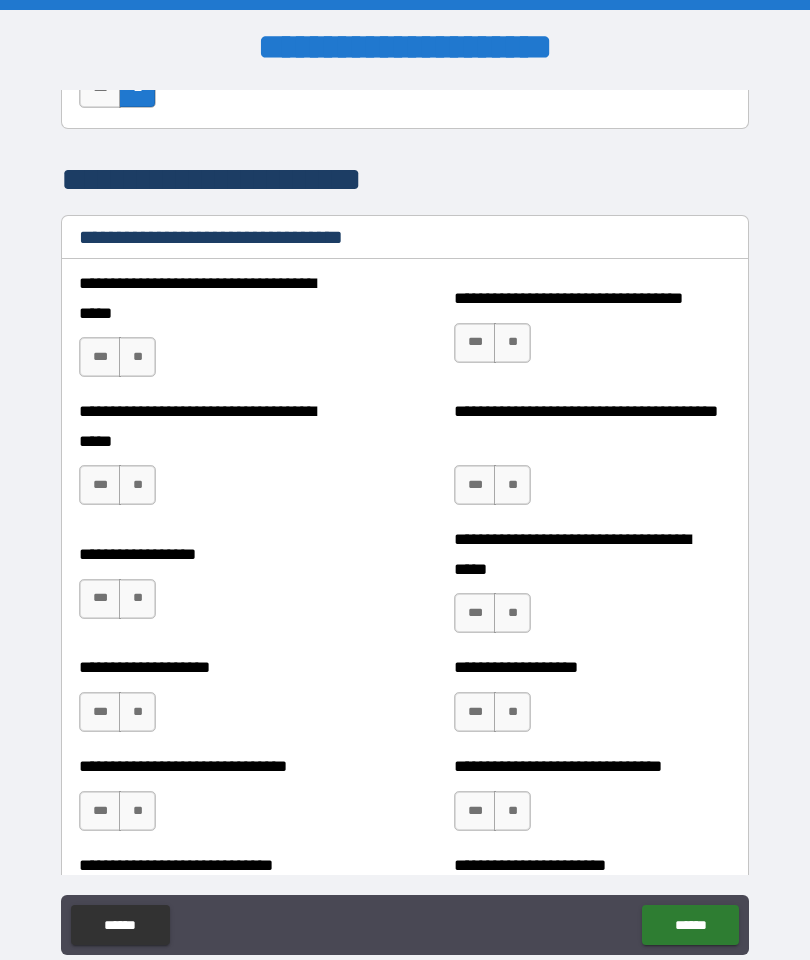 scroll, scrollTop: 1688, scrollLeft: 0, axis: vertical 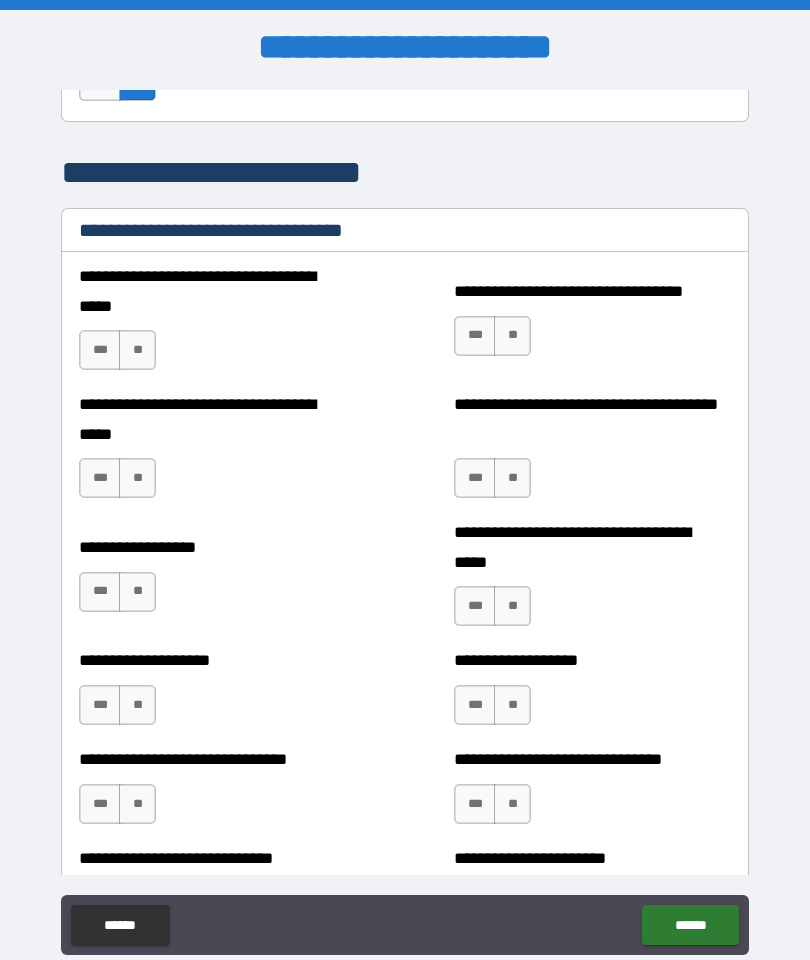 click on "**" at bounding box center (137, 350) 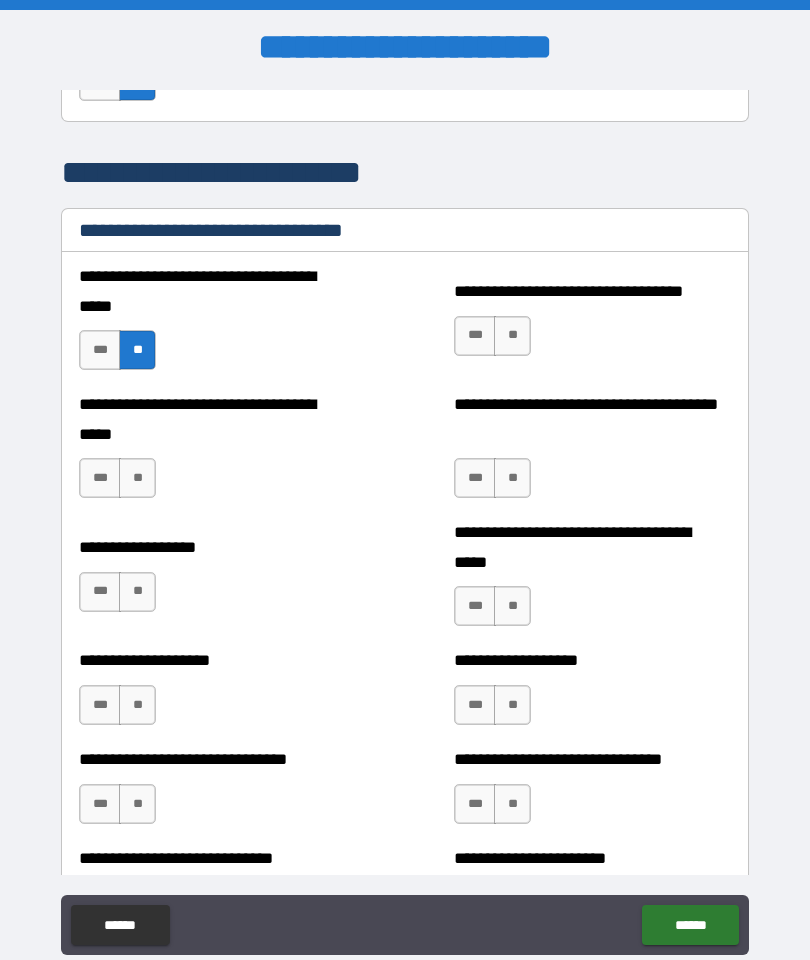 click on "**" at bounding box center (512, 336) 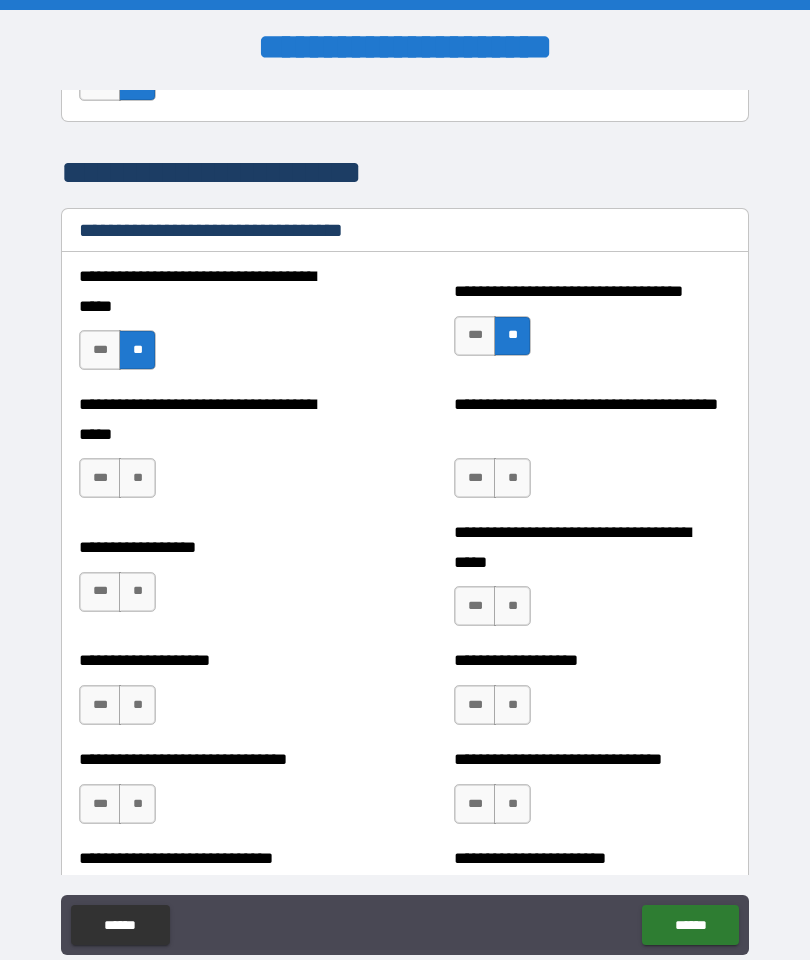 click on "**" at bounding box center (137, 478) 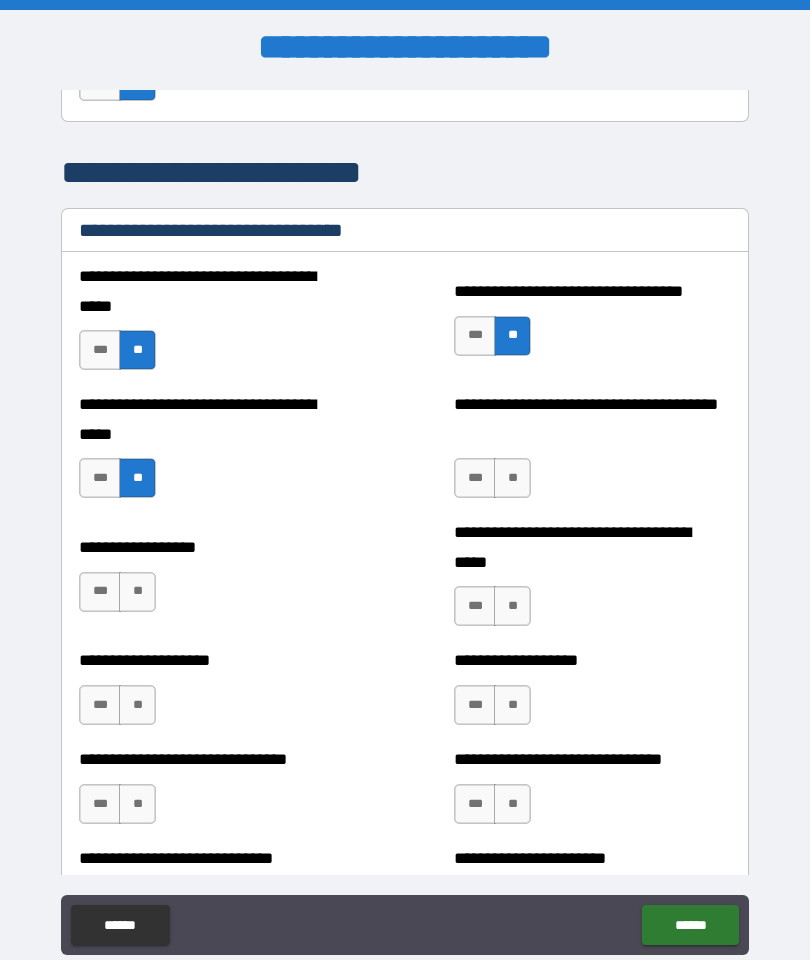 click on "**" at bounding box center (512, 478) 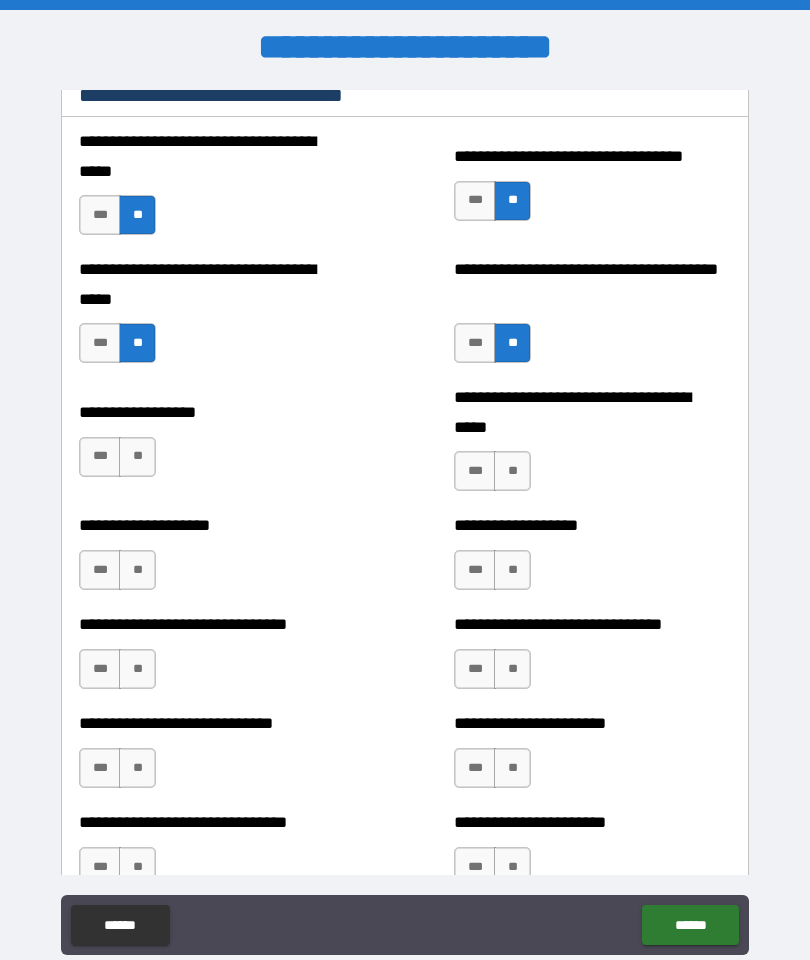 scroll, scrollTop: 1835, scrollLeft: 0, axis: vertical 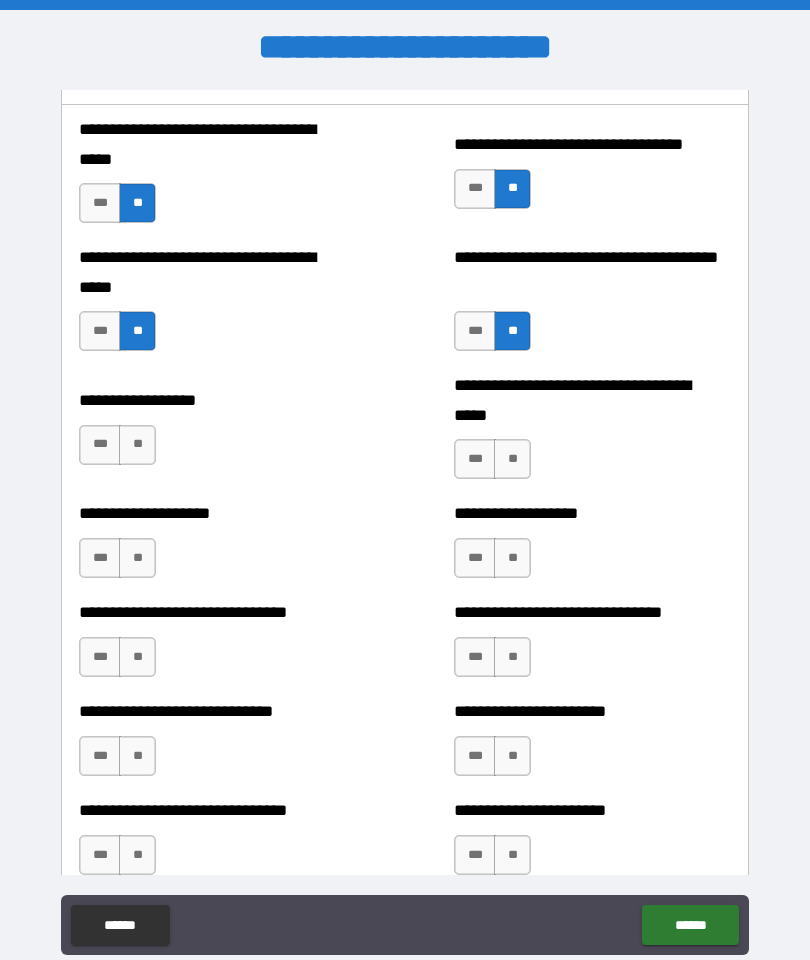 click on "**" at bounding box center (137, 445) 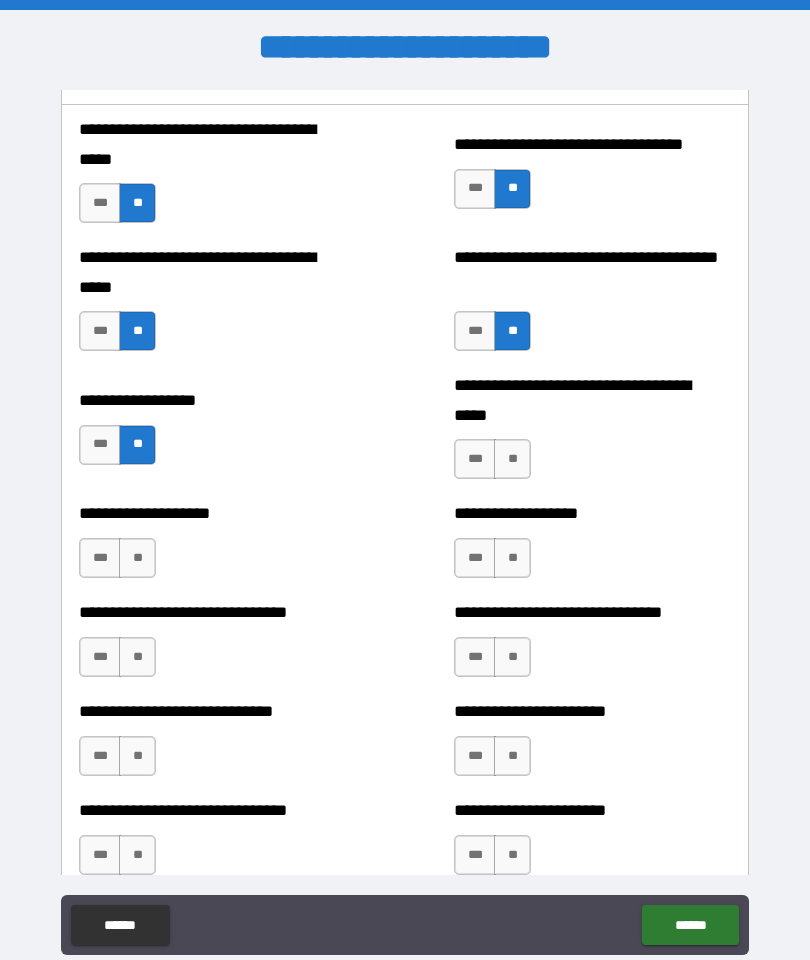 click on "**" at bounding box center [512, 459] 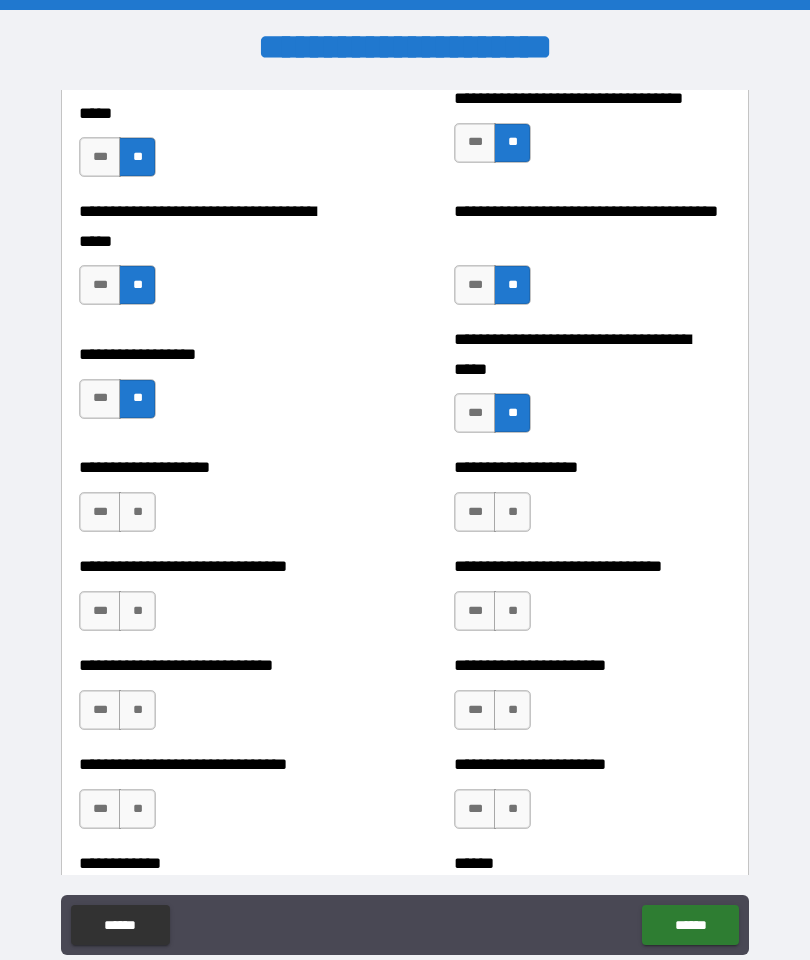 scroll, scrollTop: 1927, scrollLeft: 0, axis: vertical 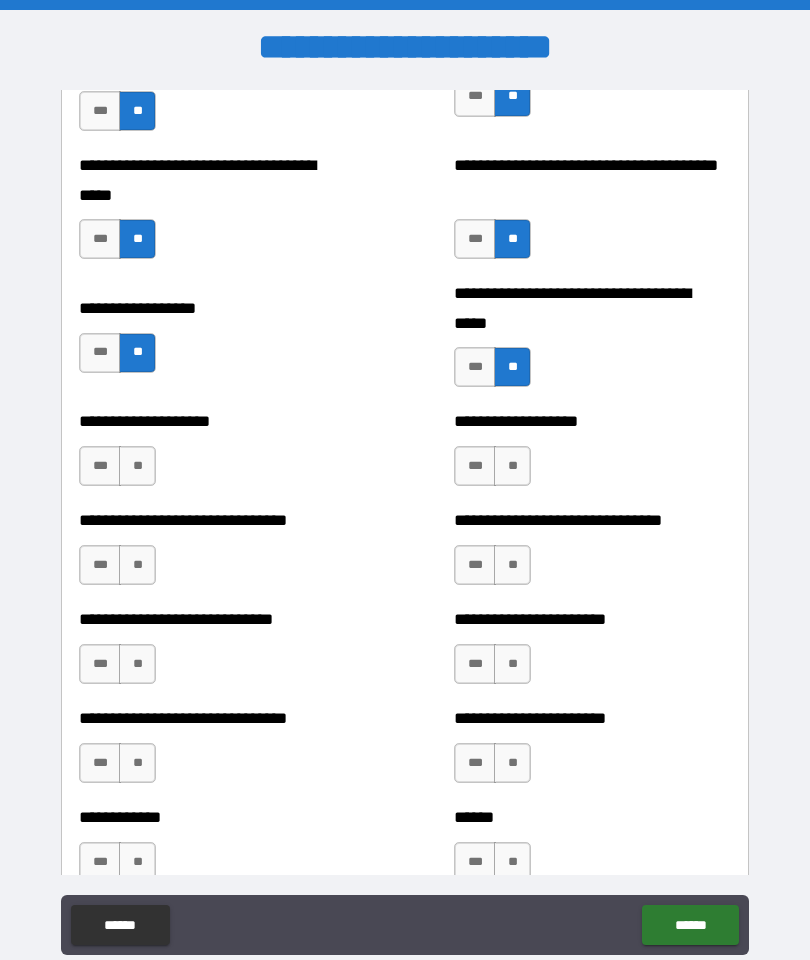 click on "**" at bounding box center [137, 466] 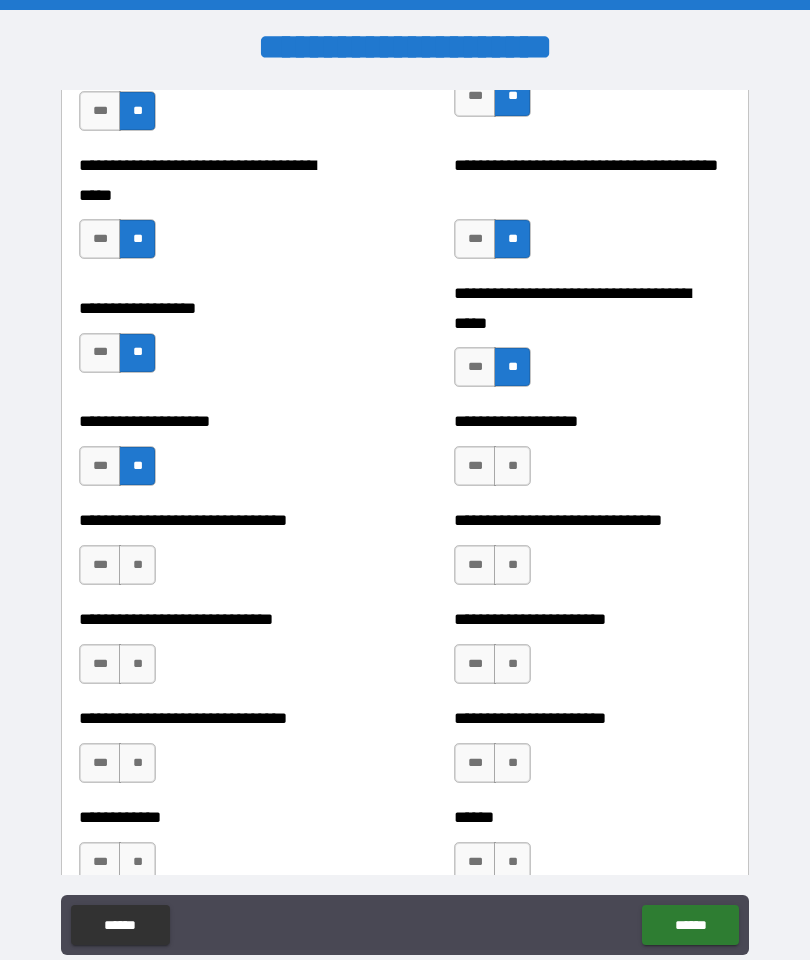click on "**" at bounding box center (512, 466) 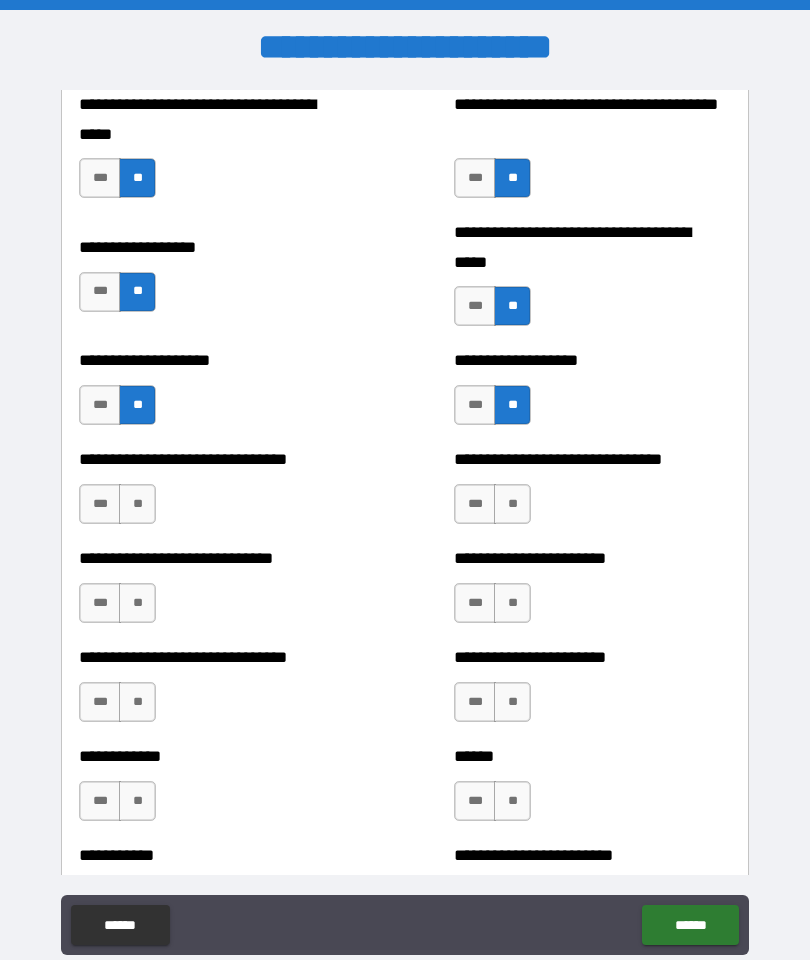 scroll, scrollTop: 2006, scrollLeft: 0, axis: vertical 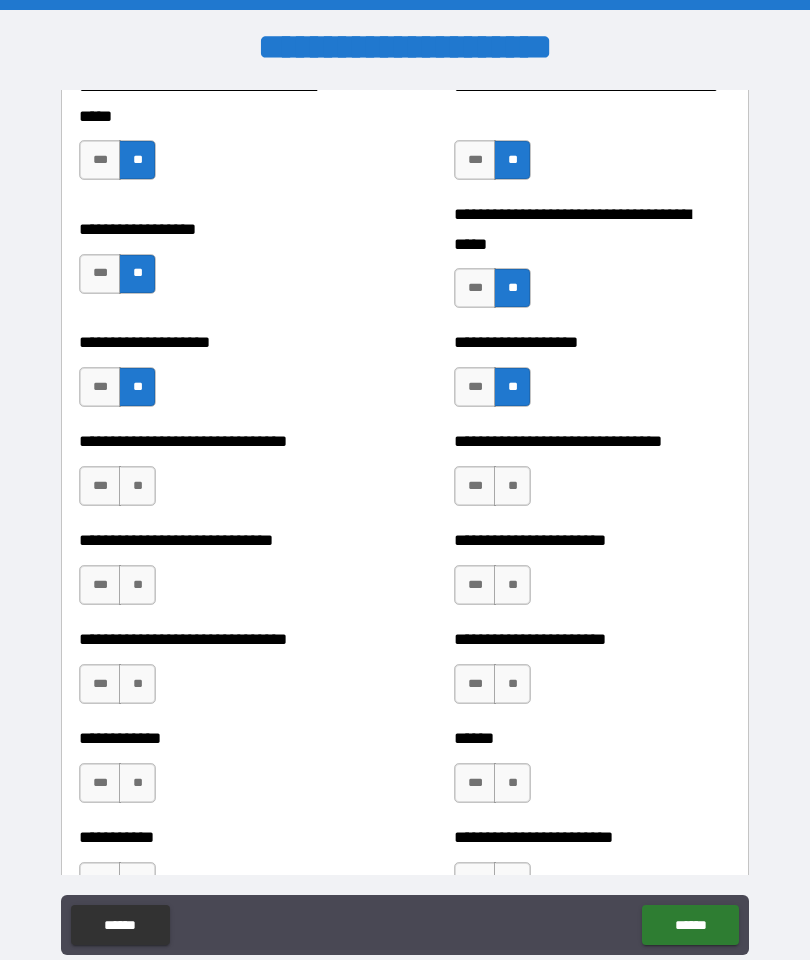 click on "**" at bounding box center [137, 486] 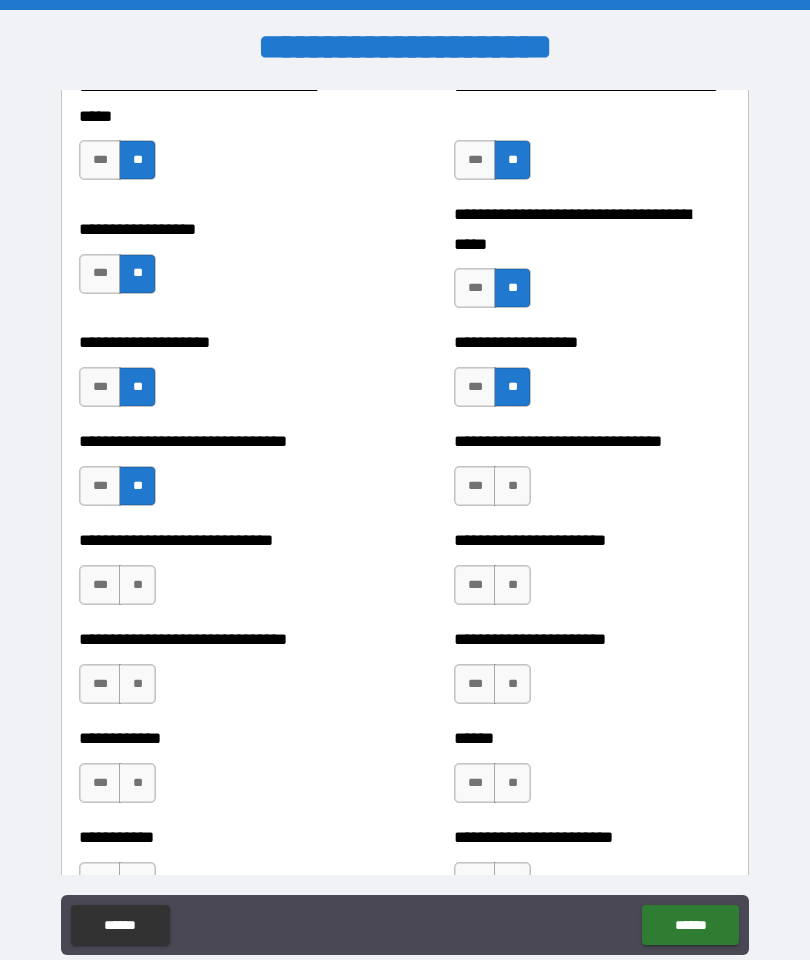 click on "**" at bounding box center (512, 486) 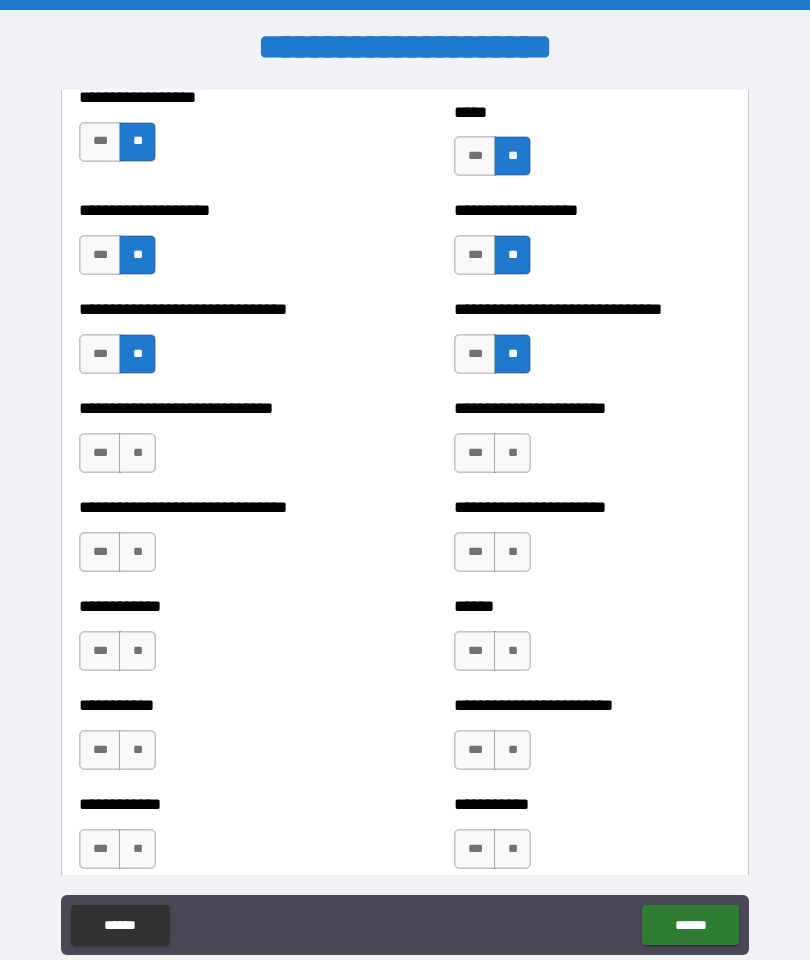 scroll, scrollTop: 2141, scrollLeft: 0, axis: vertical 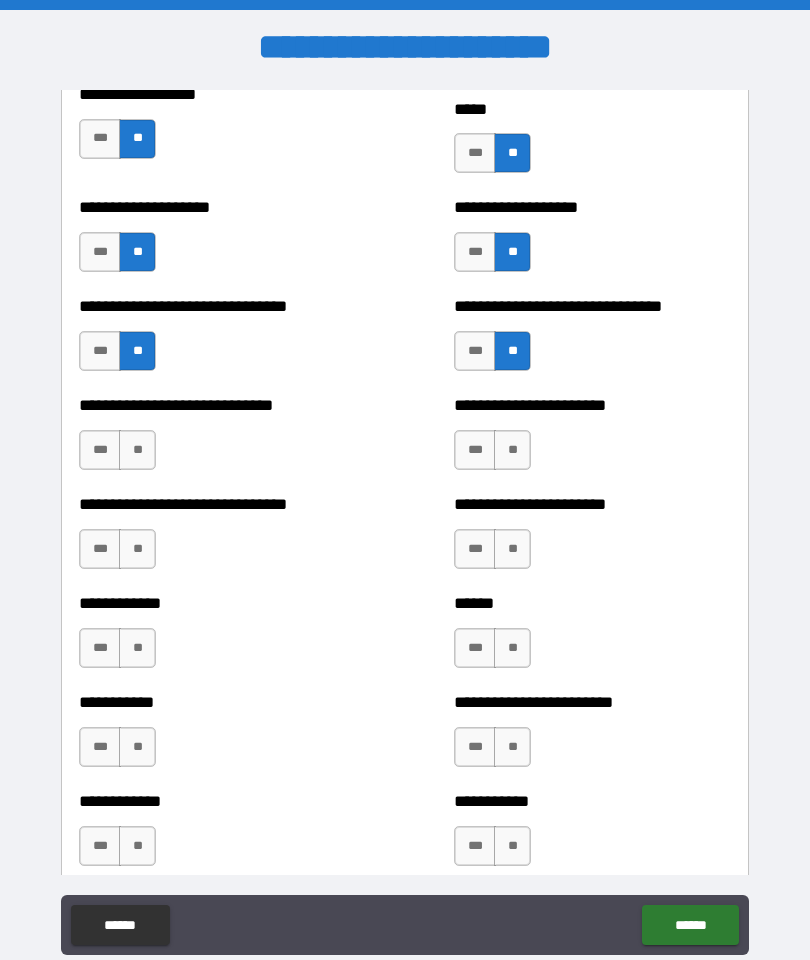 click on "**" at bounding box center (137, 450) 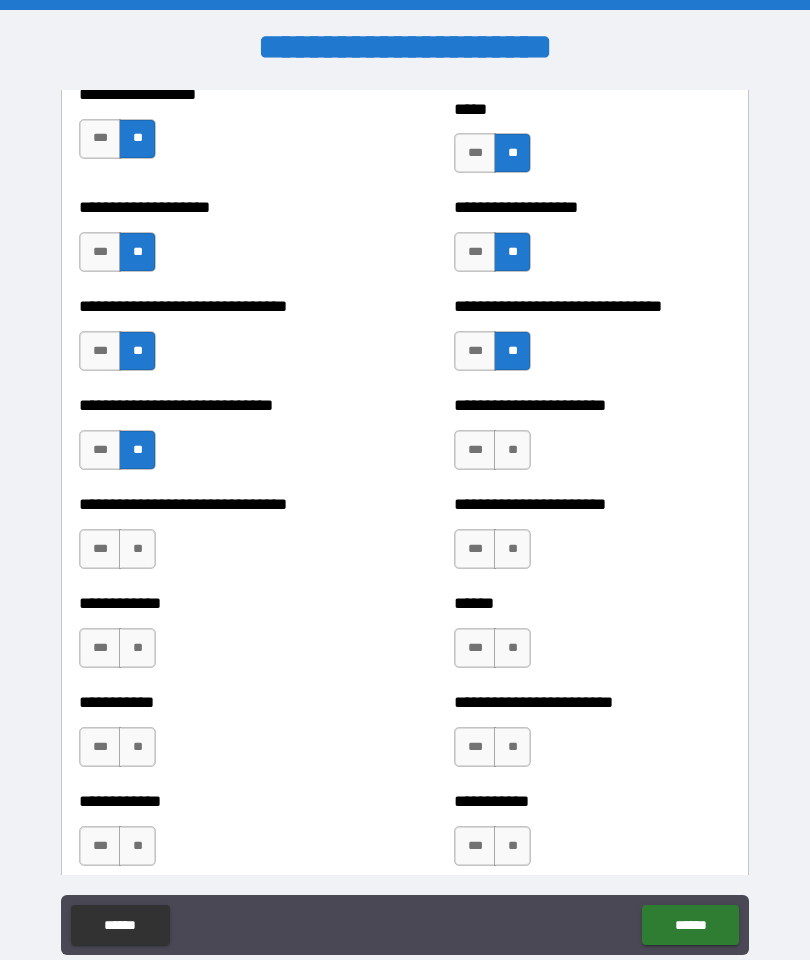 click on "**" at bounding box center (512, 450) 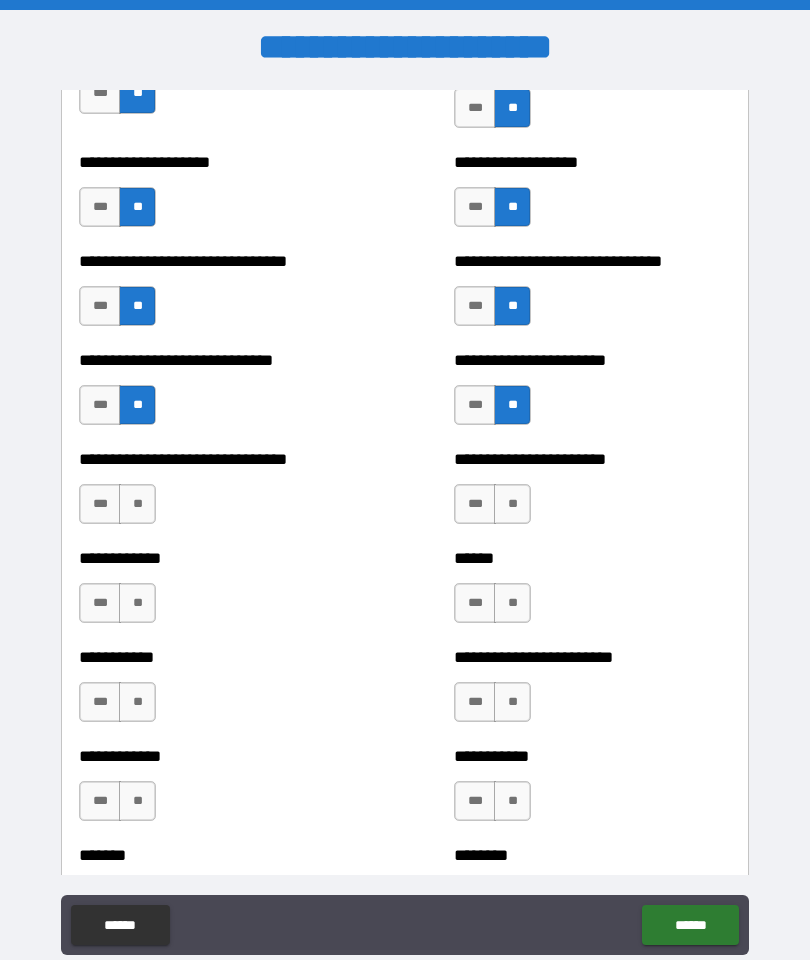 scroll, scrollTop: 2224, scrollLeft: 0, axis: vertical 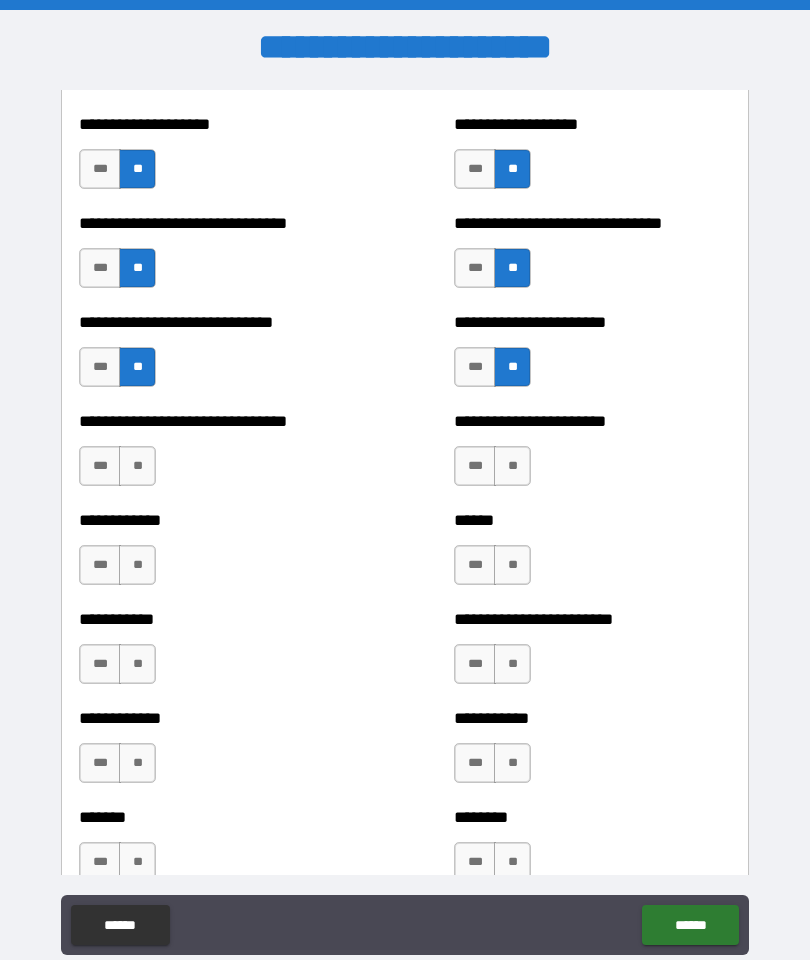 click on "**" at bounding box center (137, 466) 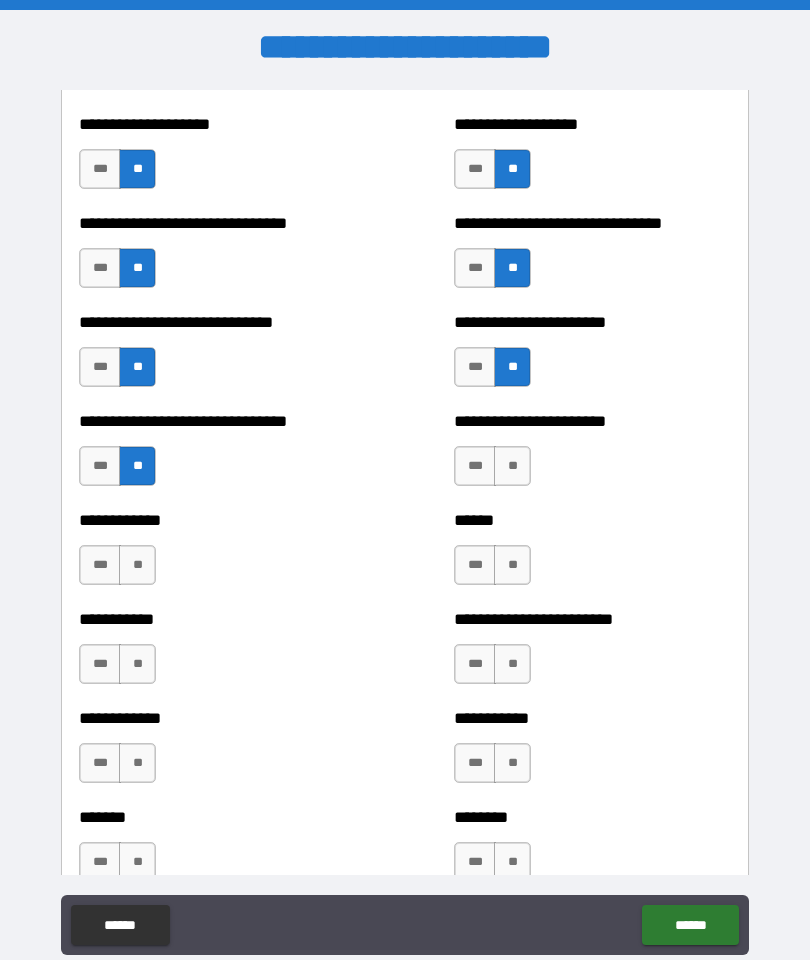 click on "**" at bounding box center (512, 466) 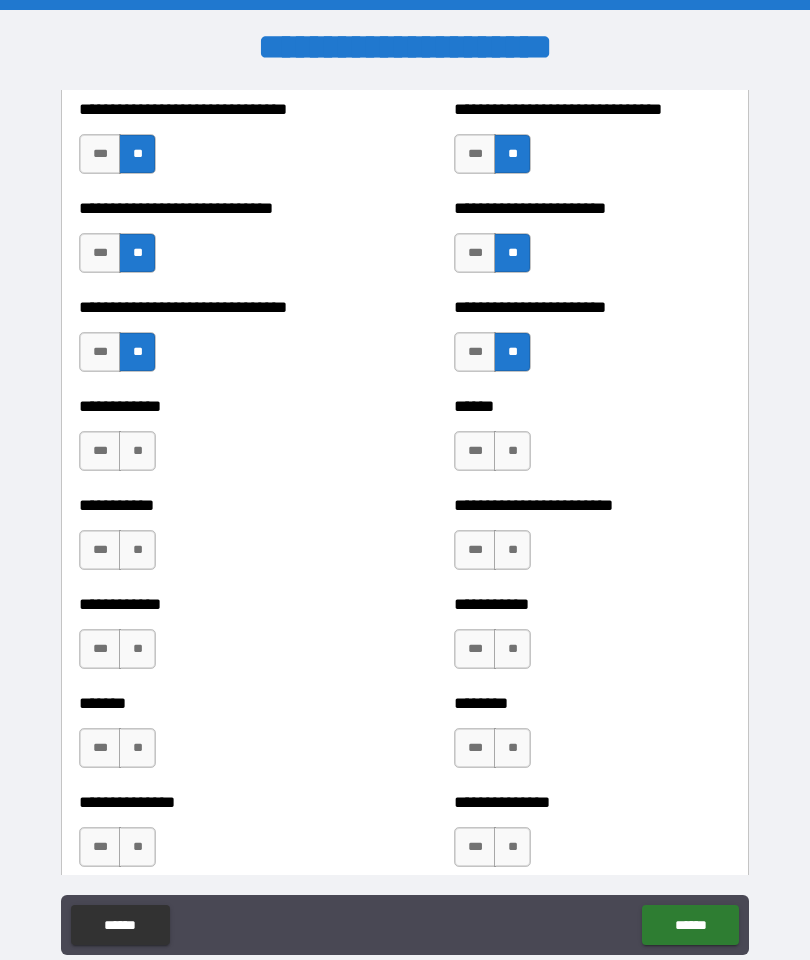 scroll, scrollTop: 2353, scrollLeft: 0, axis: vertical 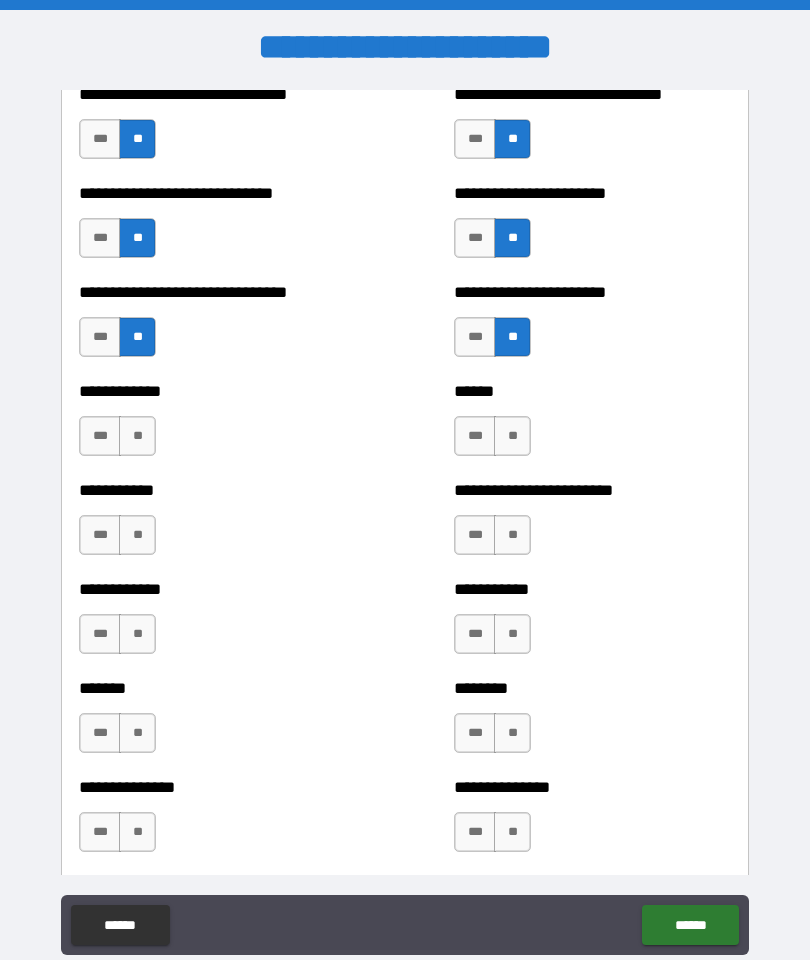 click on "**" at bounding box center (137, 436) 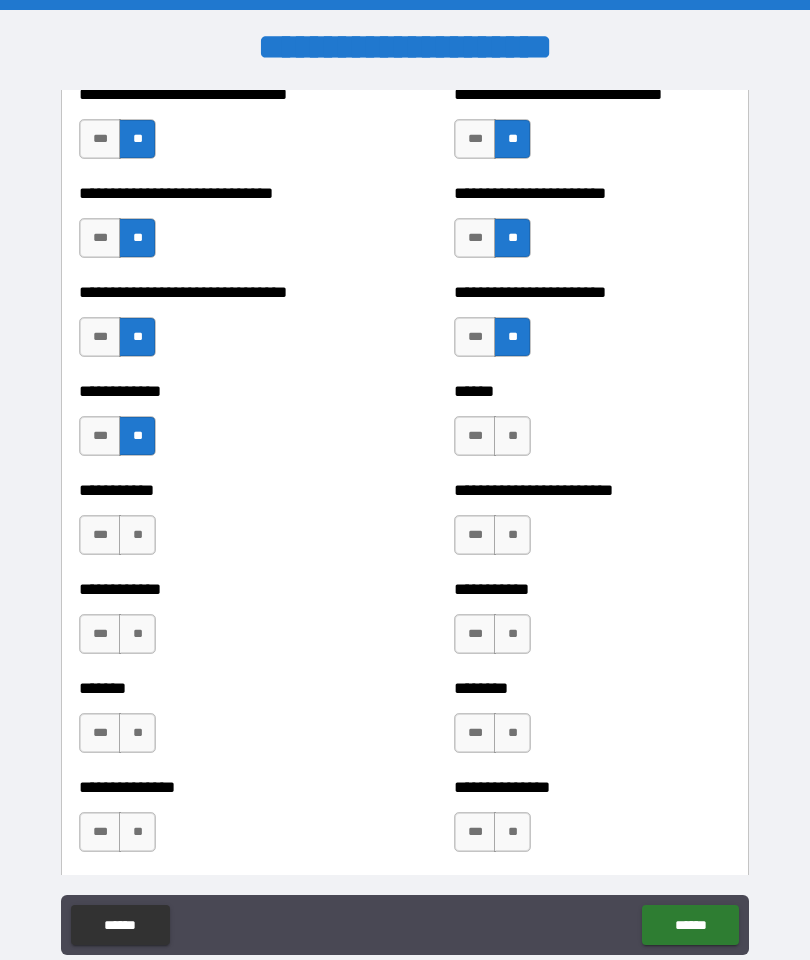 click on "**" at bounding box center (512, 436) 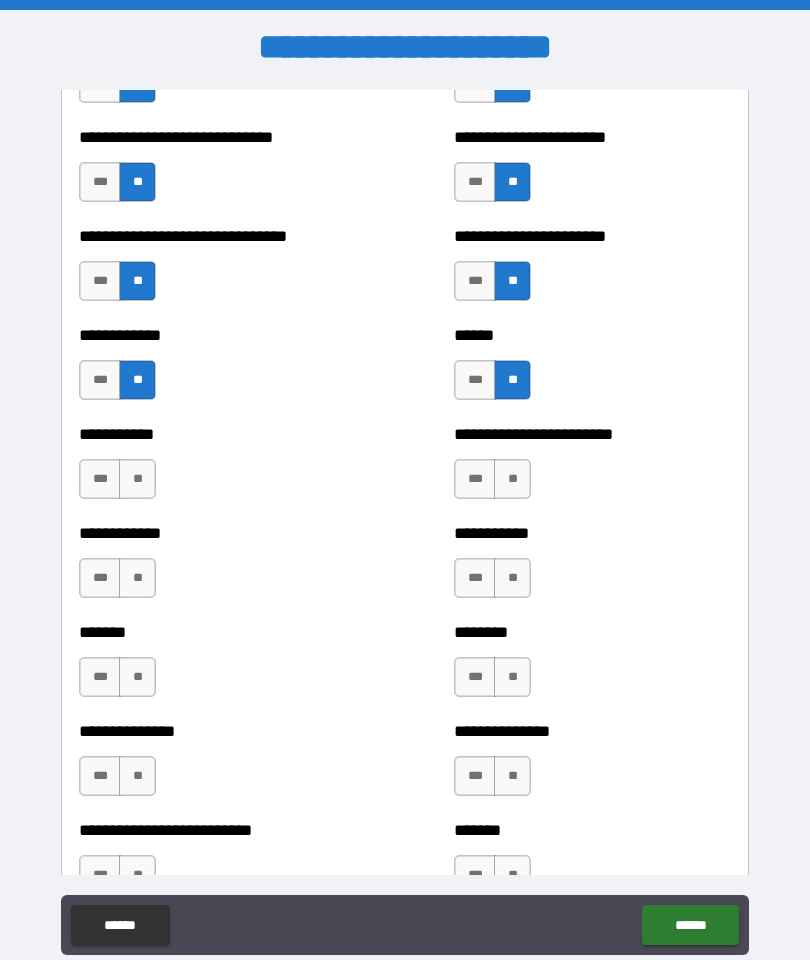 scroll, scrollTop: 2456, scrollLeft: 0, axis: vertical 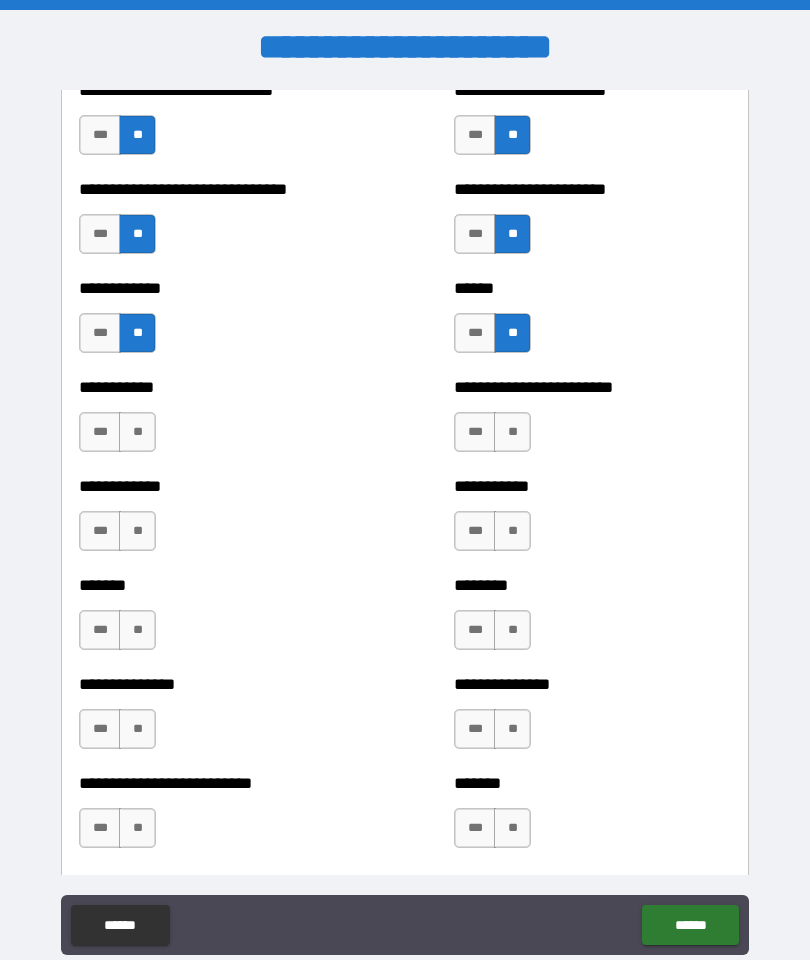 click on "**" at bounding box center [137, 432] 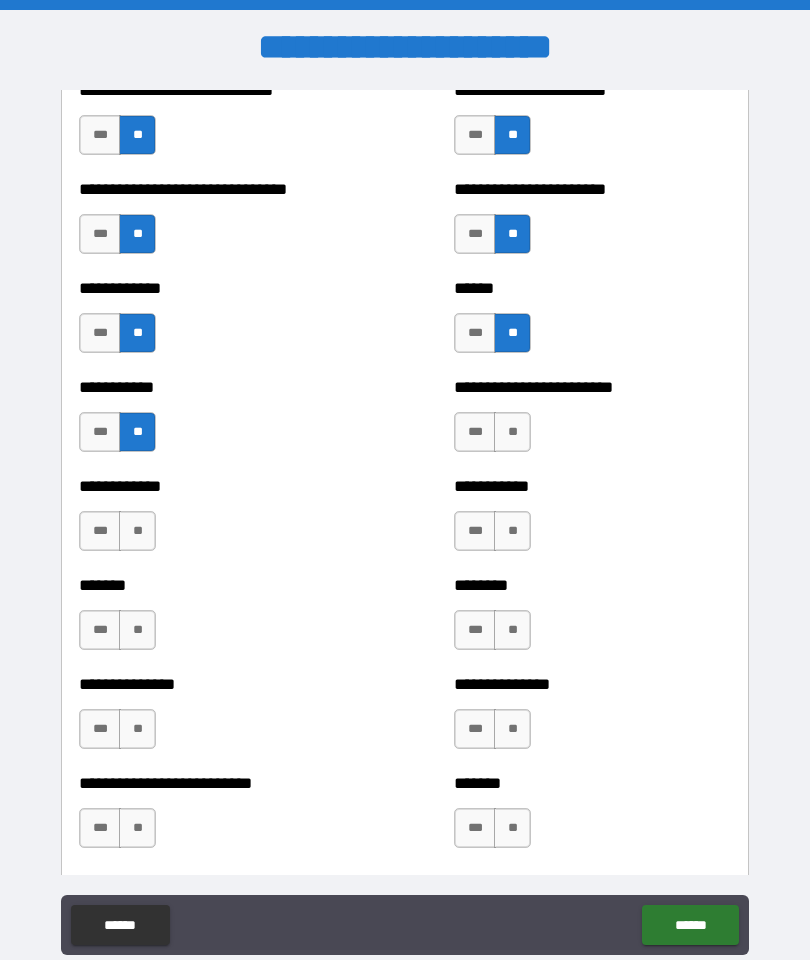 click on "**" at bounding box center (512, 432) 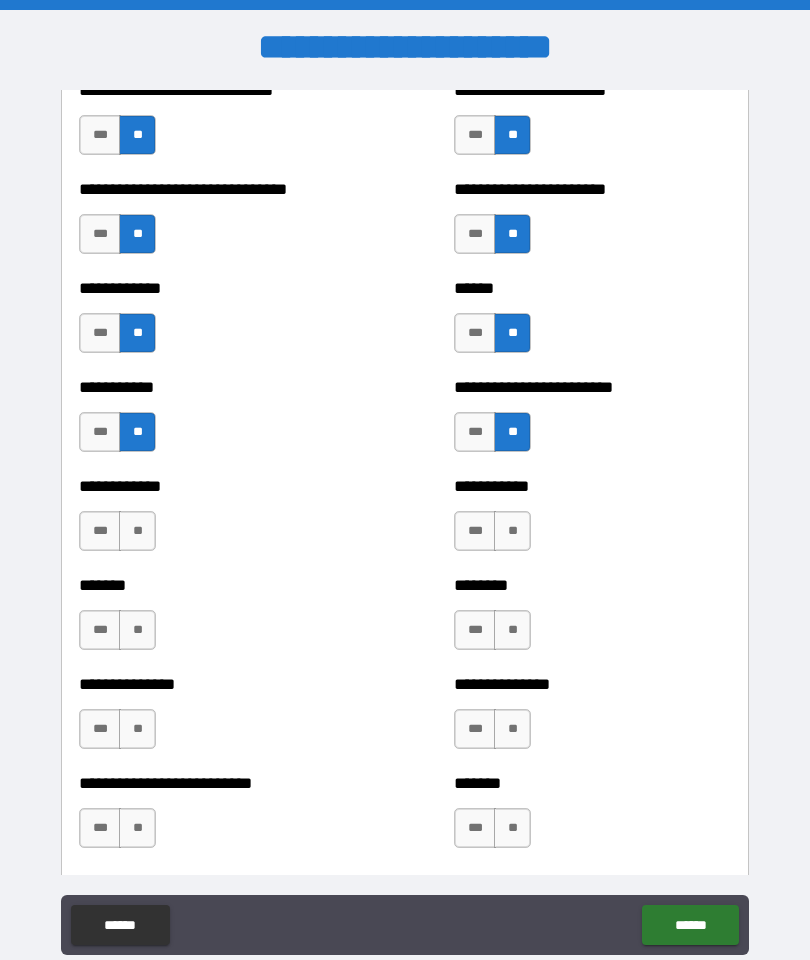 click on "**" at bounding box center [137, 531] 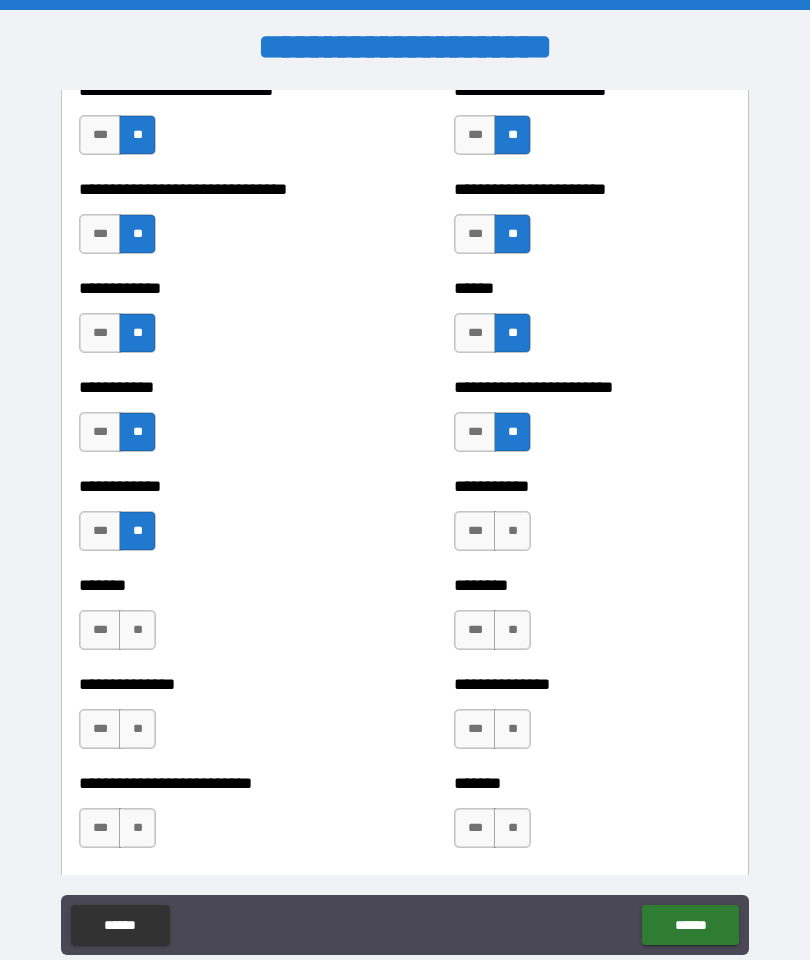 click on "**" at bounding box center (512, 531) 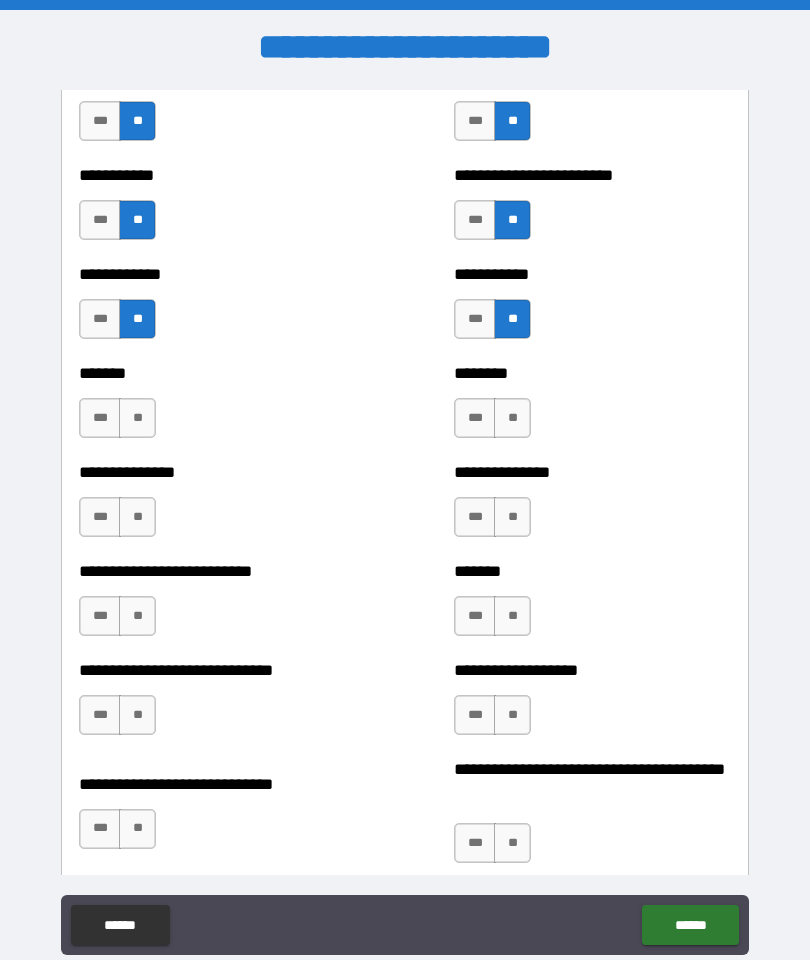 scroll, scrollTop: 2689, scrollLeft: 0, axis: vertical 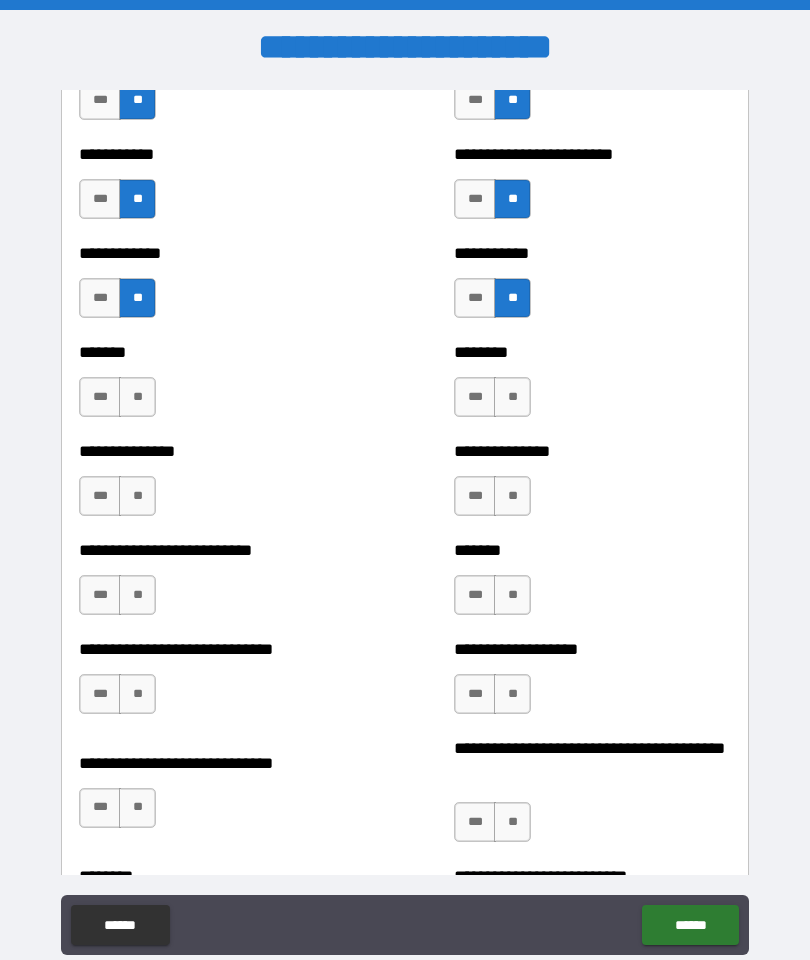 click on "**" at bounding box center [137, 397] 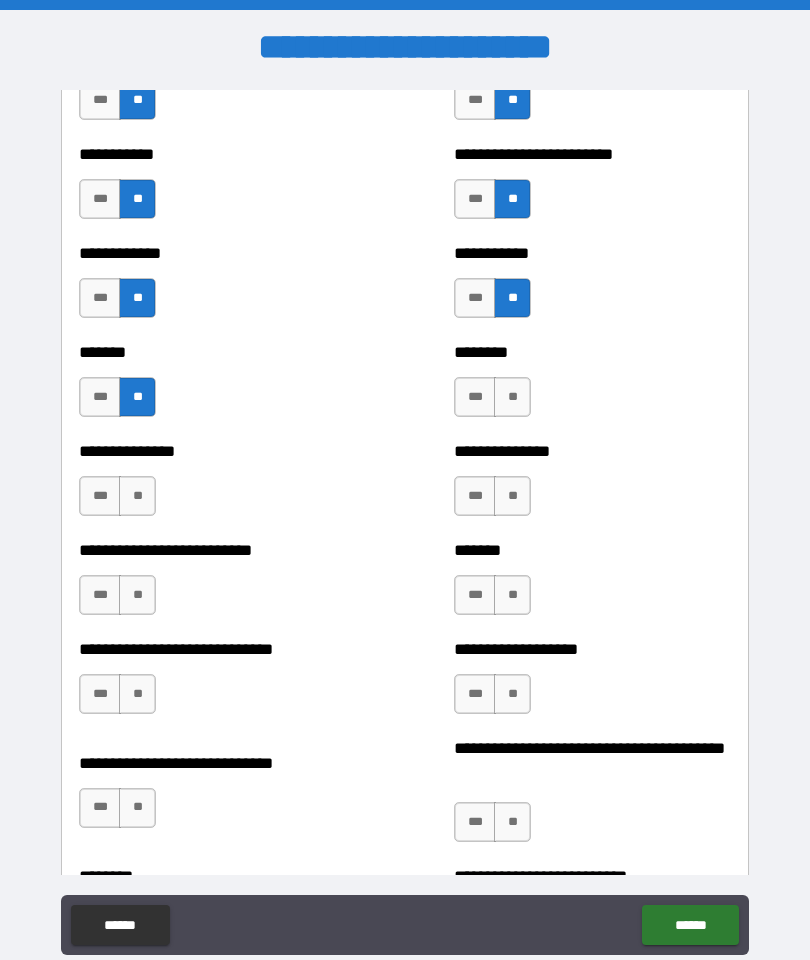 click on "**" at bounding box center (512, 397) 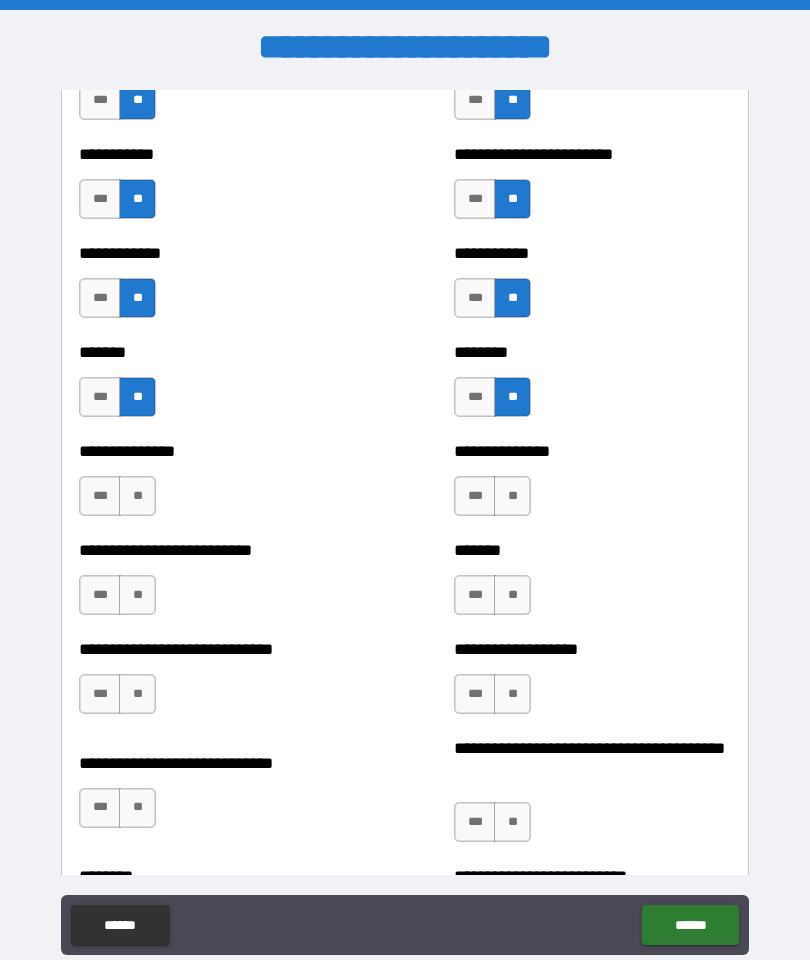 click on "**" at bounding box center (137, 496) 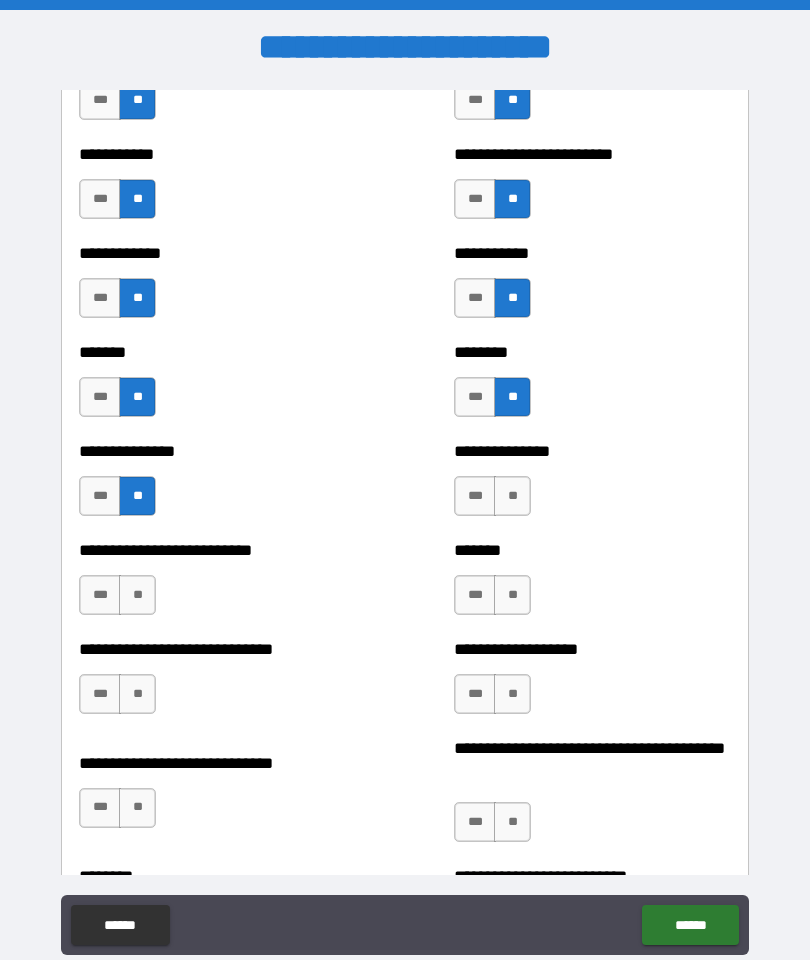 click on "**" at bounding box center (512, 496) 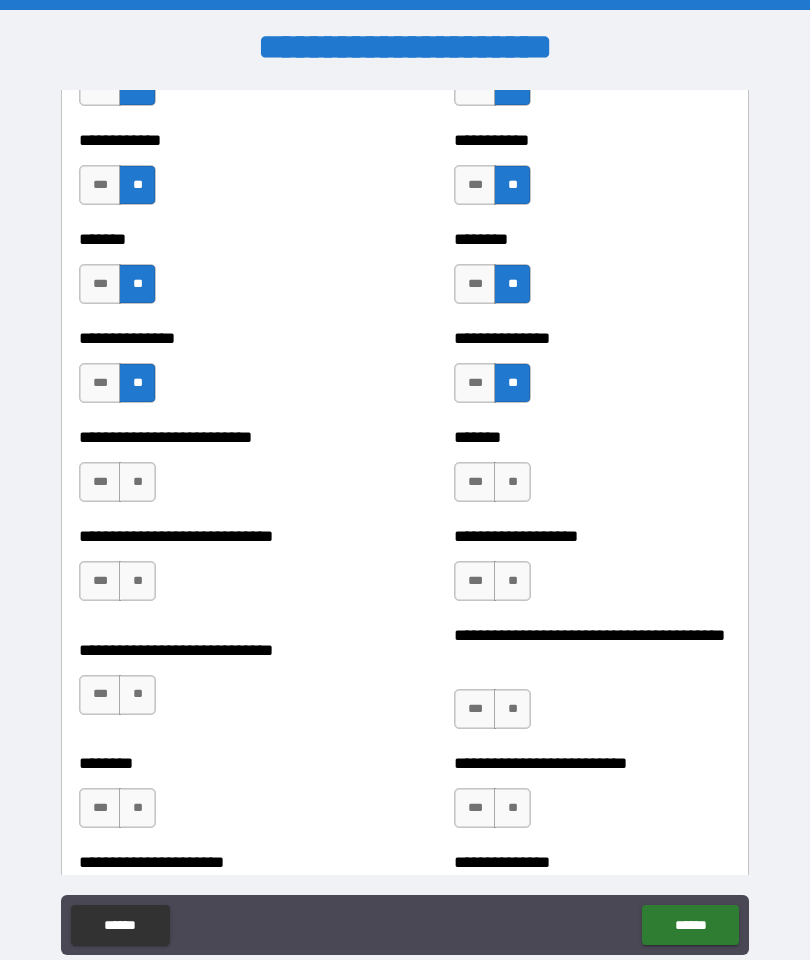 scroll, scrollTop: 2832, scrollLeft: 0, axis: vertical 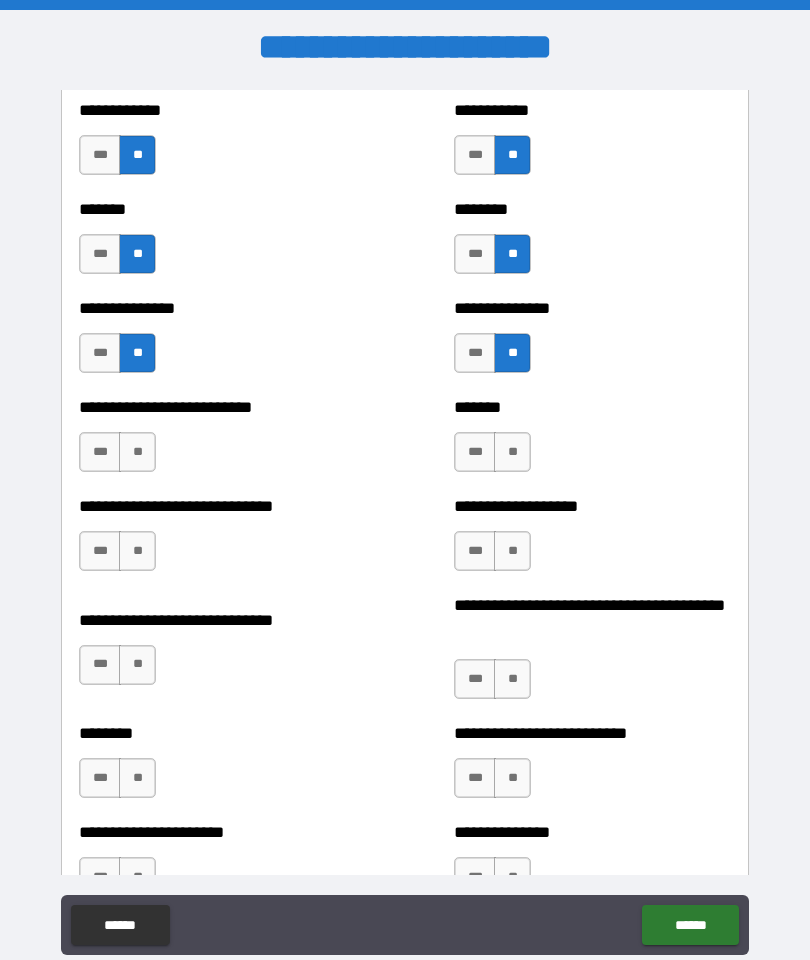 click on "**" at bounding box center [137, 452] 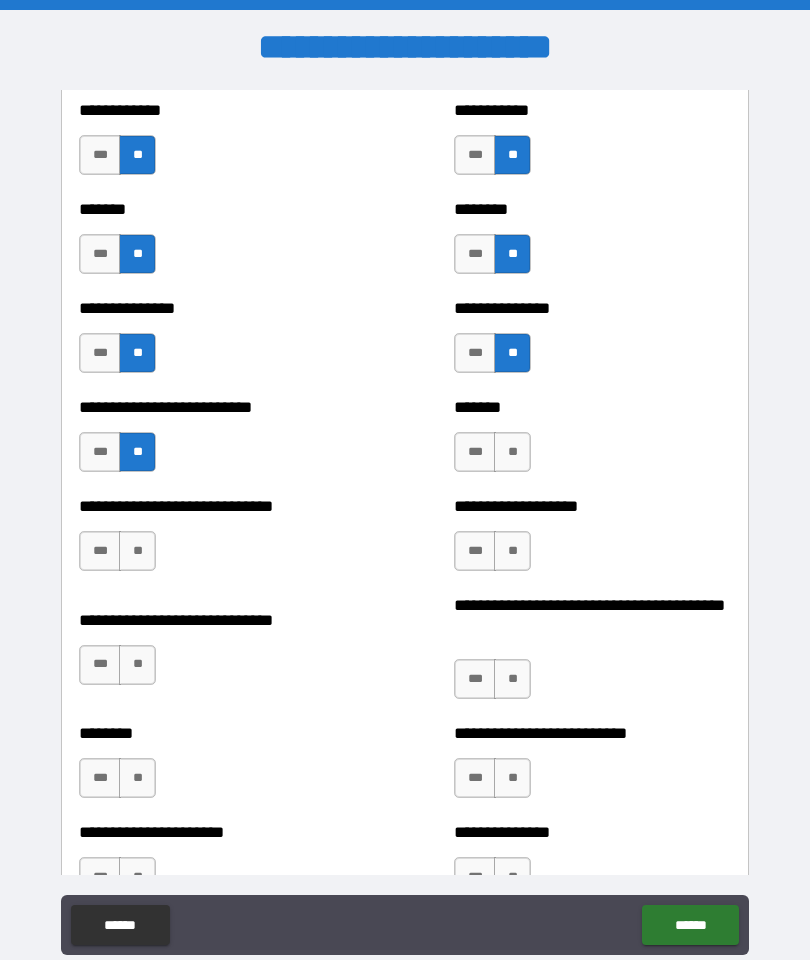 click on "**" at bounding box center (512, 452) 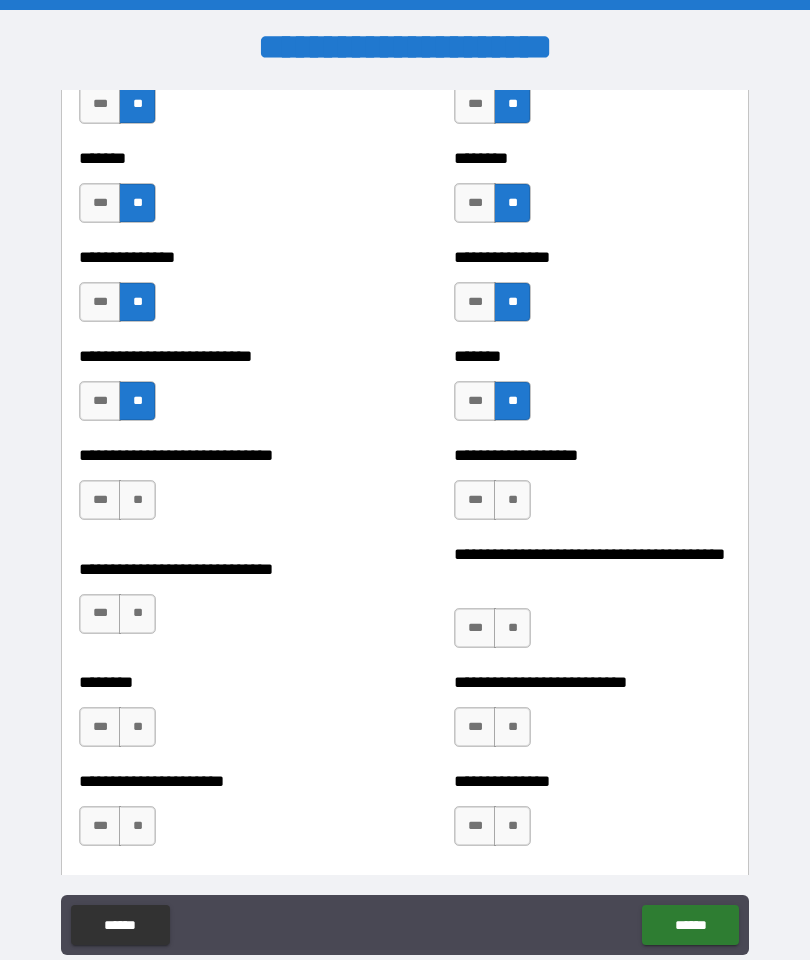 scroll, scrollTop: 2932, scrollLeft: 0, axis: vertical 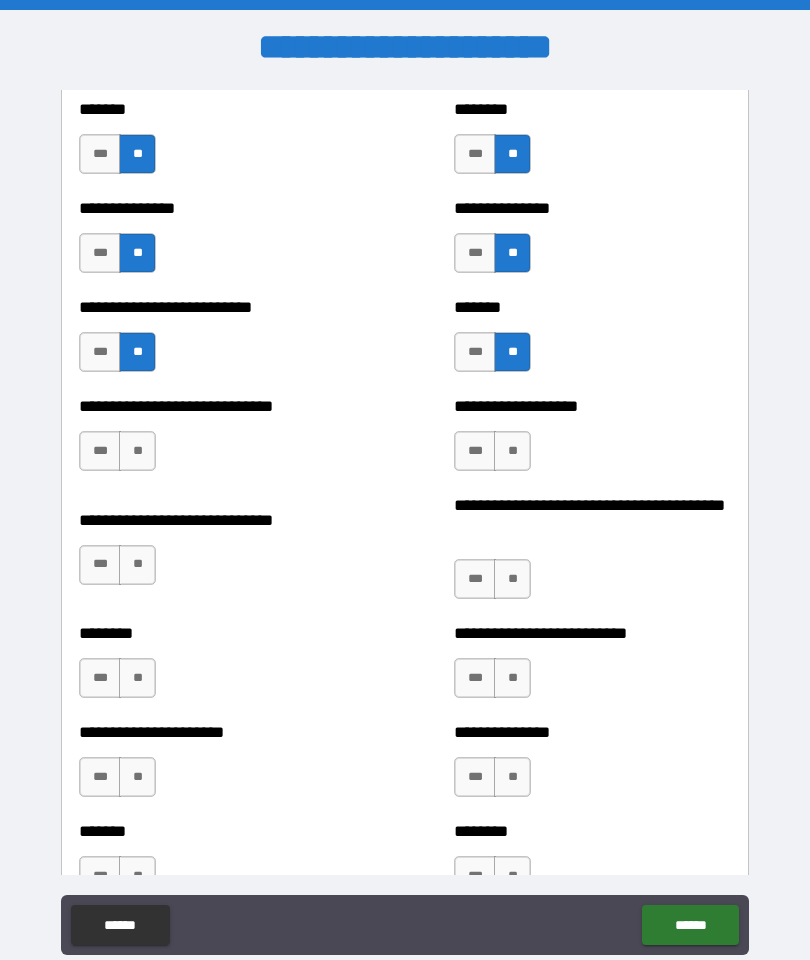 click on "**" at bounding box center (137, 451) 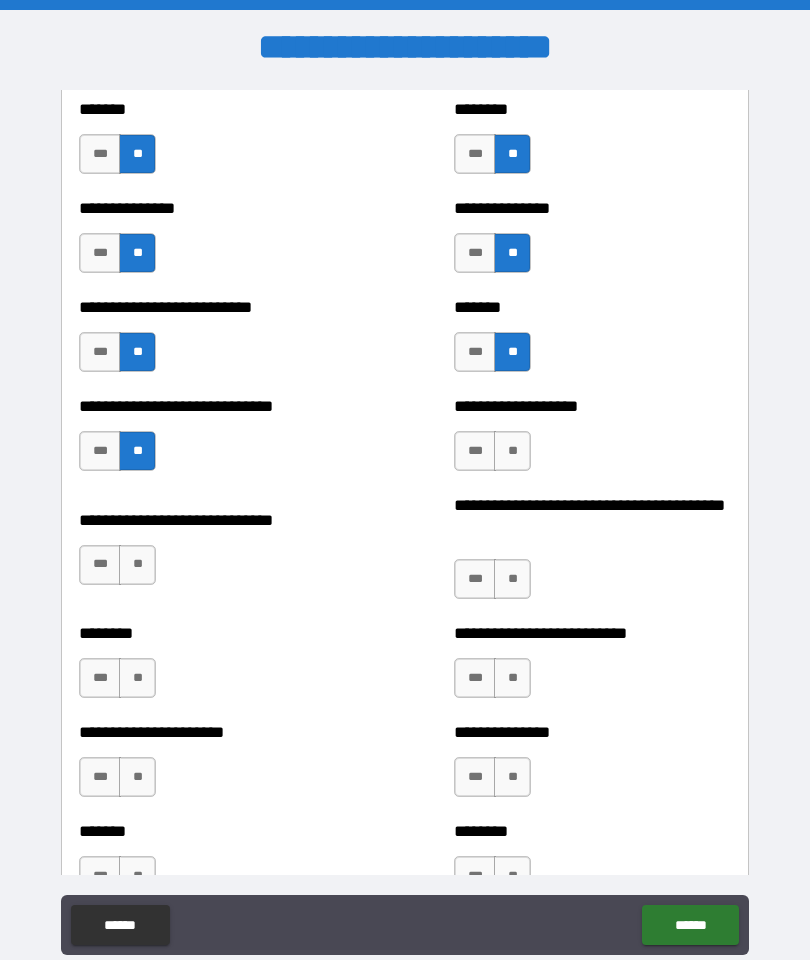 click on "**" at bounding box center (512, 451) 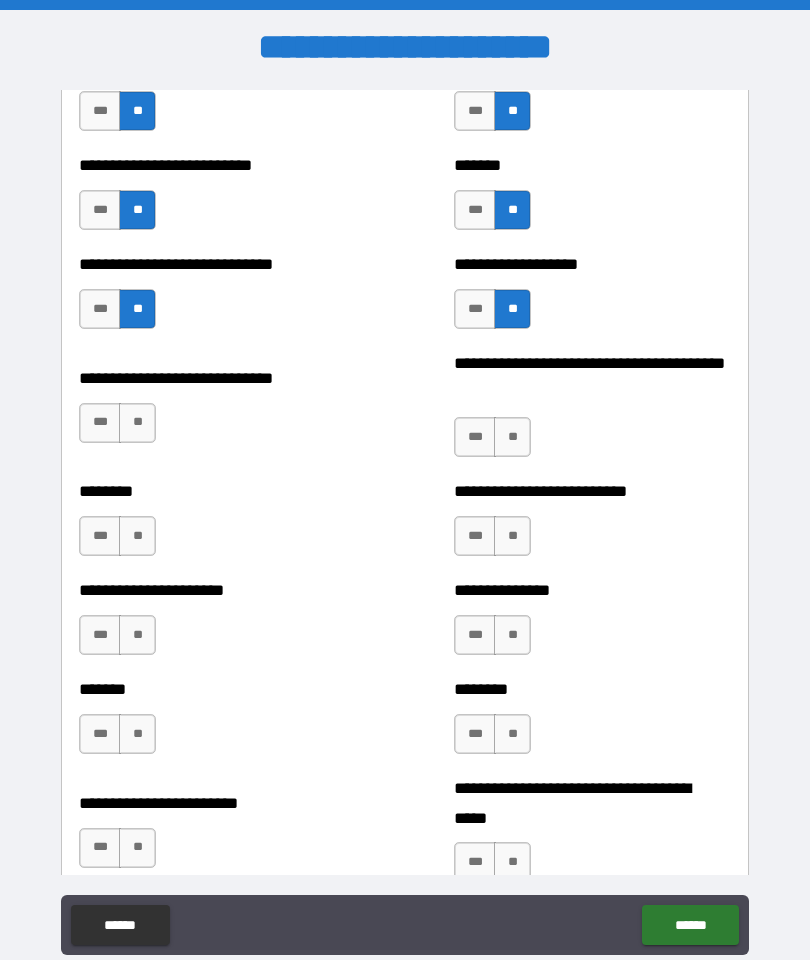 scroll, scrollTop: 3092, scrollLeft: 0, axis: vertical 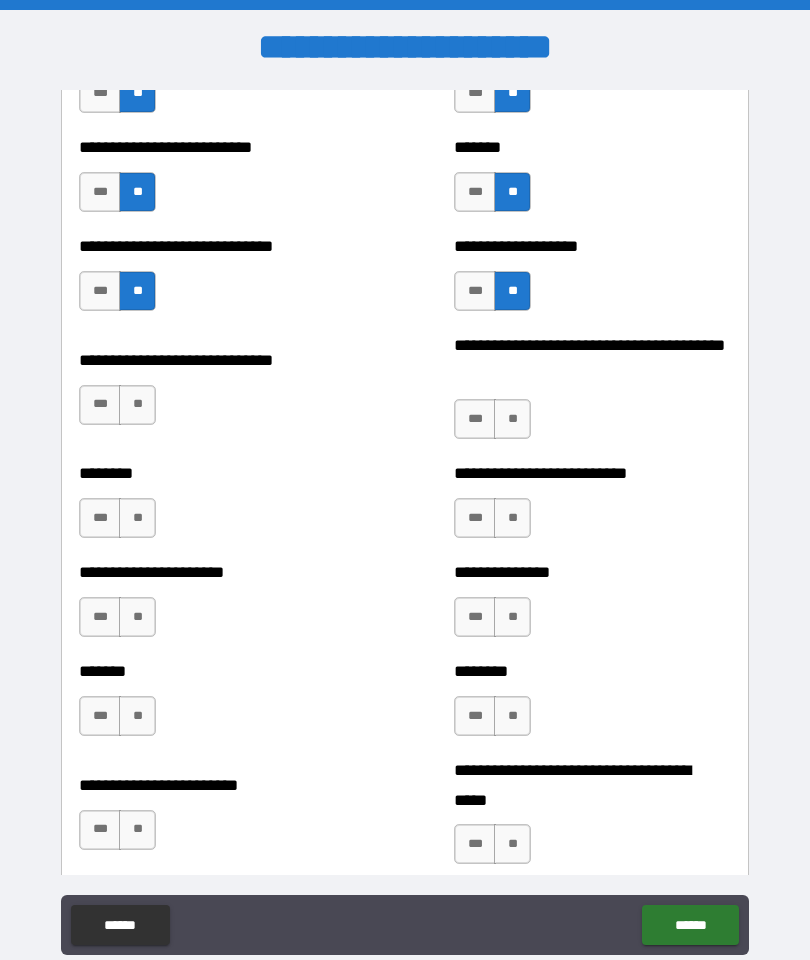 click on "**" at bounding box center (137, 405) 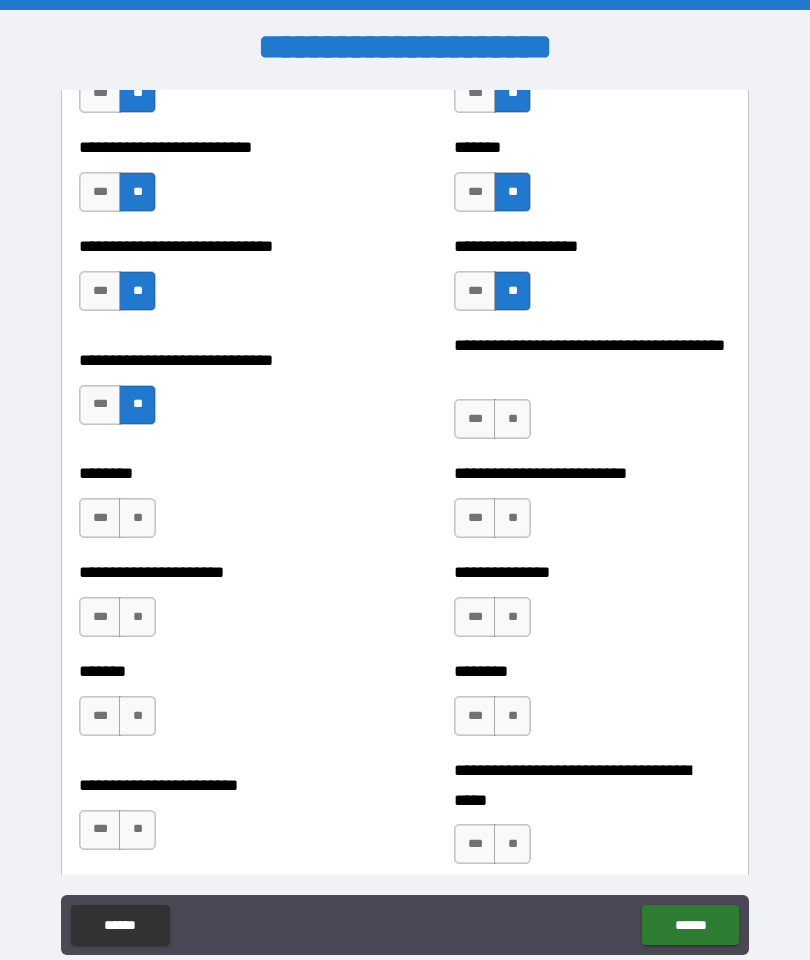 click on "**" at bounding box center (512, 419) 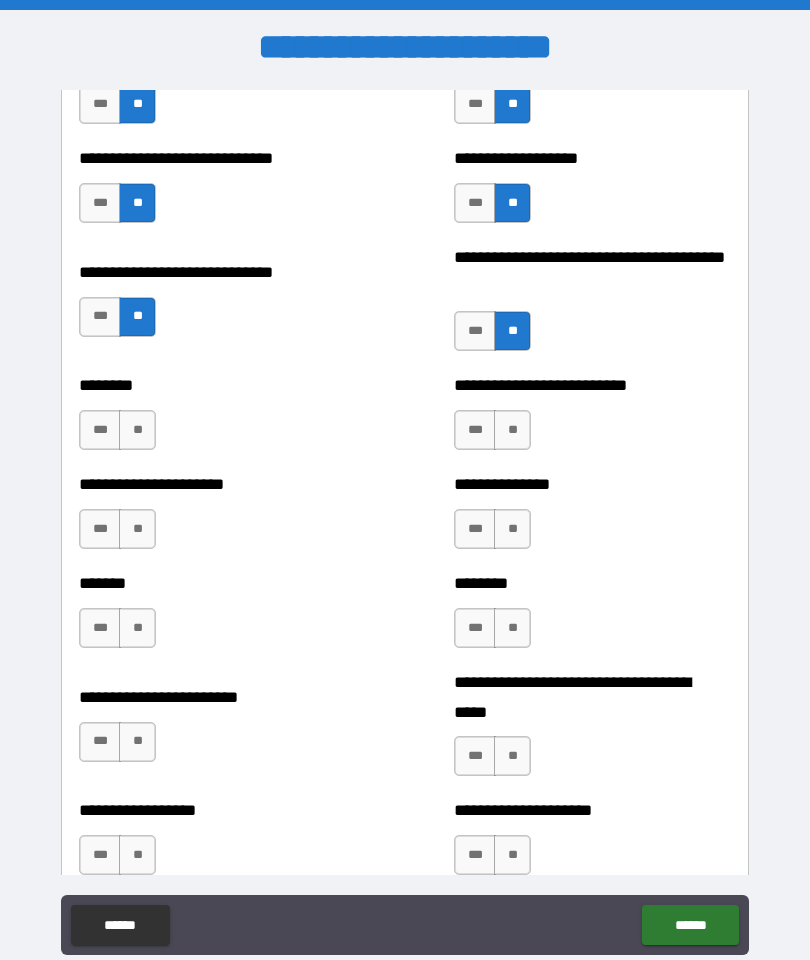 scroll, scrollTop: 3188, scrollLeft: 0, axis: vertical 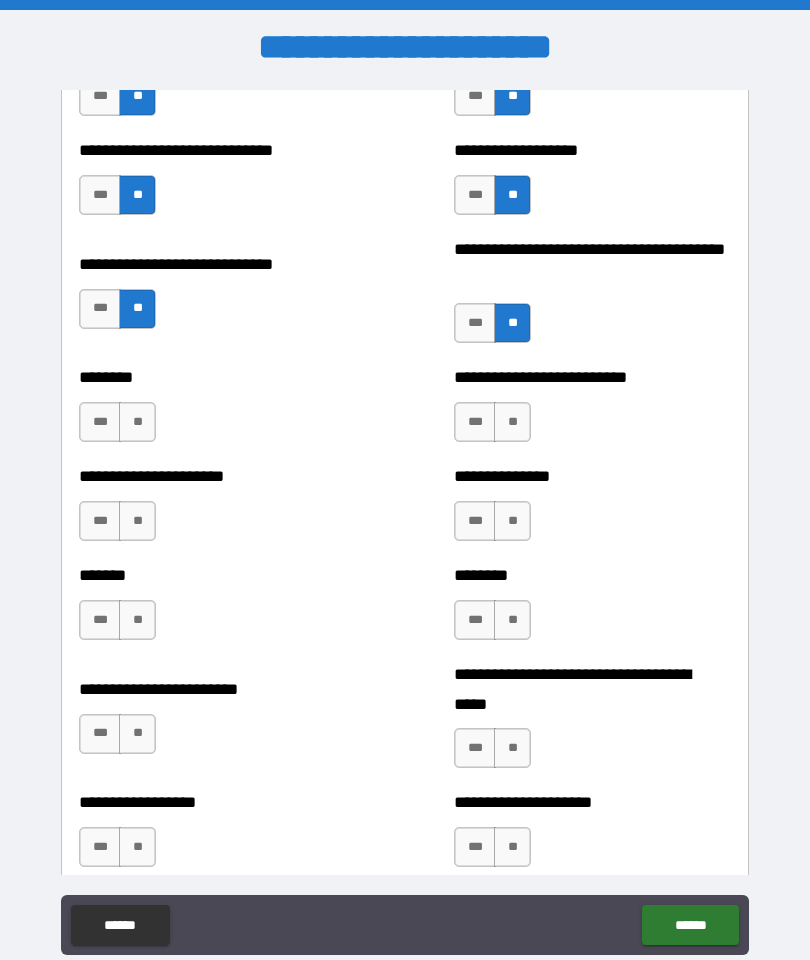 click on "**" at bounding box center (137, 422) 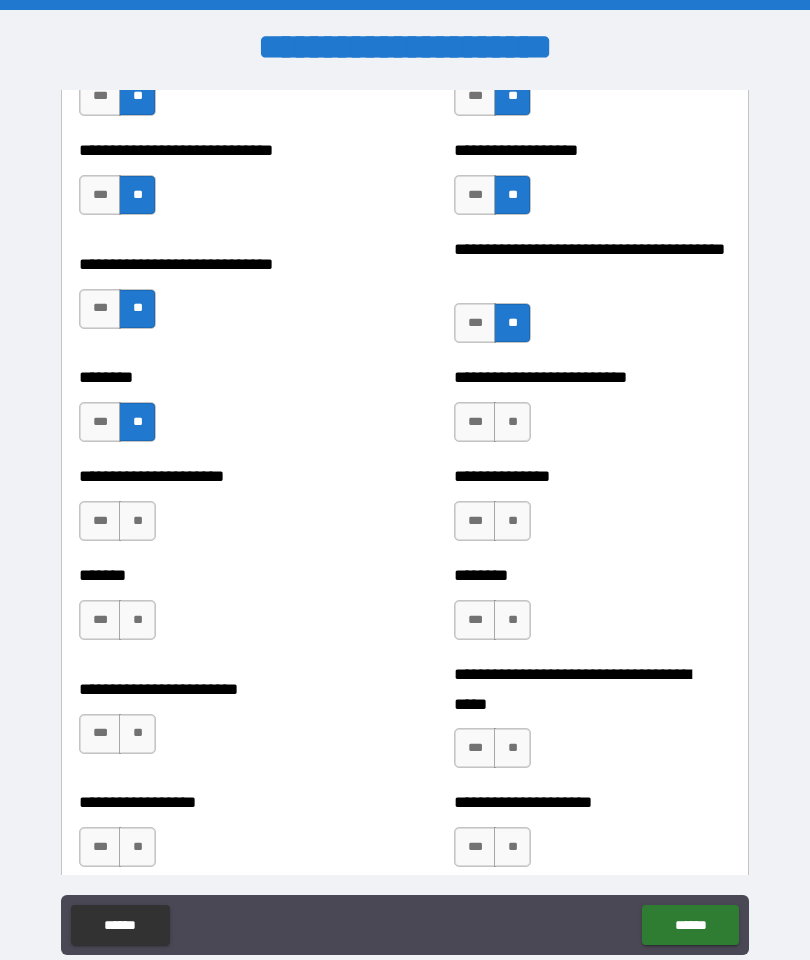 click on "**" at bounding box center [512, 422] 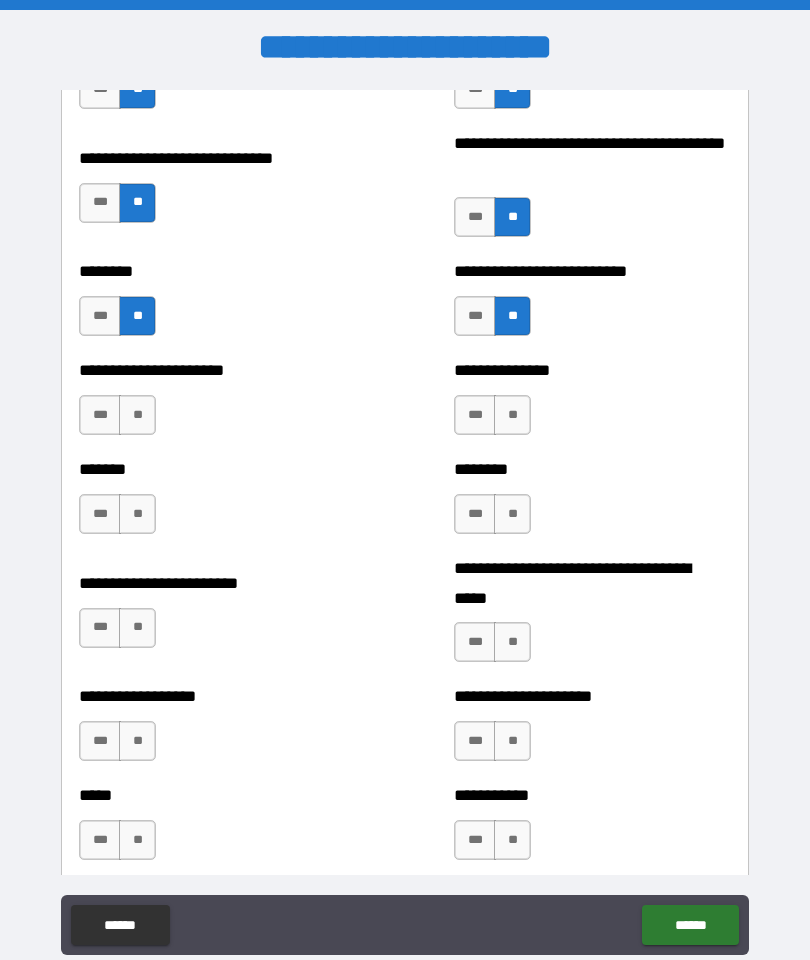 scroll, scrollTop: 3297, scrollLeft: 0, axis: vertical 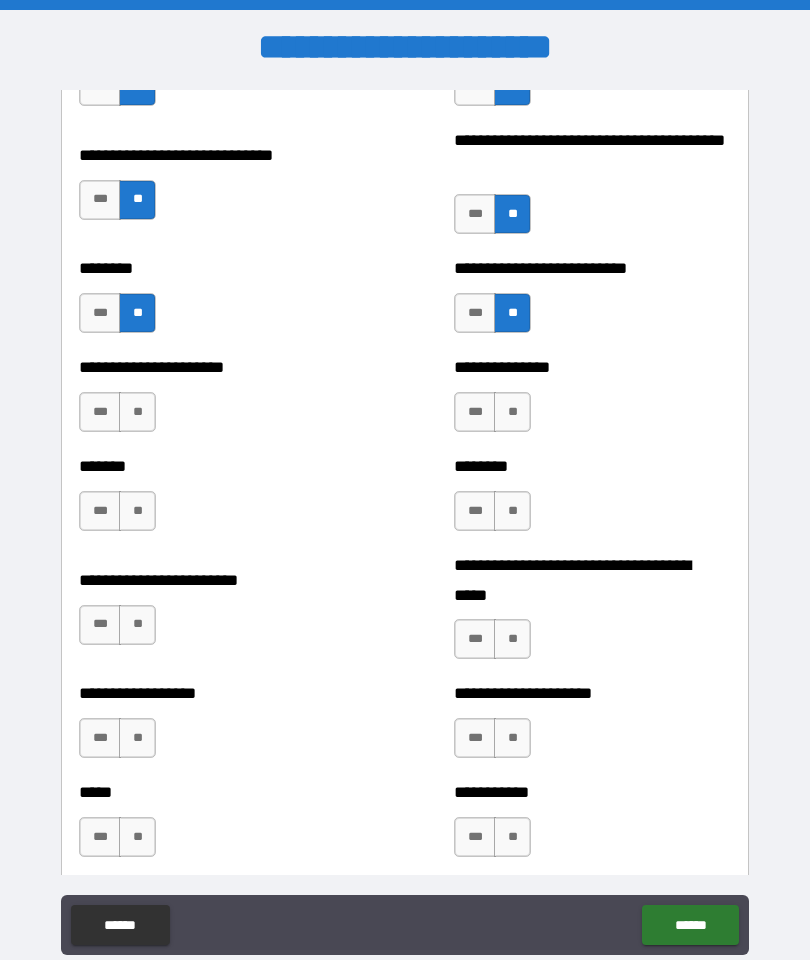 click on "**" at bounding box center [137, 412] 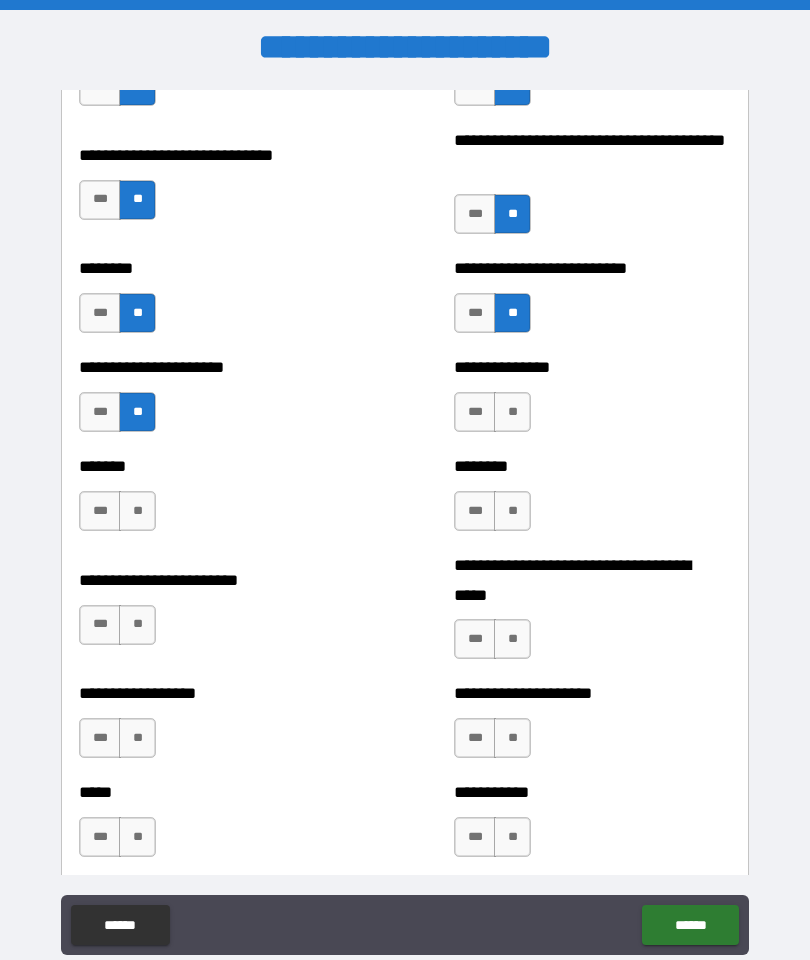 click on "**" at bounding box center [512, 412] 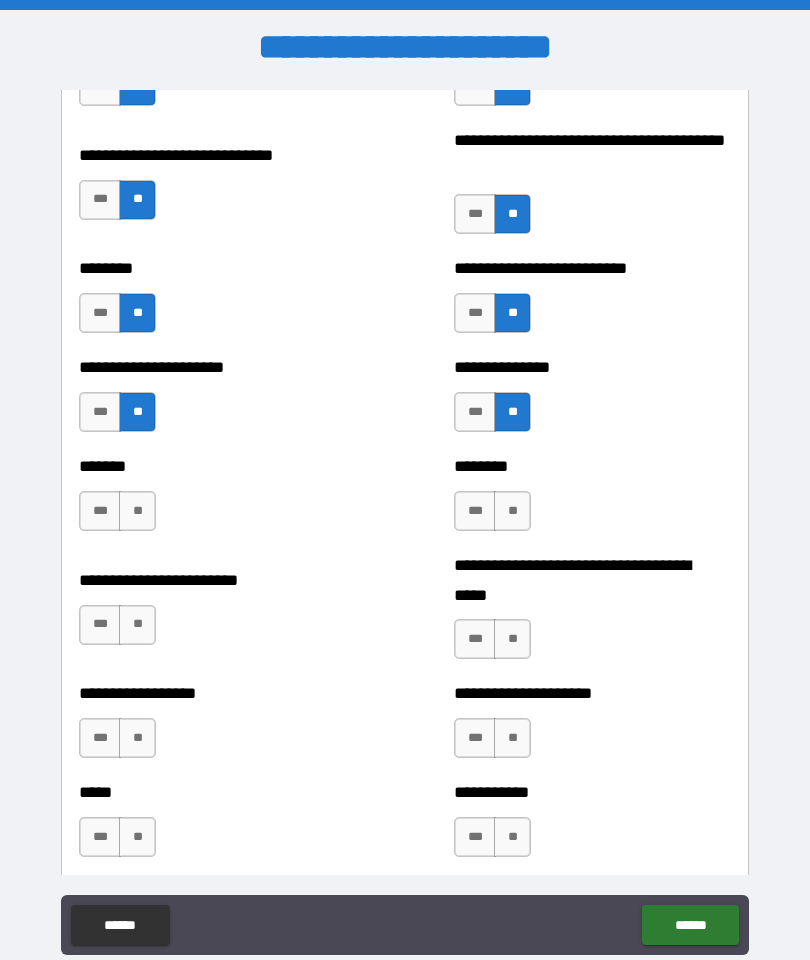 click on "**" at bounding box center (137, 511) 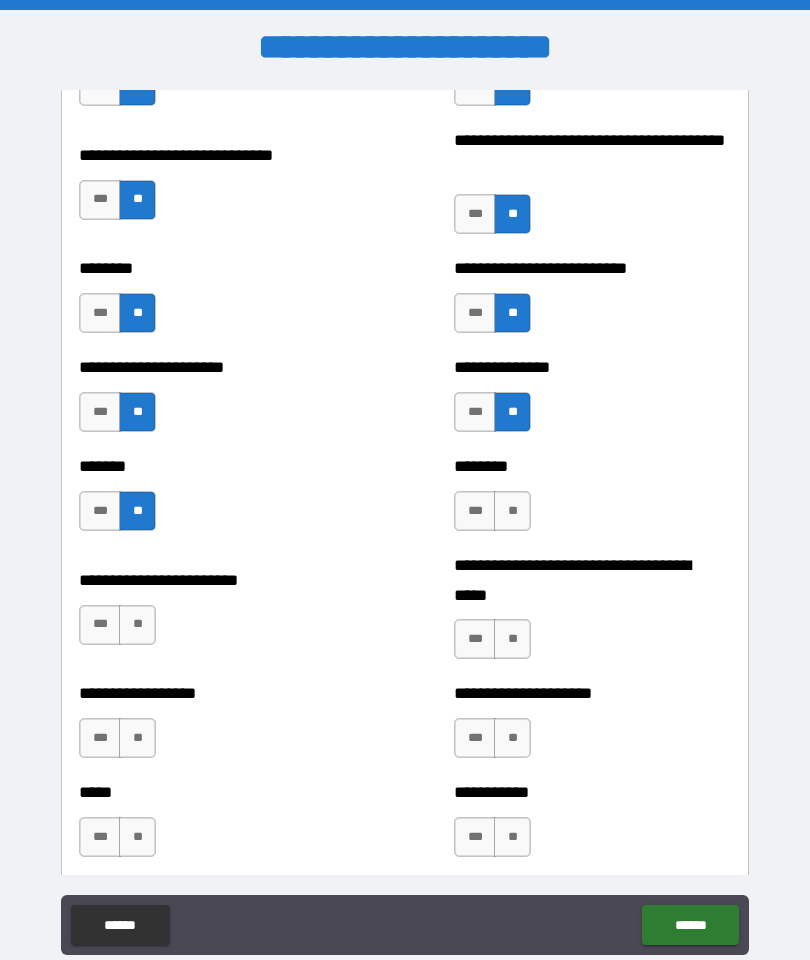 click on "**" at bounding box center [512, 511] 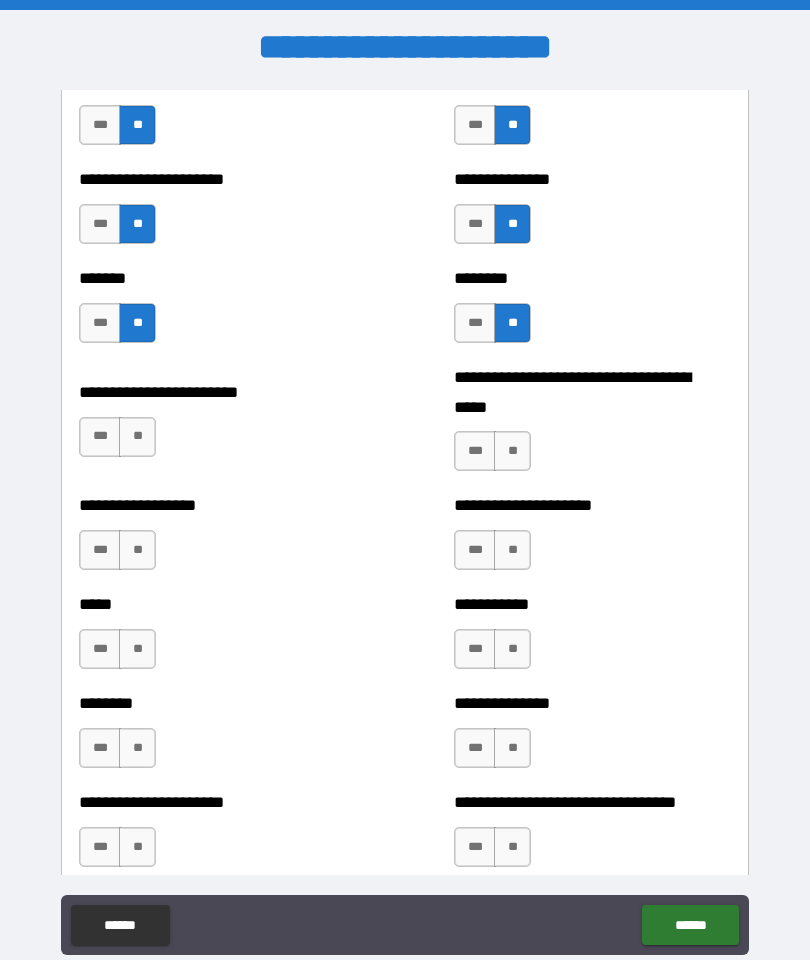 scroll, scrollTop: 3554, scrollLeft: 0, axis: vertical 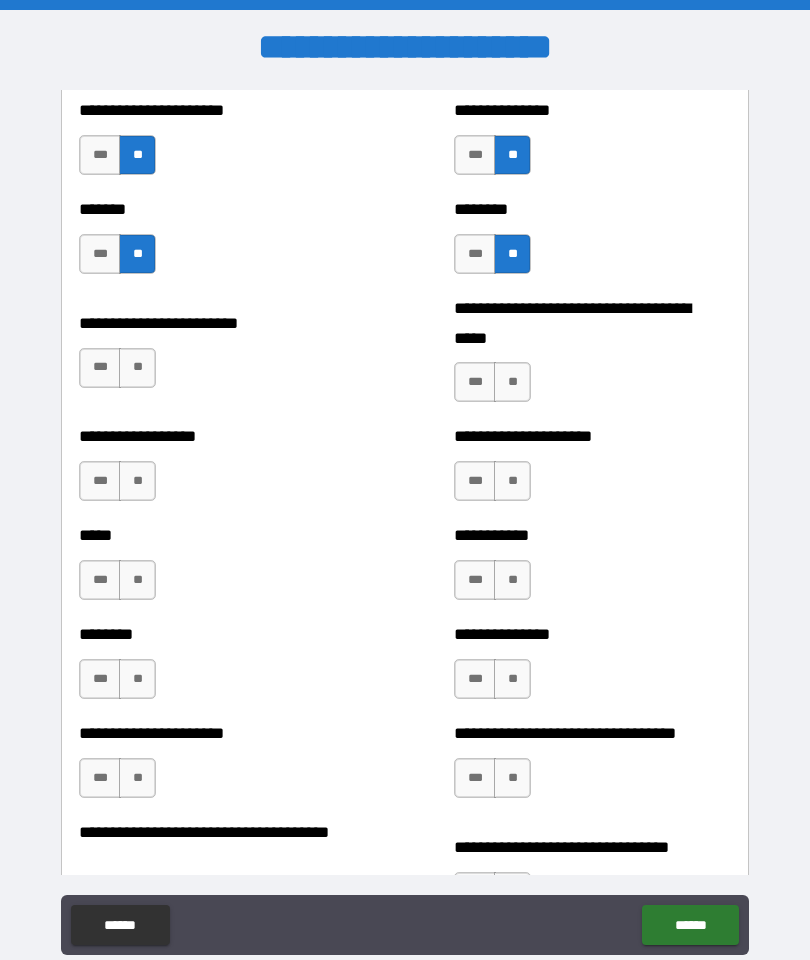click on "**" at bounding box center (137, 368) 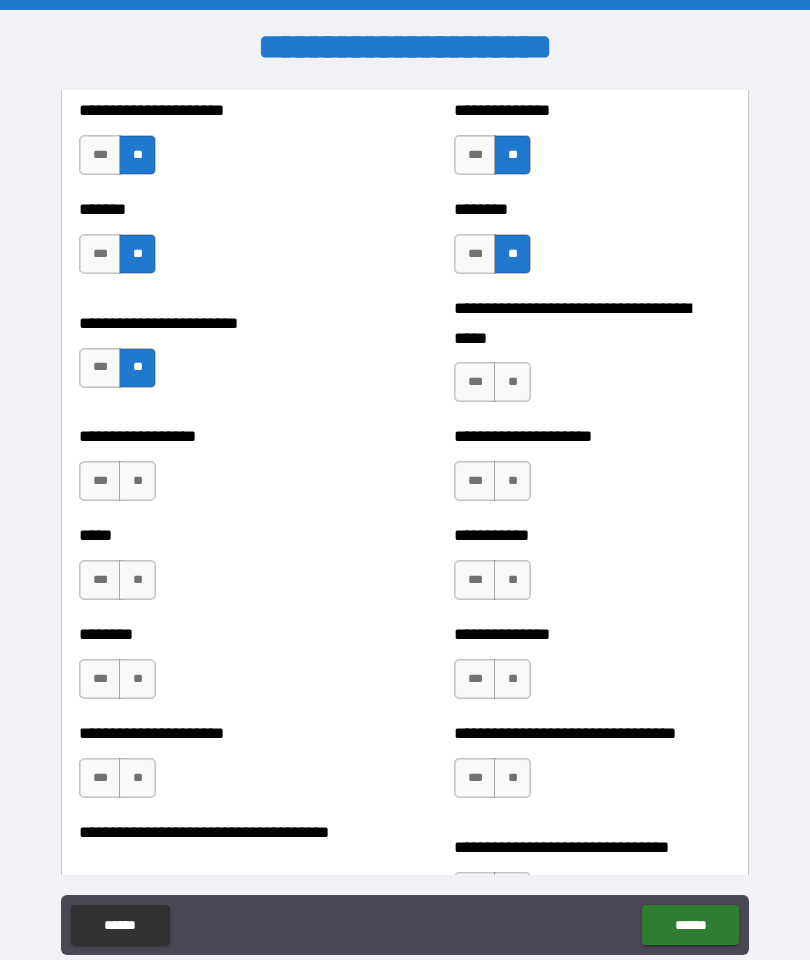 click on "**" at bounding box center (512, 382) 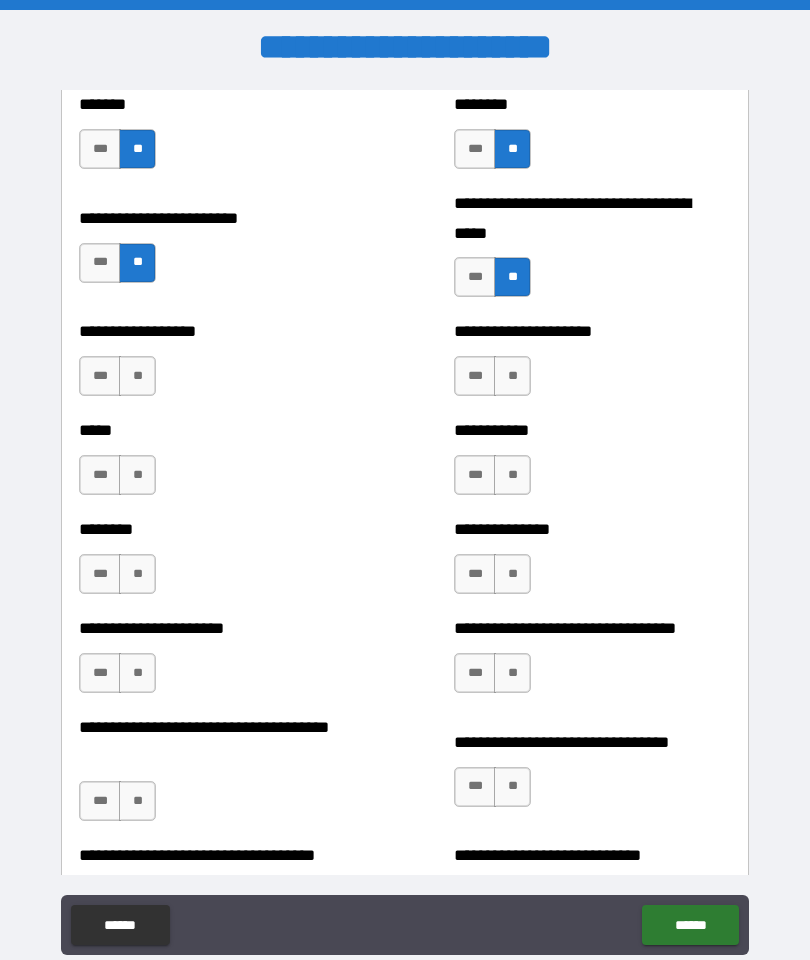 scroll, scrollTop: 3660, scrollLeft: 0, axis: vertical 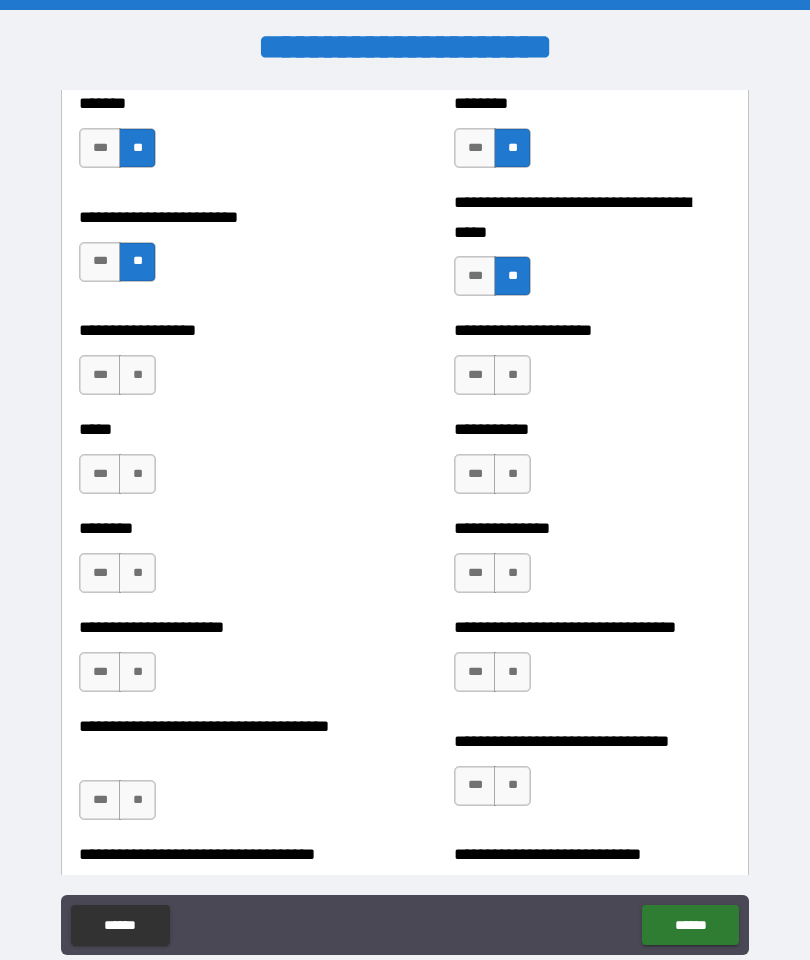 click on "**" at bounding box center [137, 375] 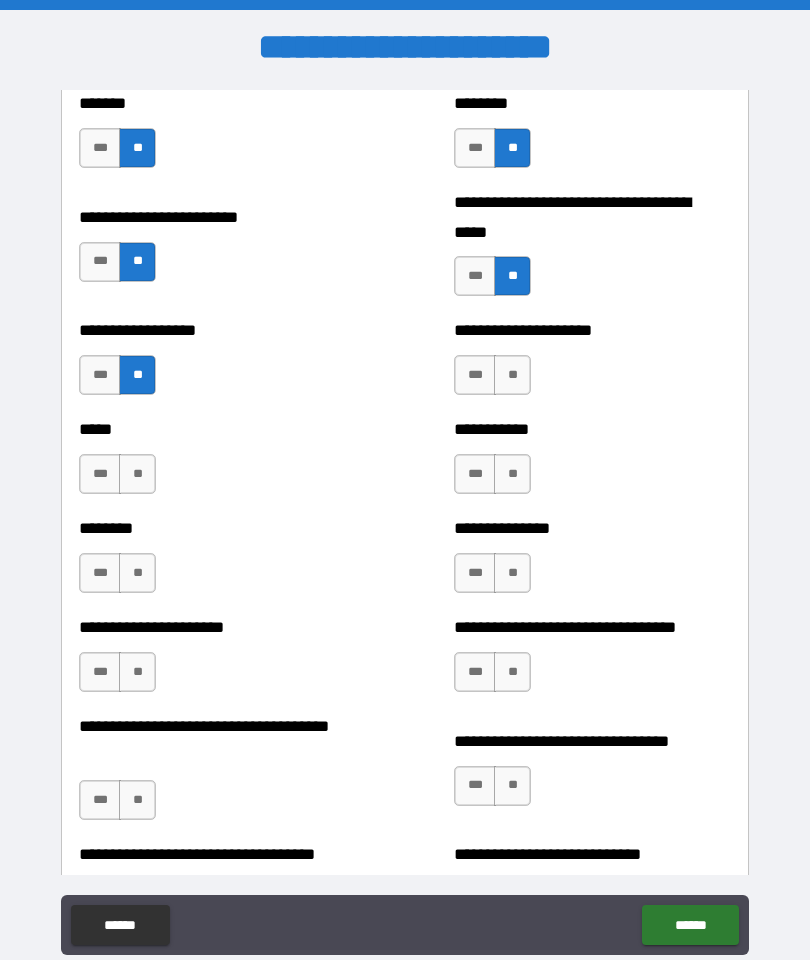 click on "**" at bounding box center (512, 375) 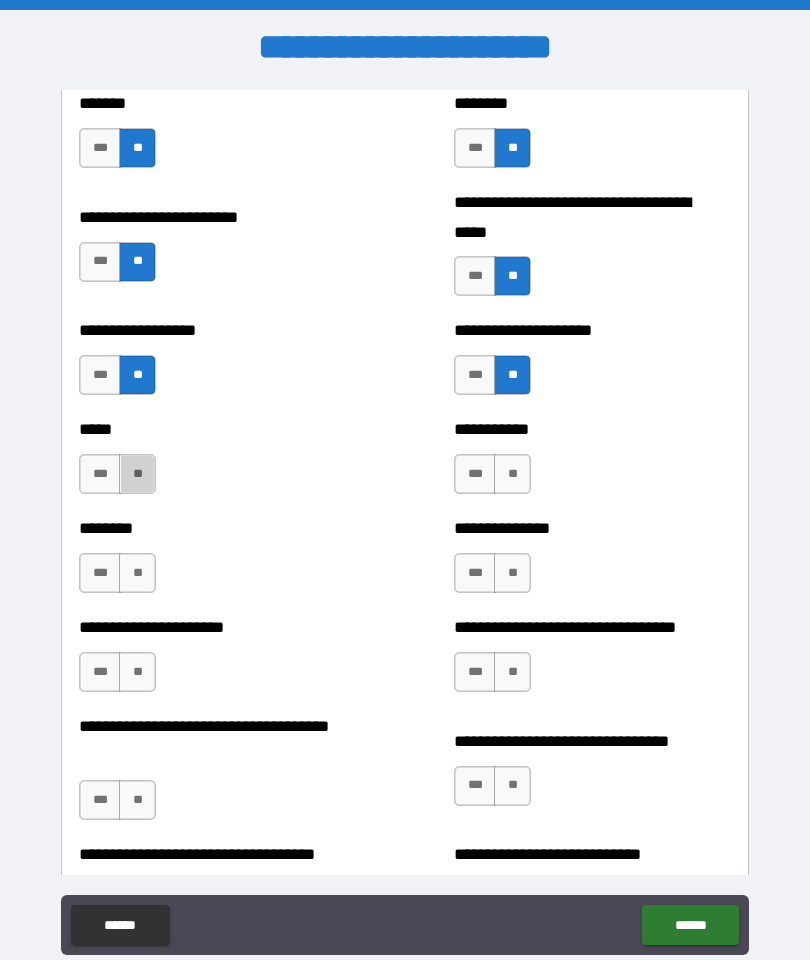 click on "**" at bounding box center [137, 474] 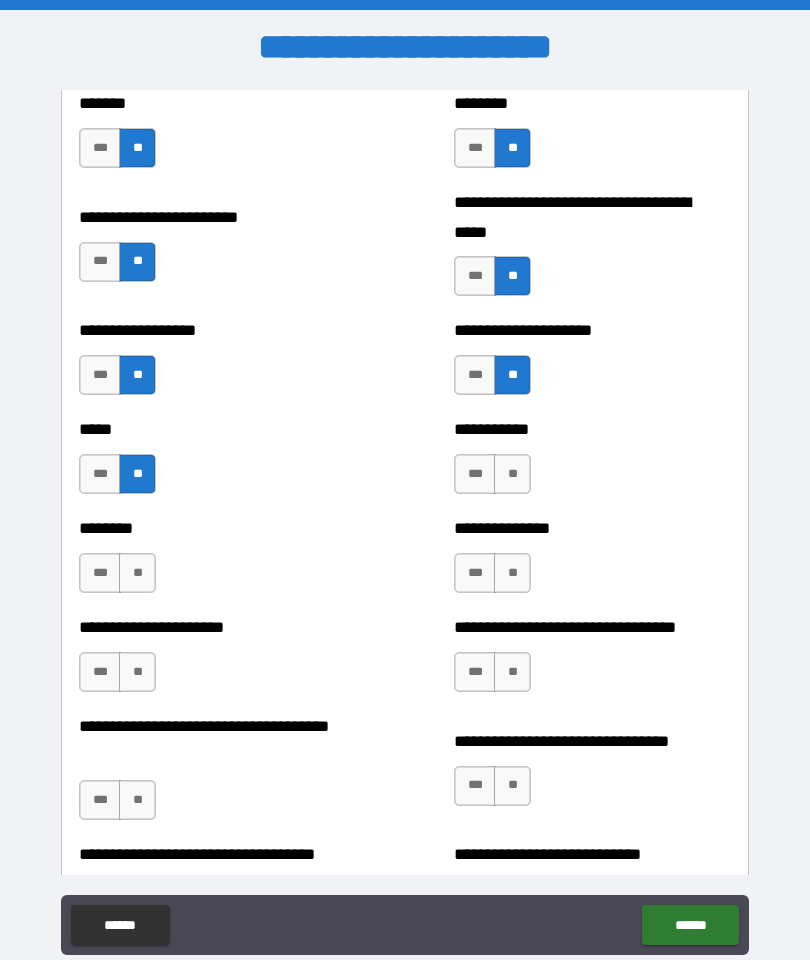 click on "**" at bounding box center [512, 474] 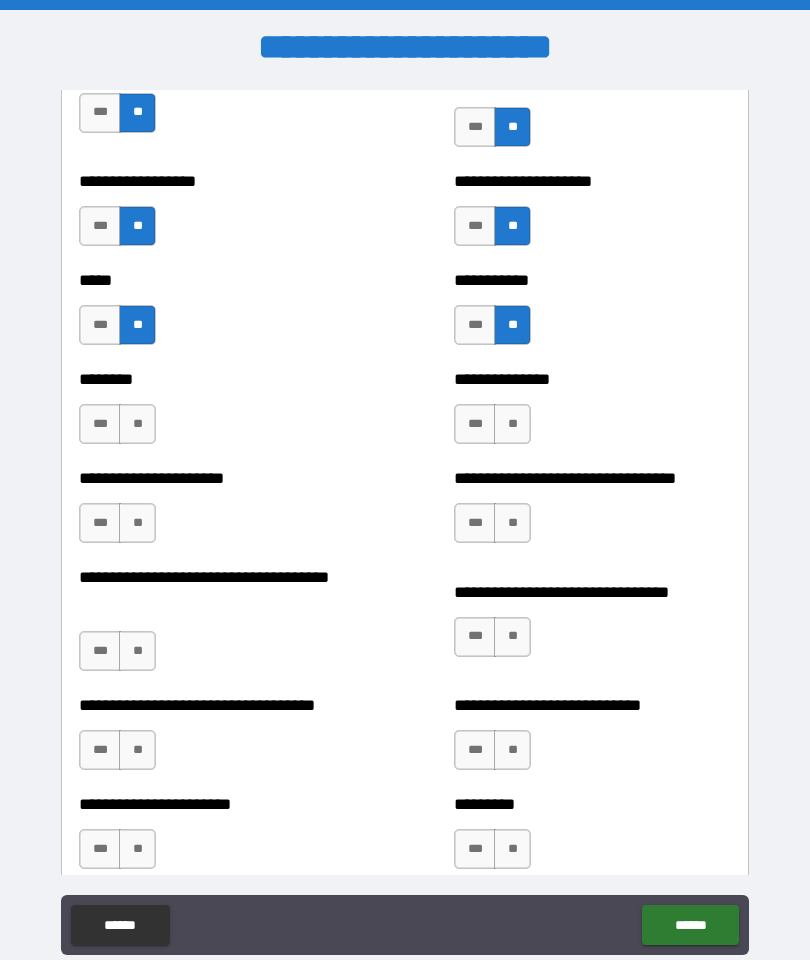scroll, scrollTop: 3814, scrollLeft: 0, axis: vertical 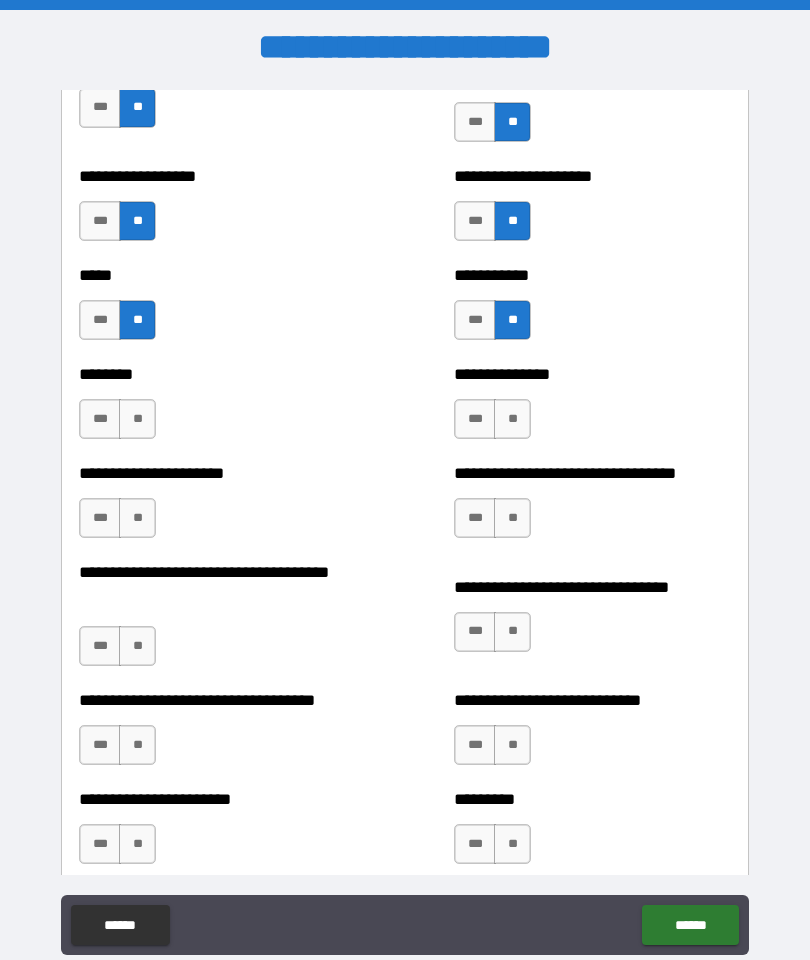click on "**" at bounding box center (137, 419) 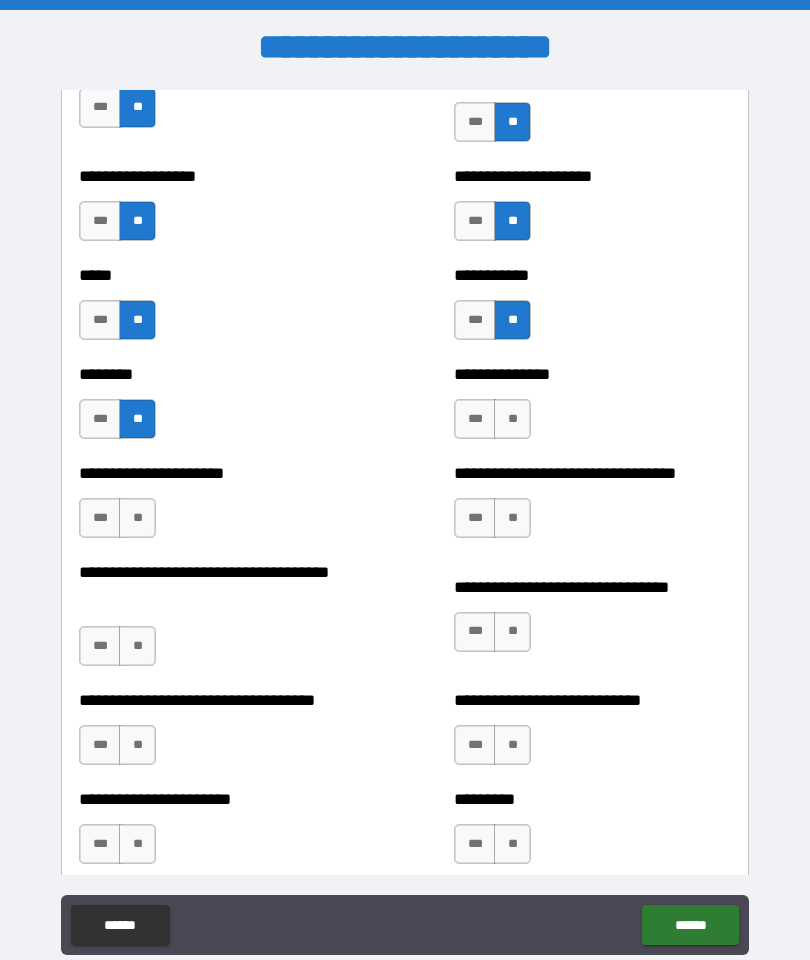 click on "**" at bounding box center [512, 419] 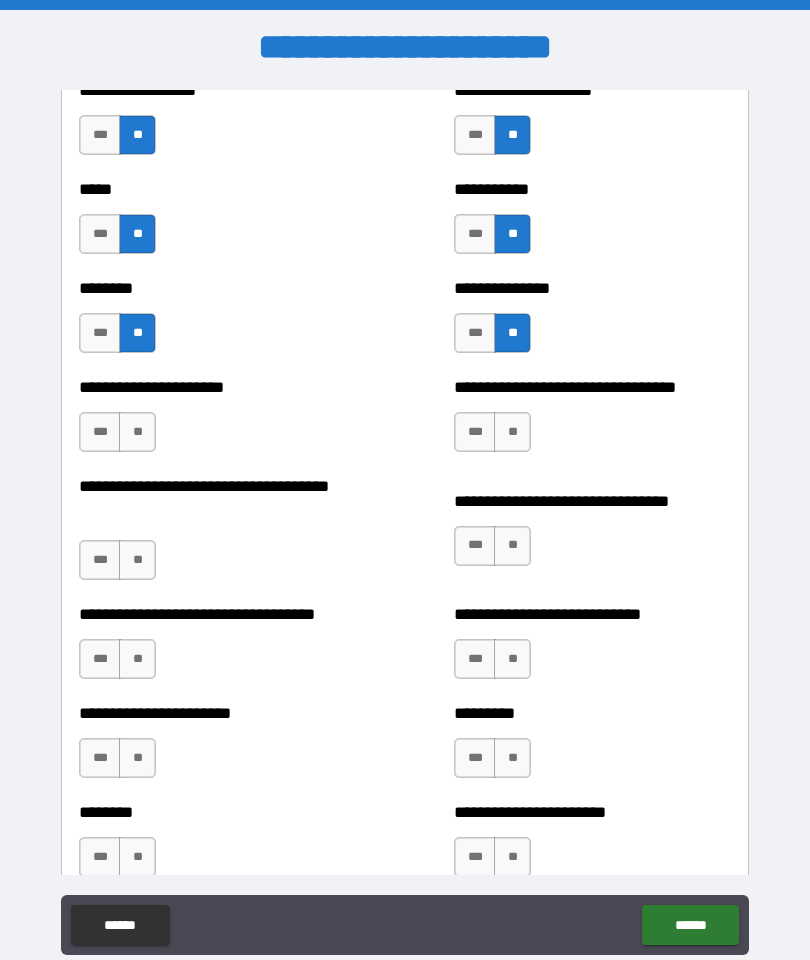 scroll, scrollTop: 3916, scrollLeft: 0, axis: vertical 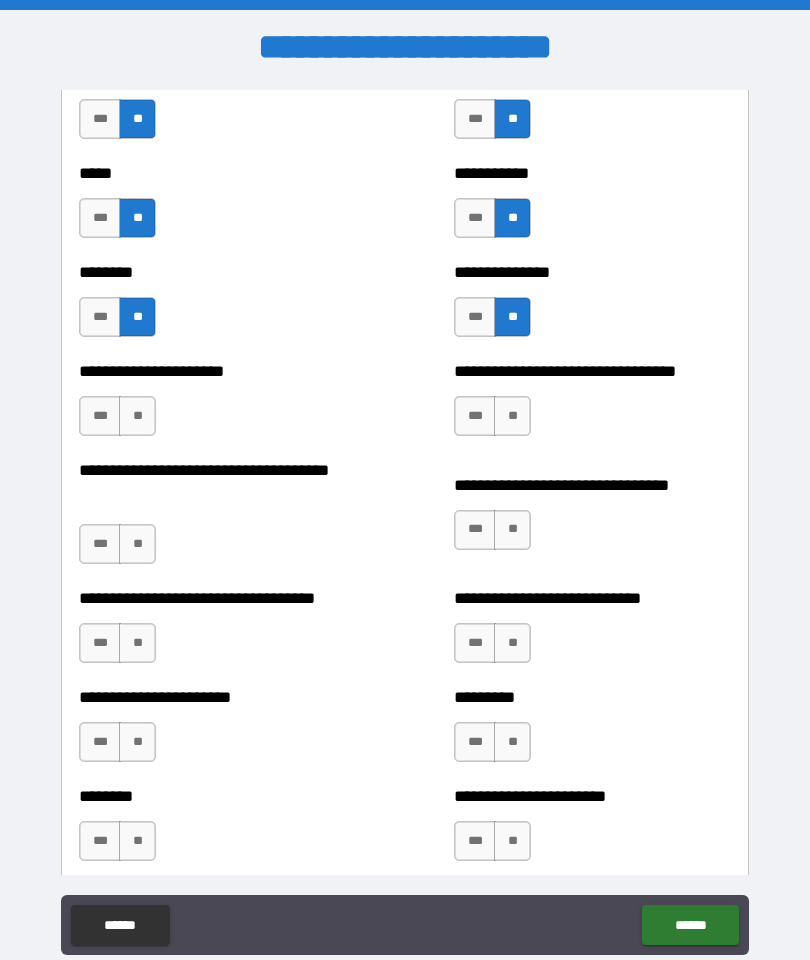 click on "**" at bounding box center [137, 416] 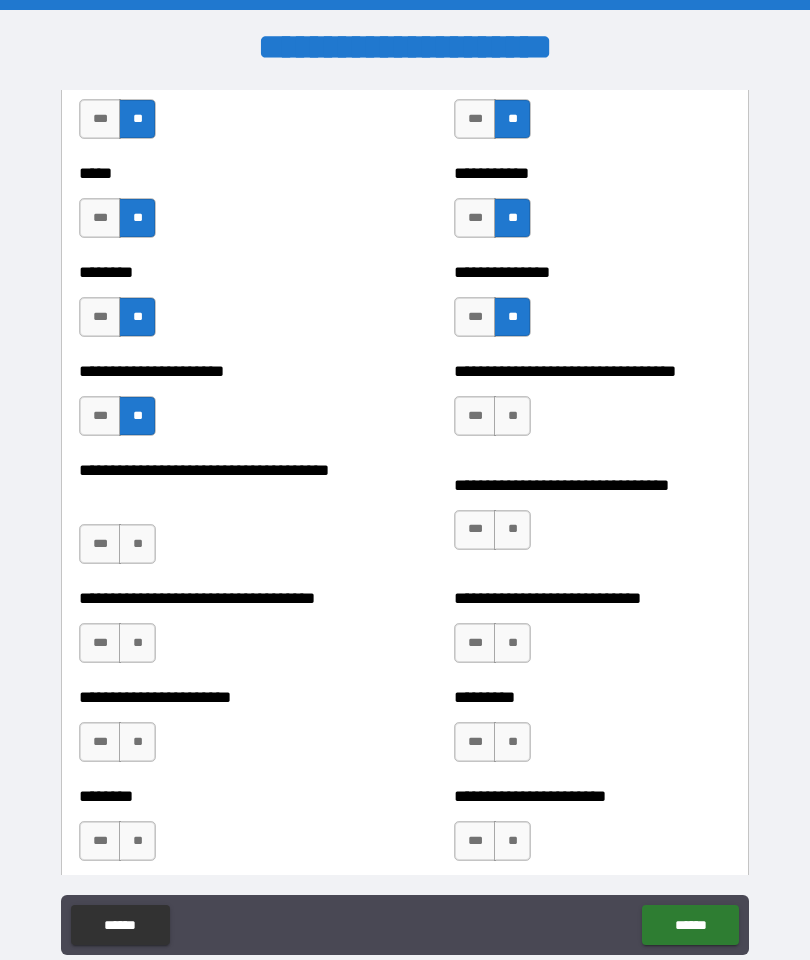 click on "**" at bounding box center (512, 416) 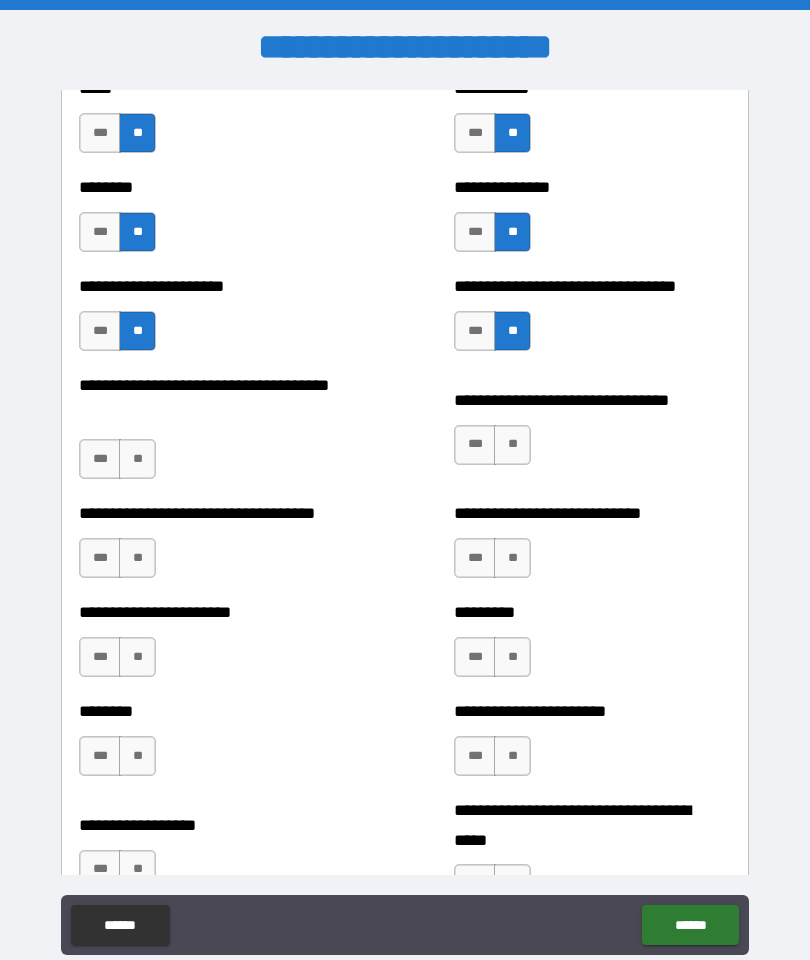 scroll, scrollTop: 4013, scrollLeft: 0, axis: vertical 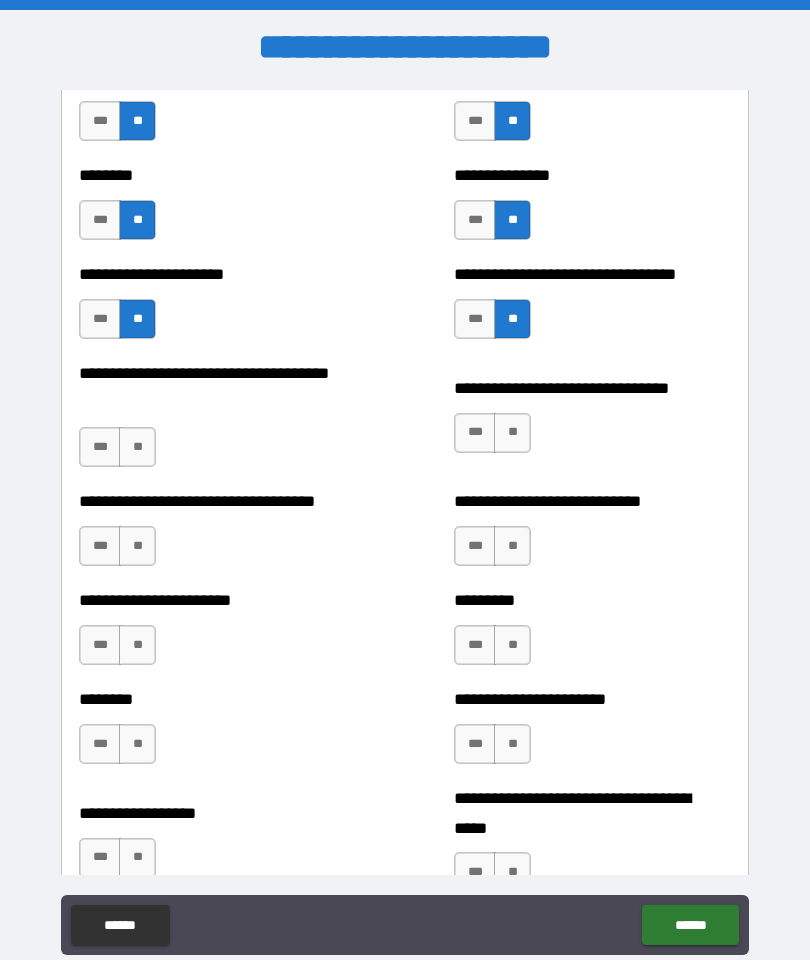 click on "**" at bounding box center (137, 447) 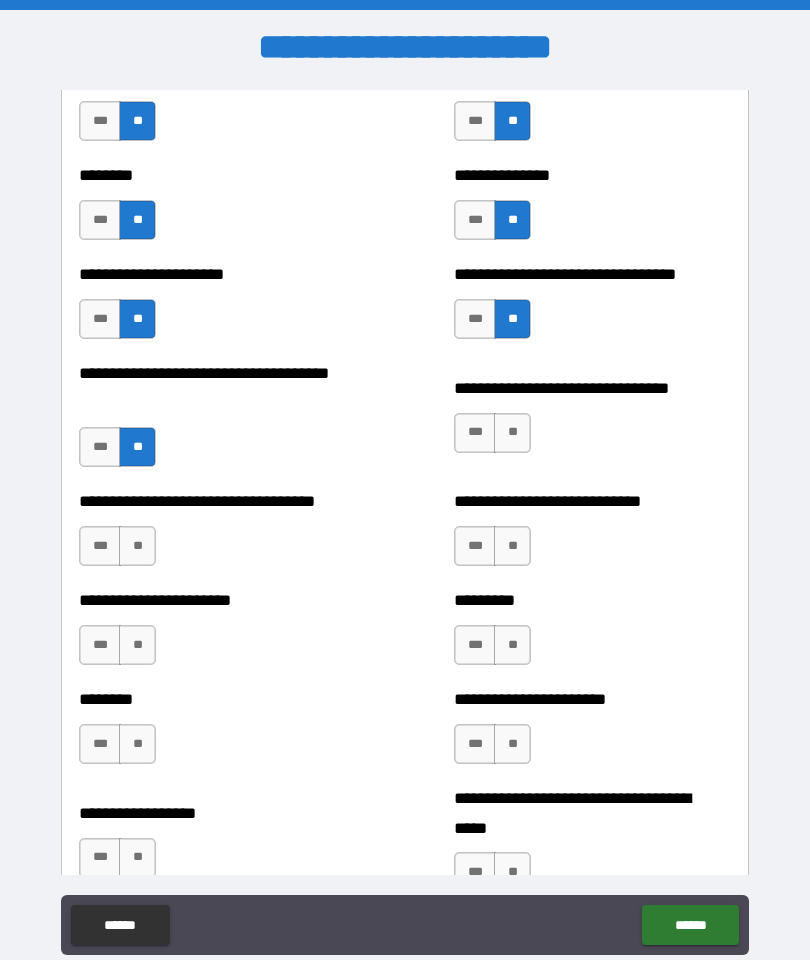 click on "**" at bounding box center (512, 433) 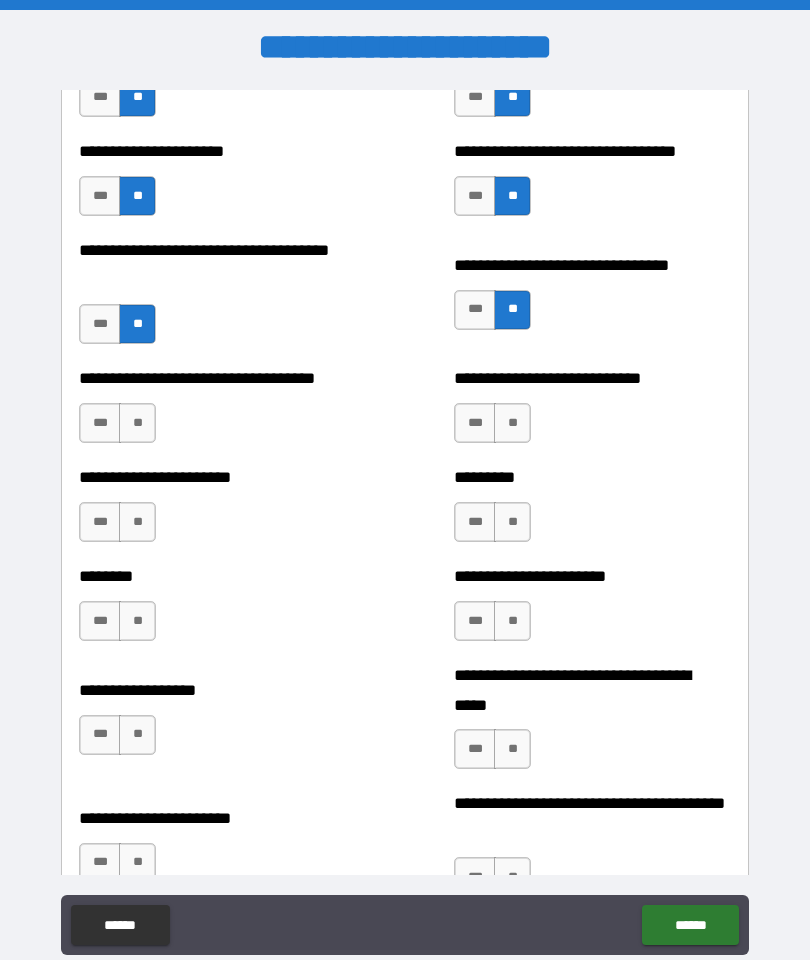 scroll, scrollTop: 4142, scrollLeft: 0, axis: vertical 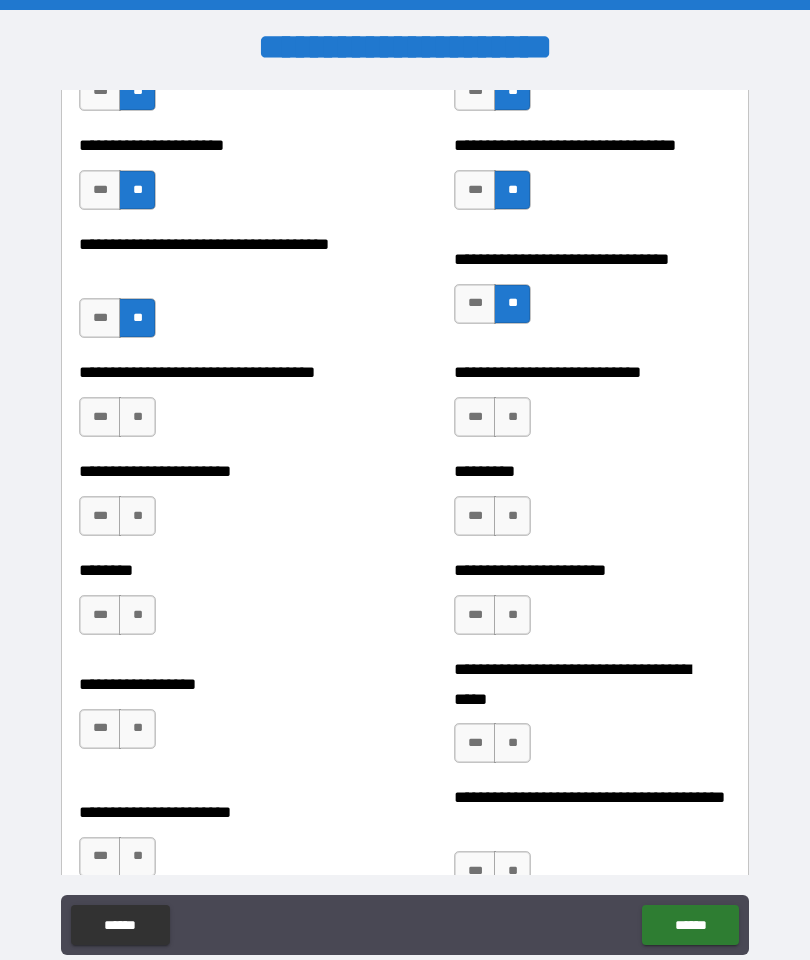 click on "**" at bounding box center (137, 417) 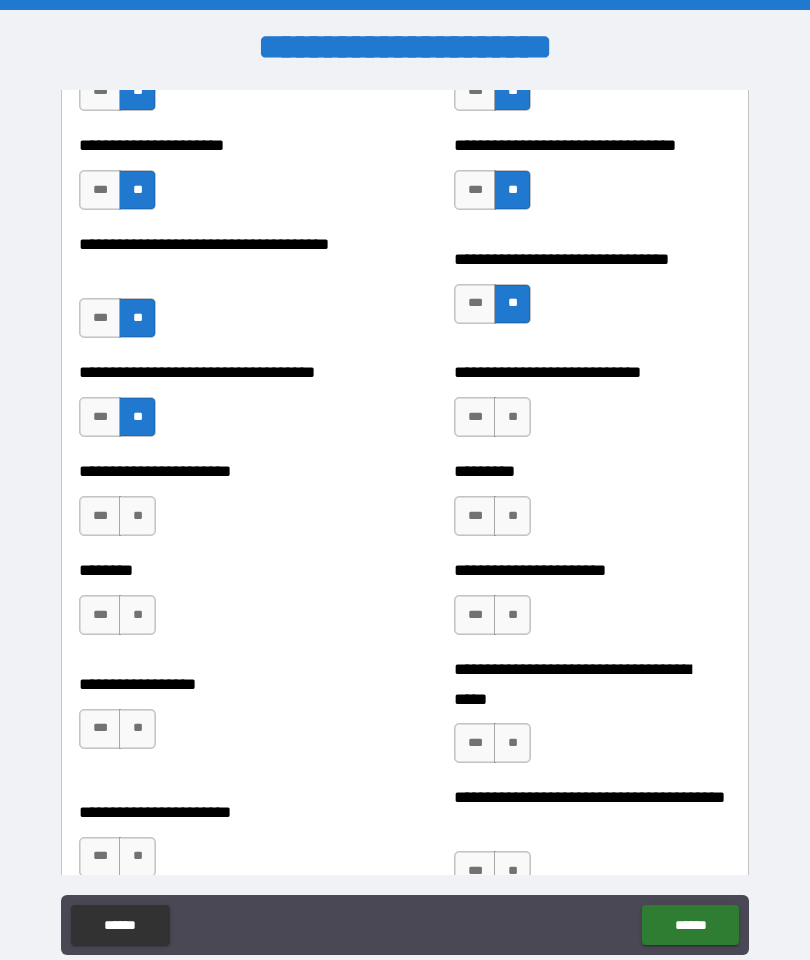 click on "**" at bounding box center (512, 417) 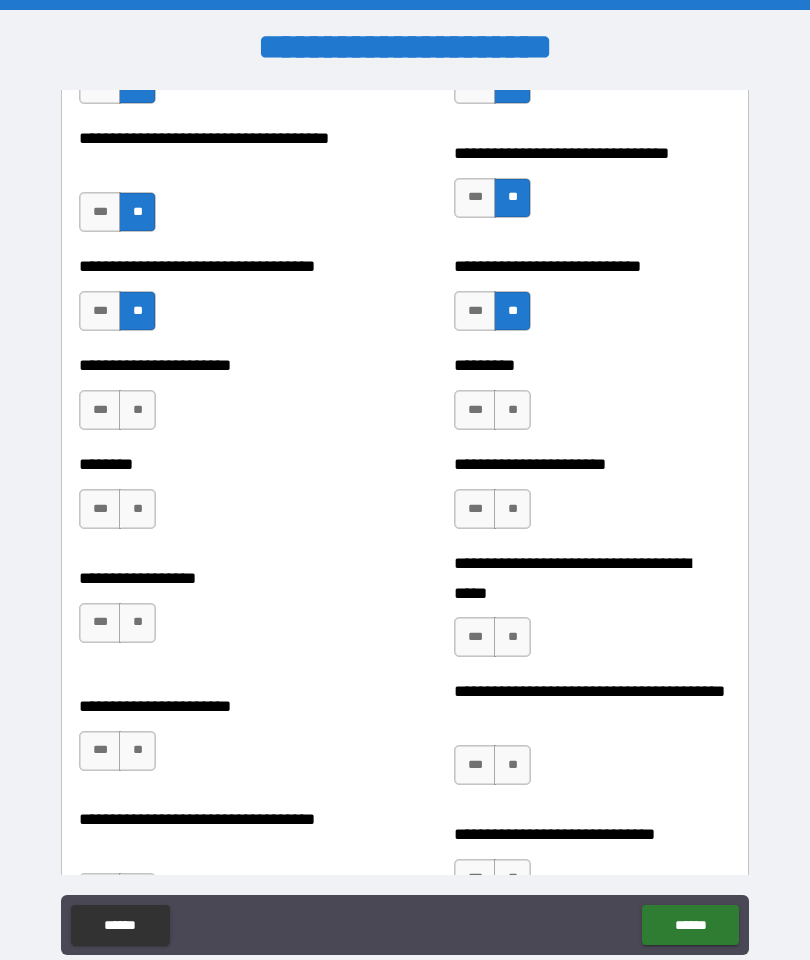 scroll, scrollTop: 4256, scrollLeft: 0, axis: vertical 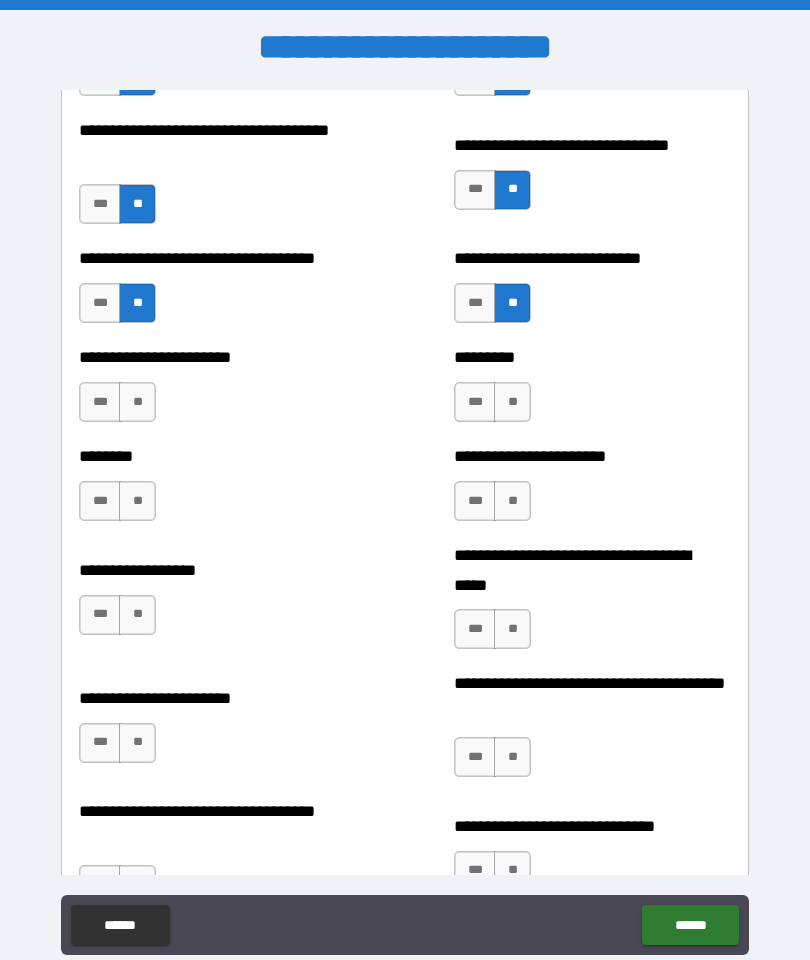 click on "**" at bounding box center [137, 402] 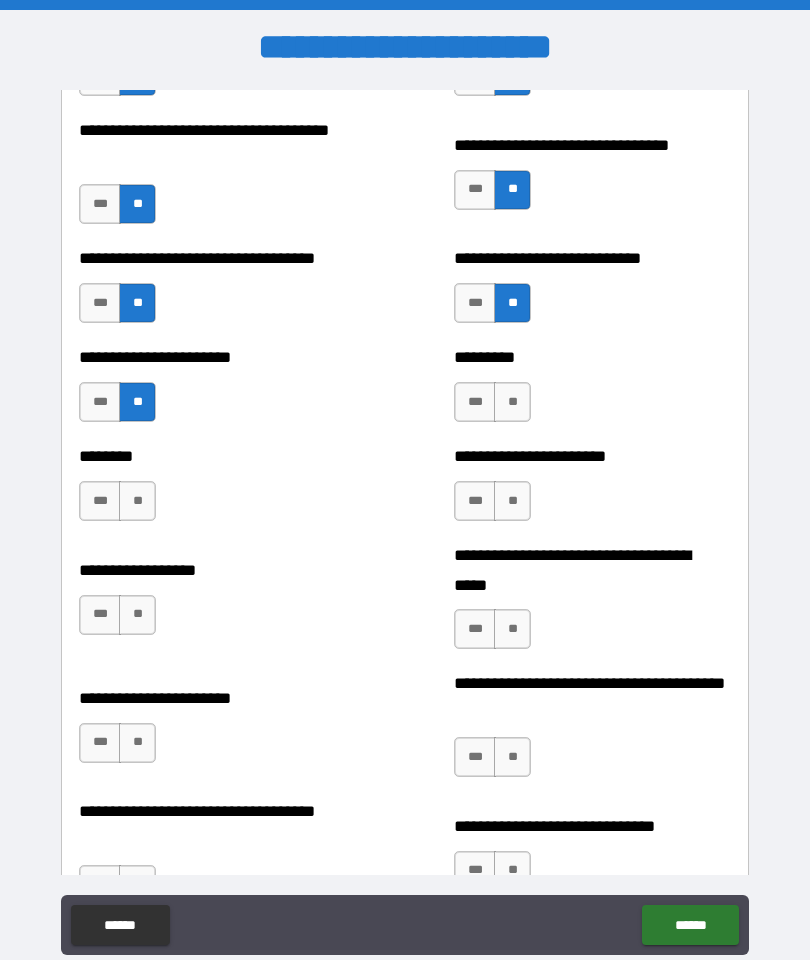 click on "**" at bounding box center [512, 402] 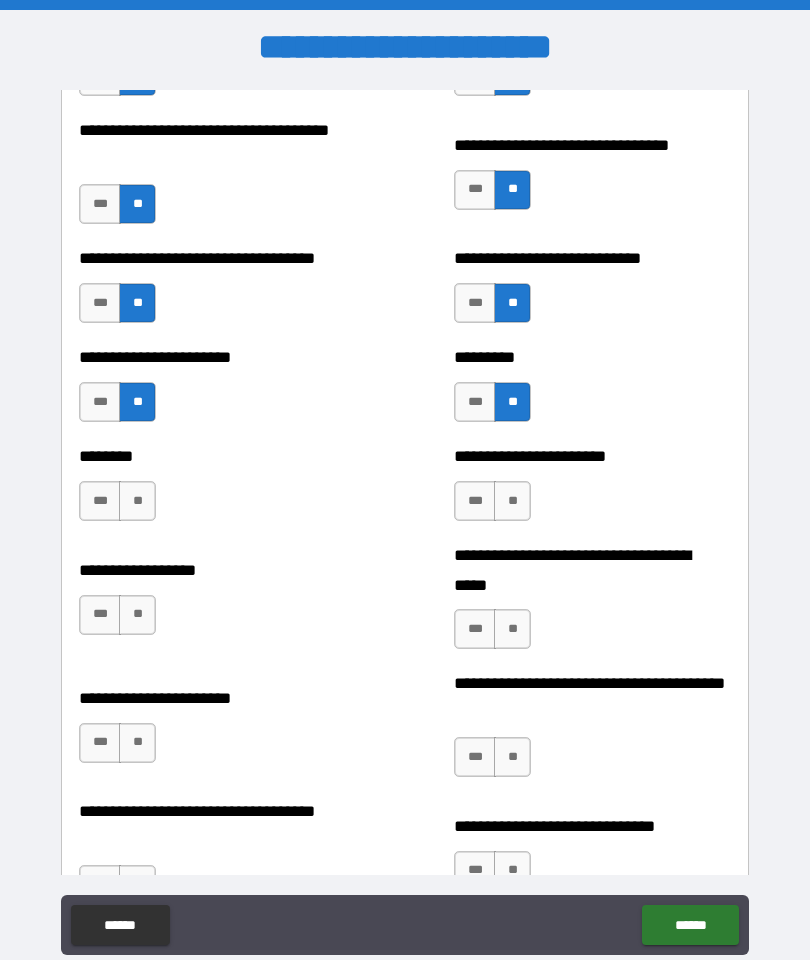 click on "**" at bounding box center [137, 501] 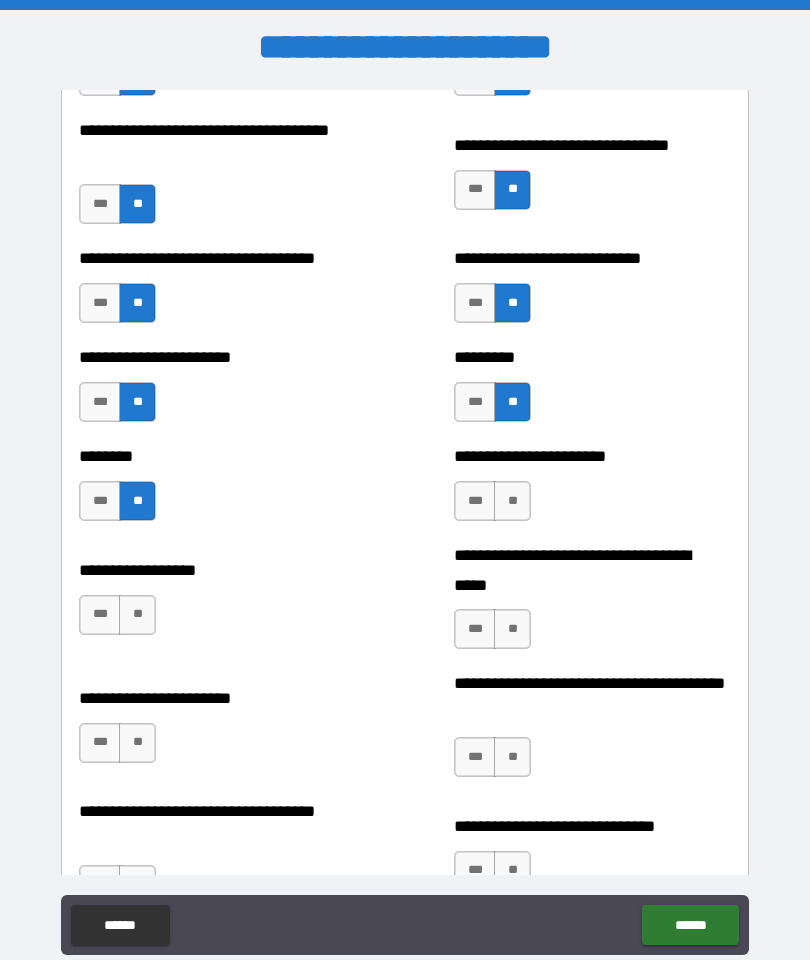 click on "**" at bounding box center (512, 501) 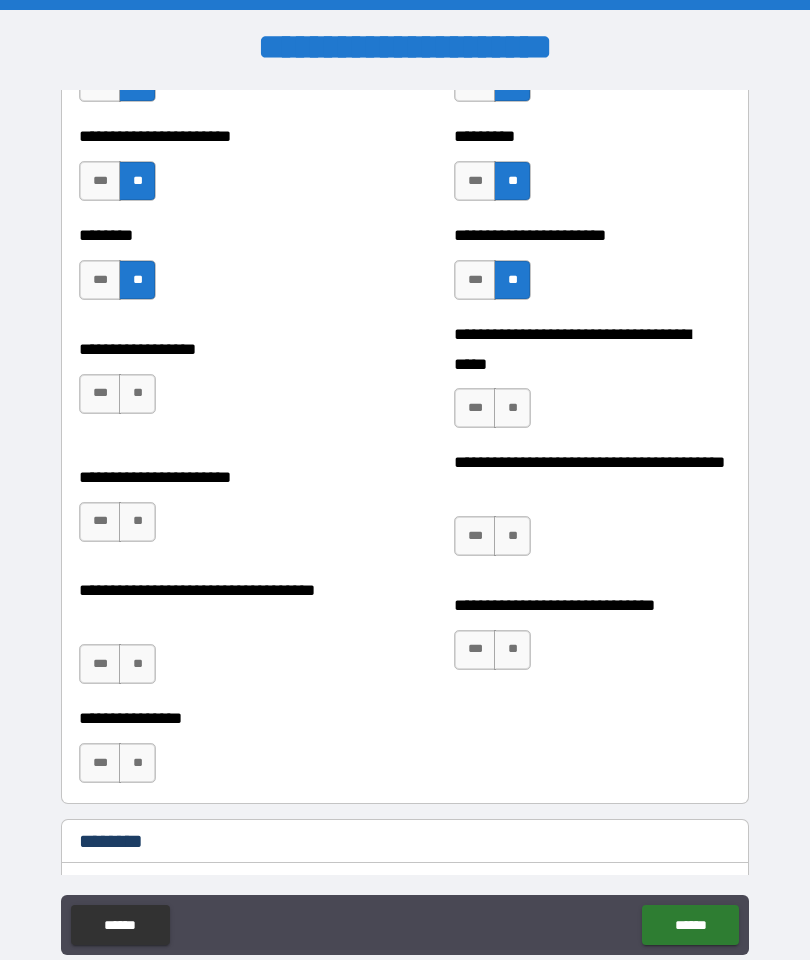 scroll, scrollTop: 4486, scrollLeft: 0, axis: vertical 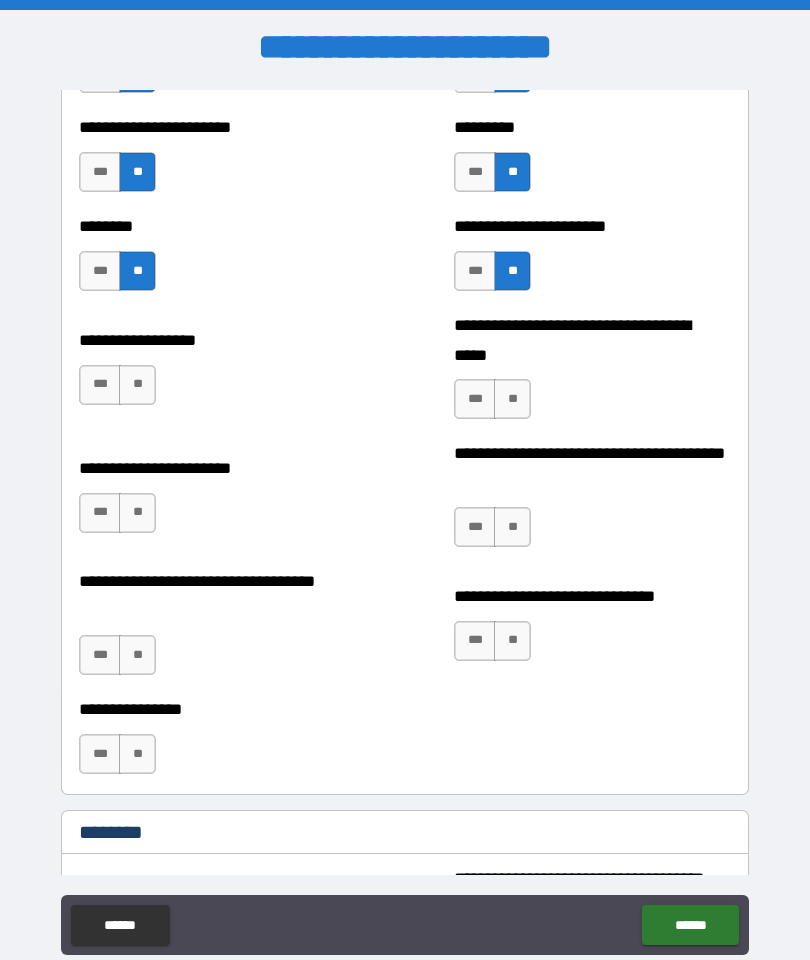 click on "**" at bounding box center (137, 385) 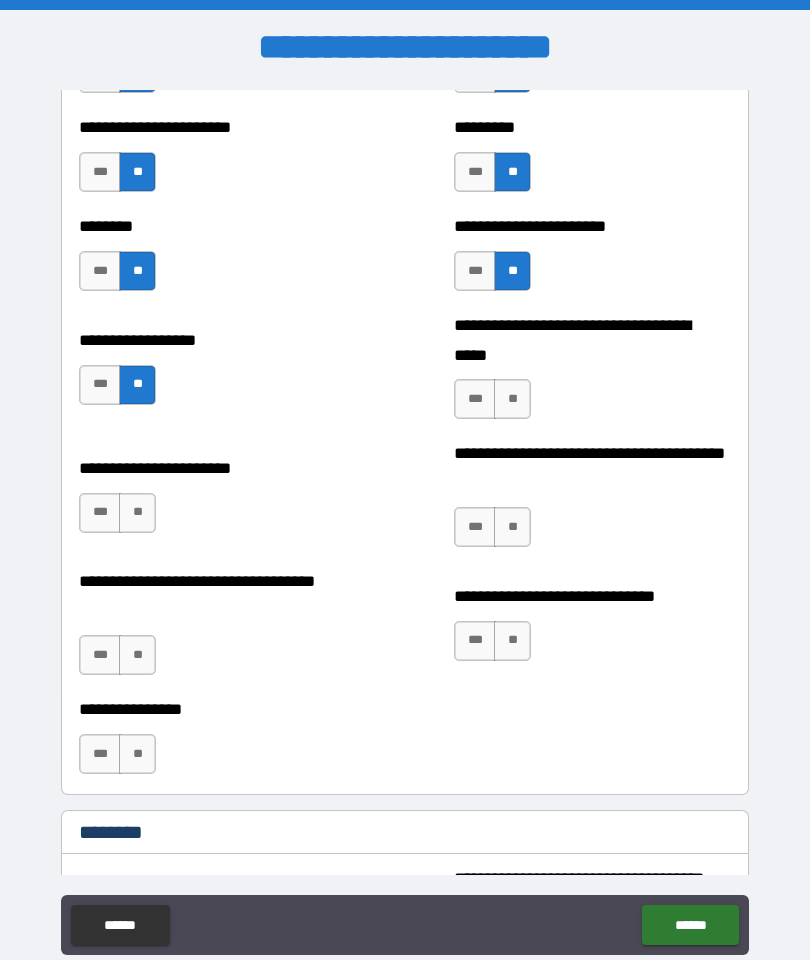click on "**" at bounding box center [512, 399] 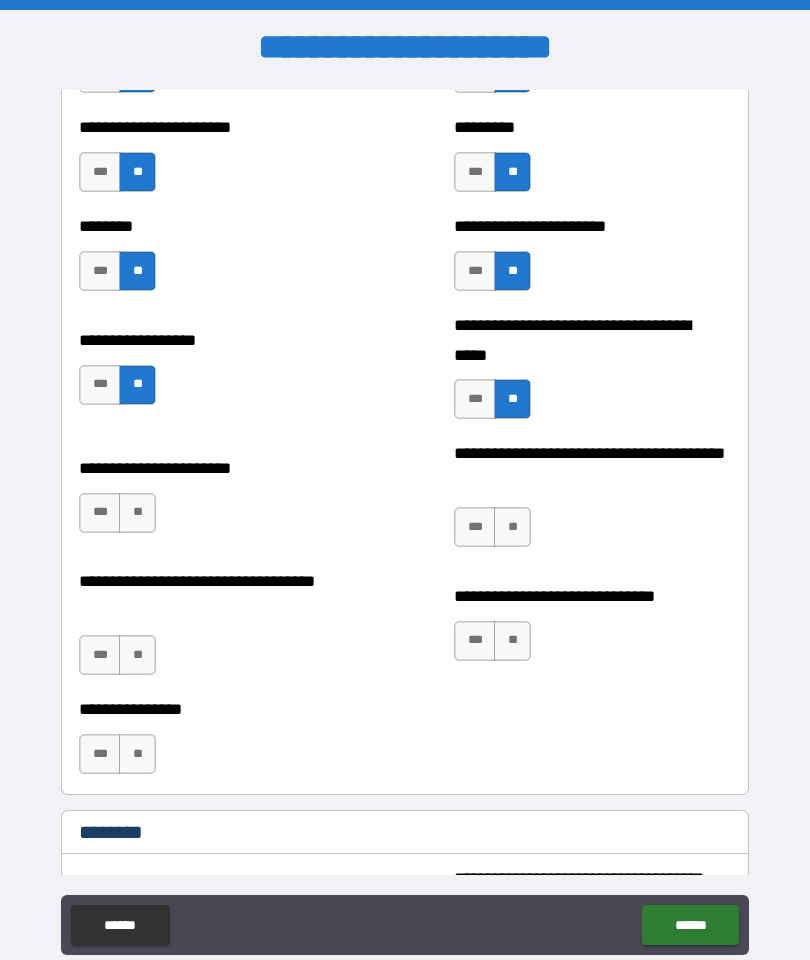 click on "**" at bounding box center (137, 513) 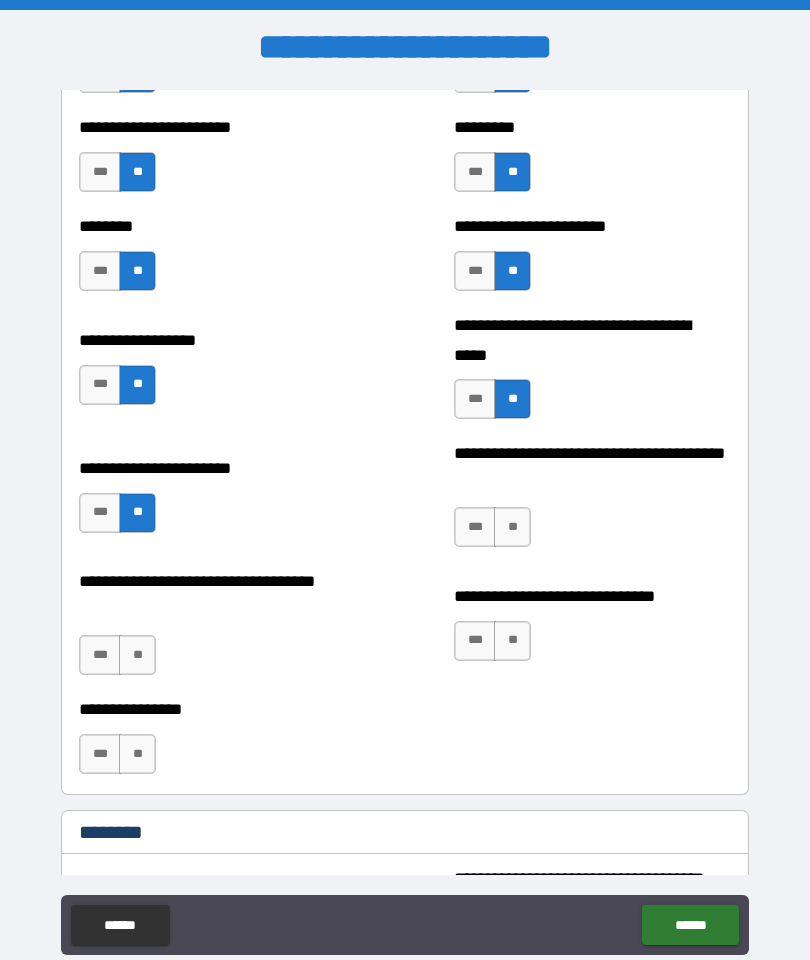 click on "***" at bounding box center (475, 527) 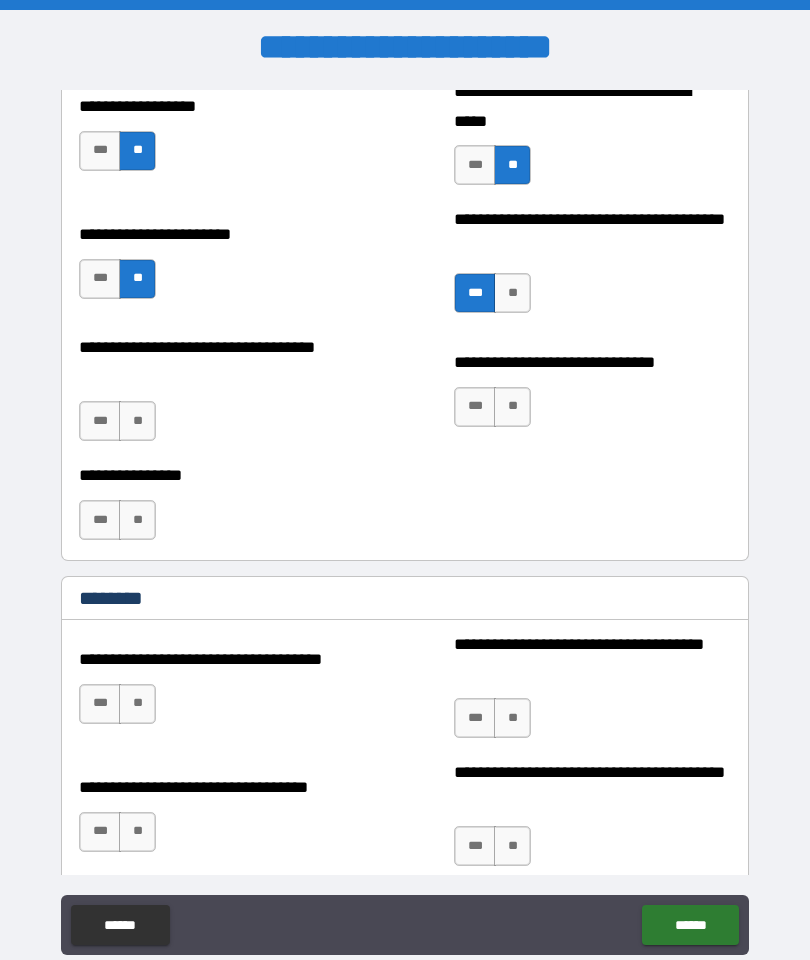 scroll, scrollTop: 4729, scrollLeft: 0, axis: vertical 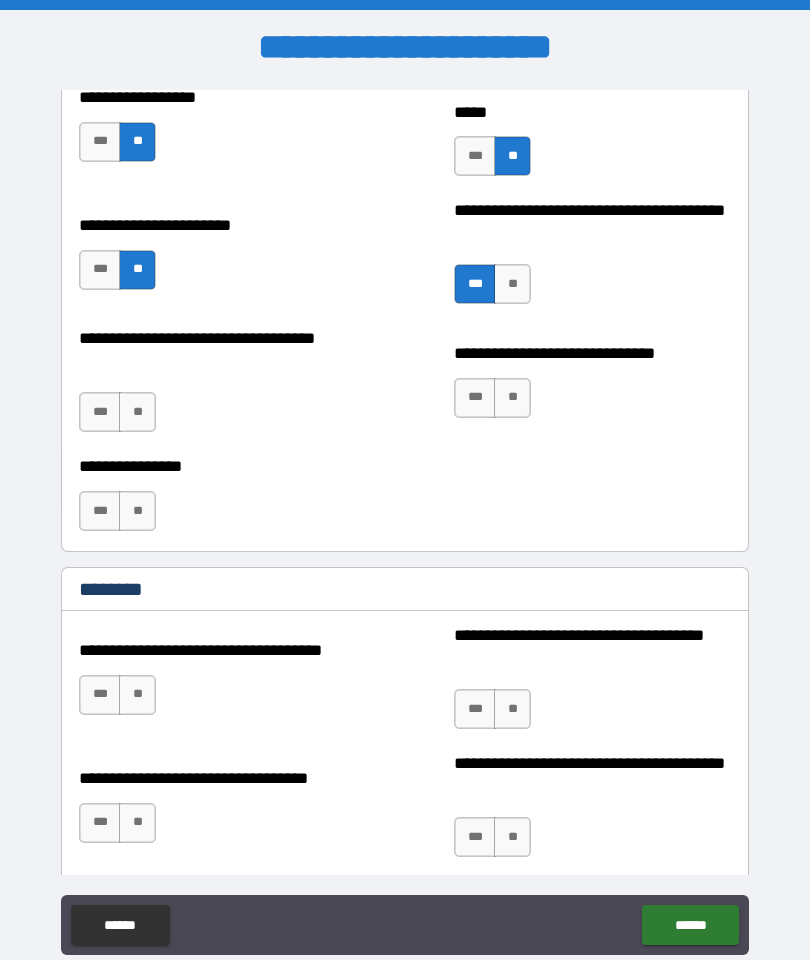 click on "**" at bounding box center [137, 412] 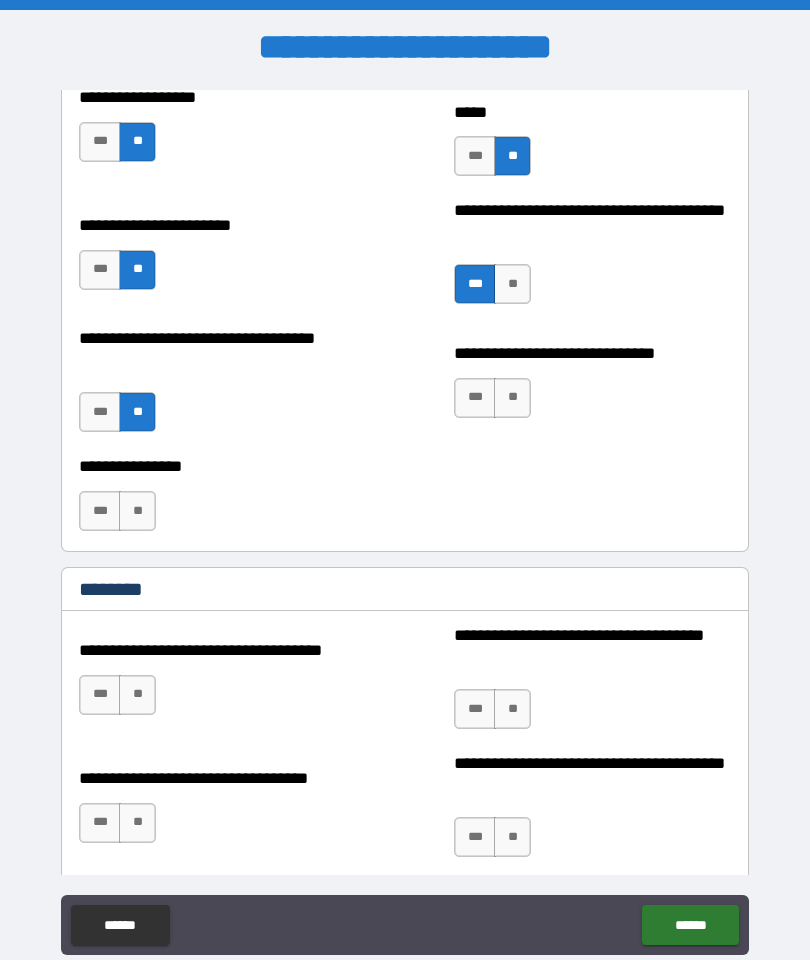 click on "**" at bounding box center (512, 398) 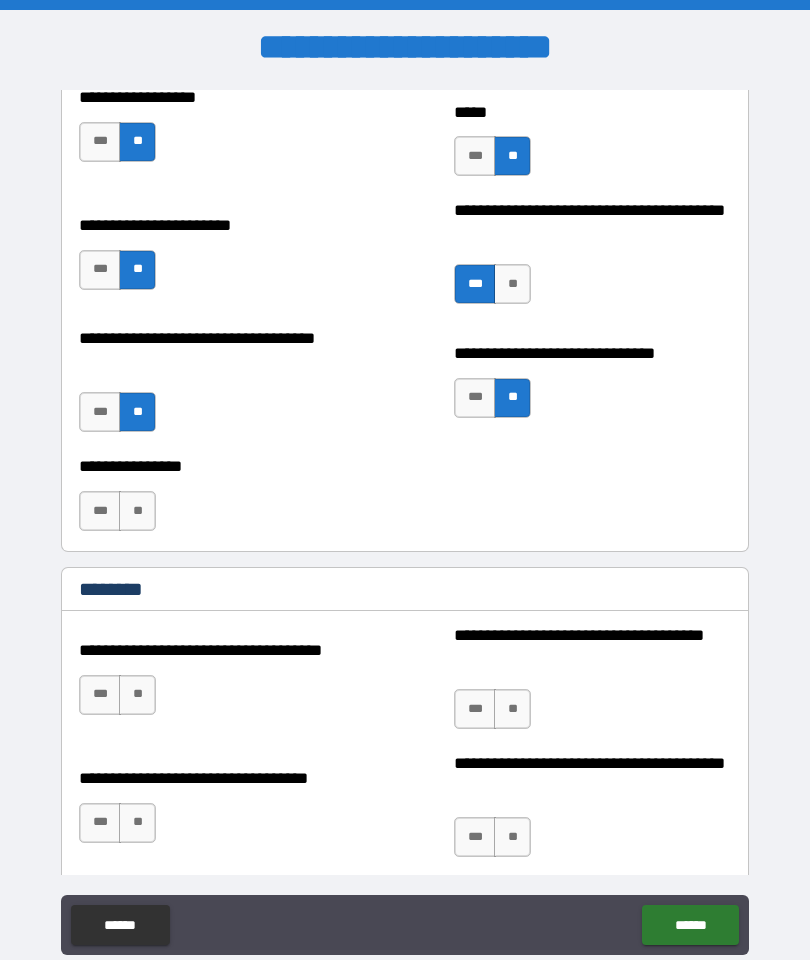 click on "**" at bounding box center [137, 511] 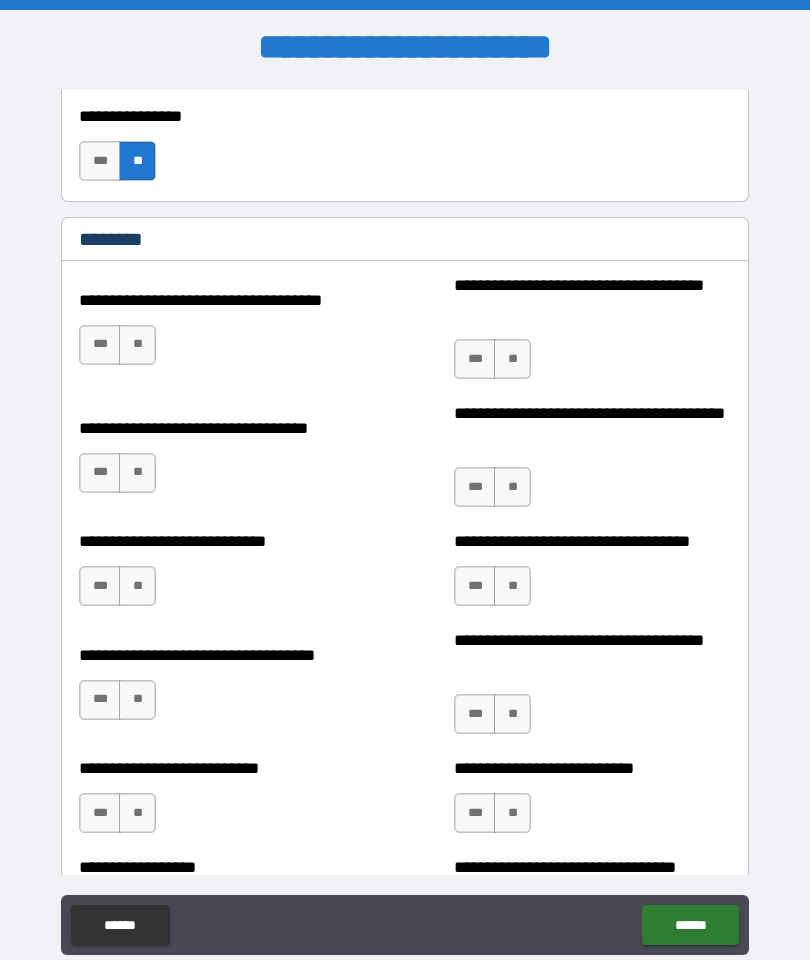 scroll, scrollTop: 5081, scrollLeft: 0, axis: vertical 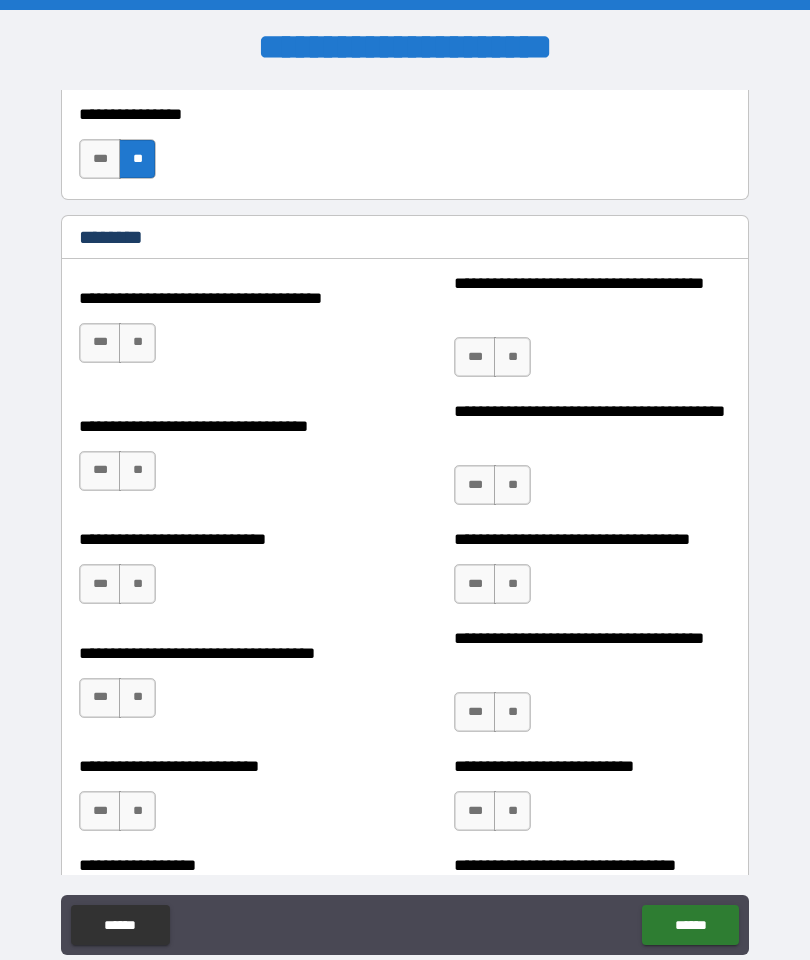 click on "**" at bounding box center (137, 343) 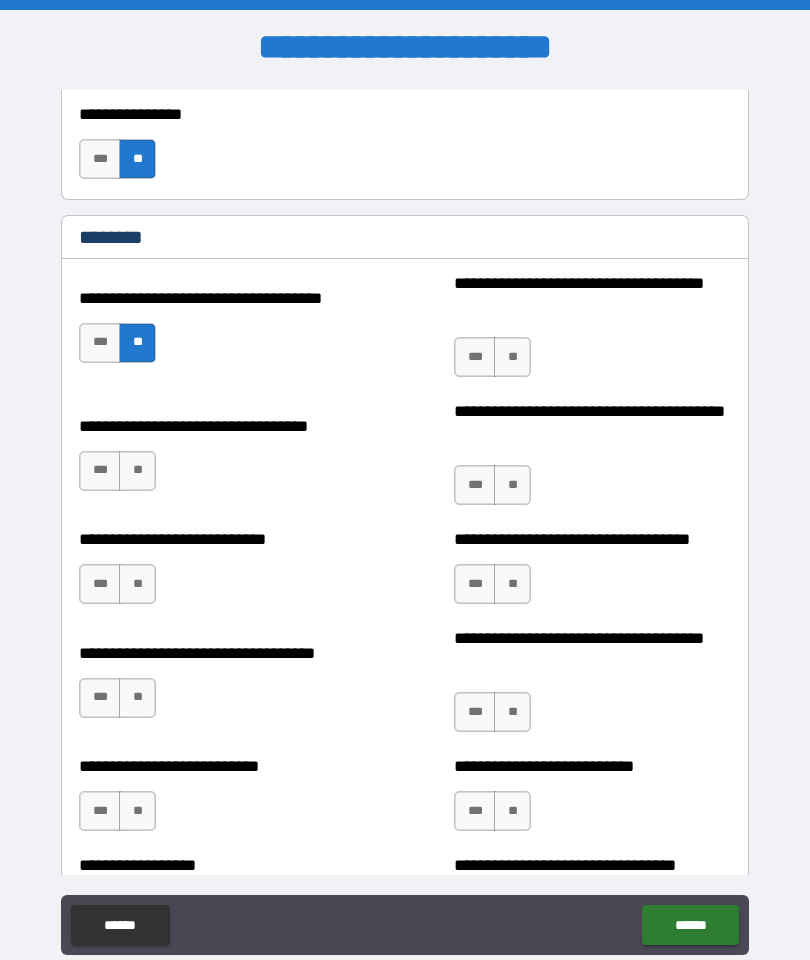click on "**" at bounding box center [512, 357] 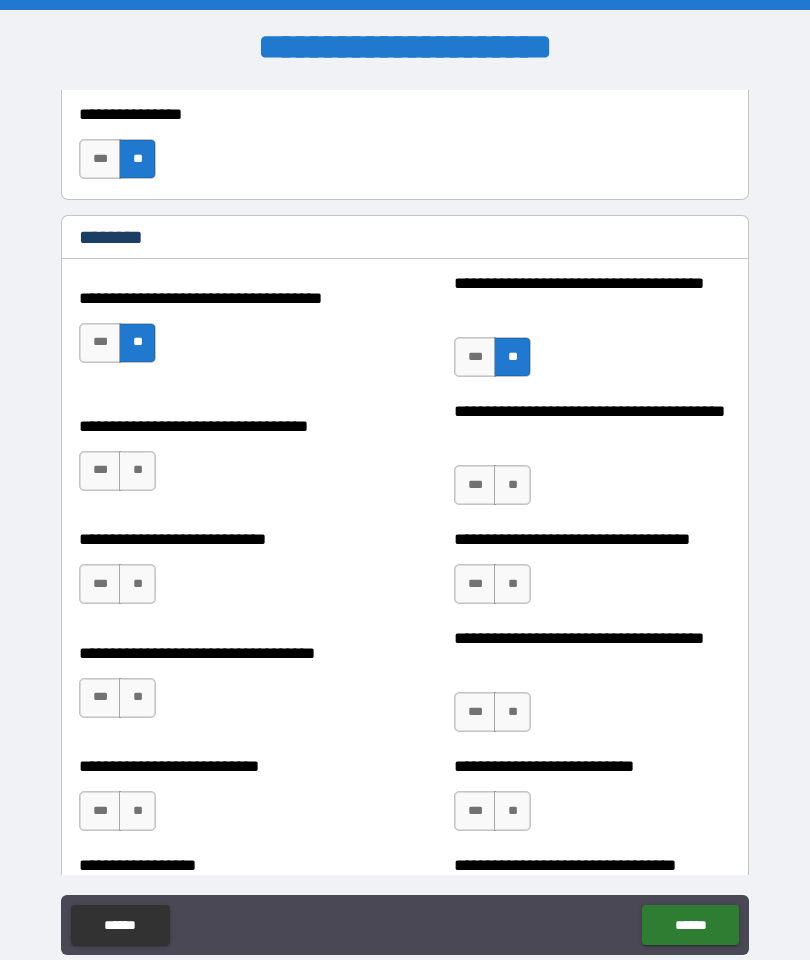 click on "**" at bounding box center (137, 471) 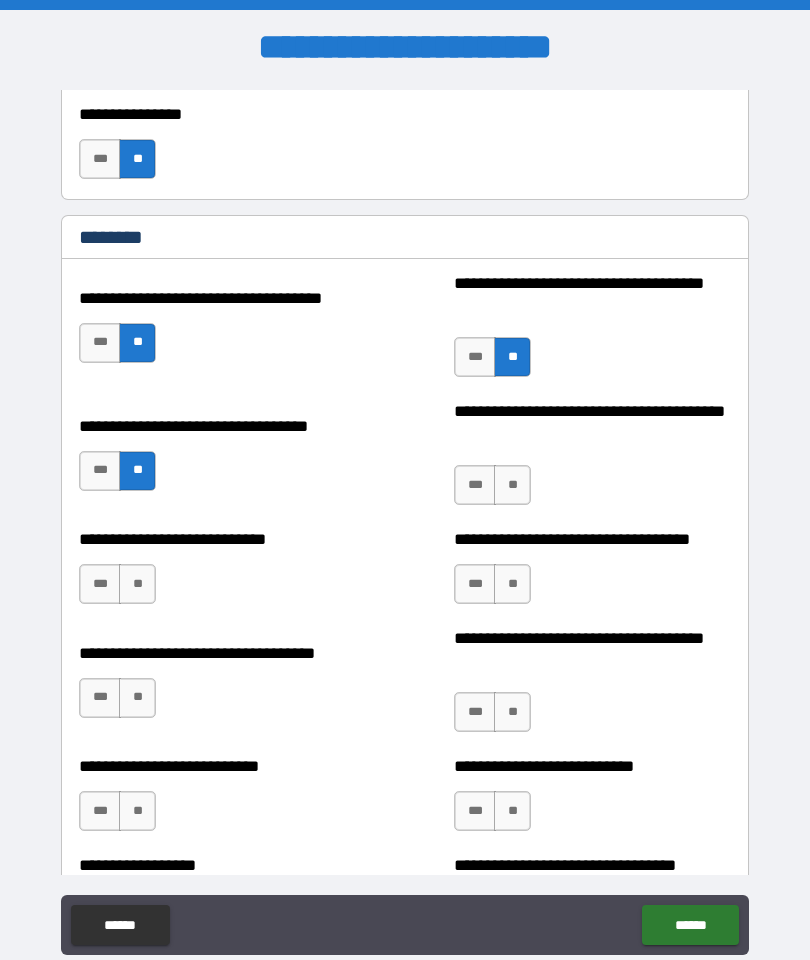 click on "**" at bounding box center (512, 485) 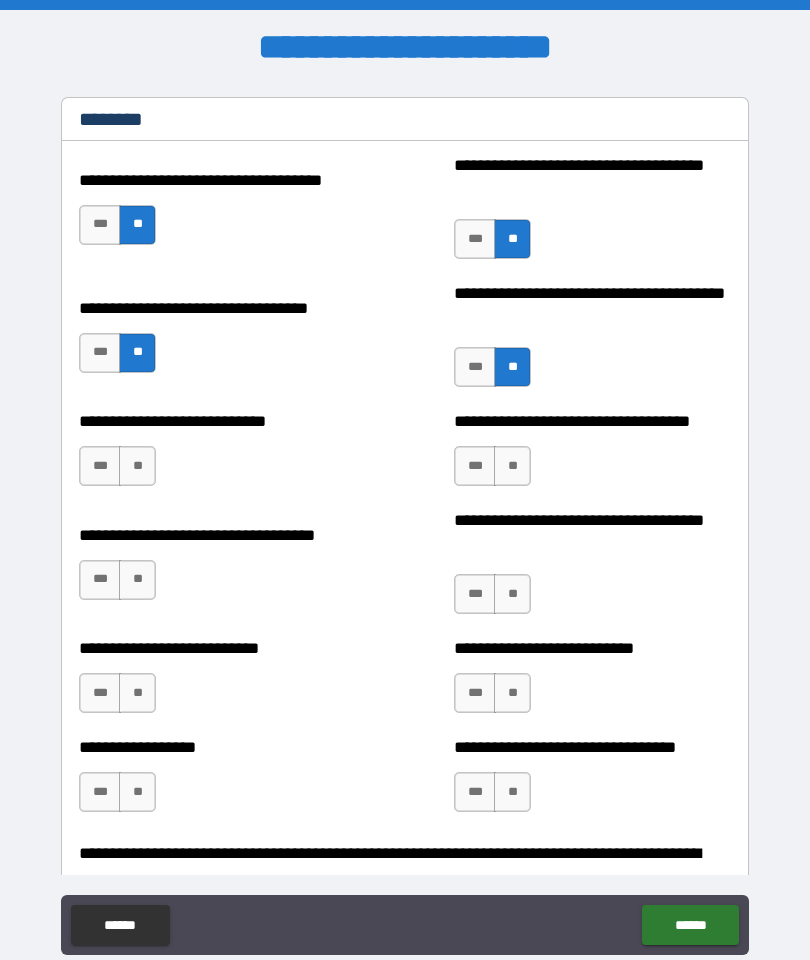 scroll, scrollTop: 5231, scrollLeft: 0, axis: vertical 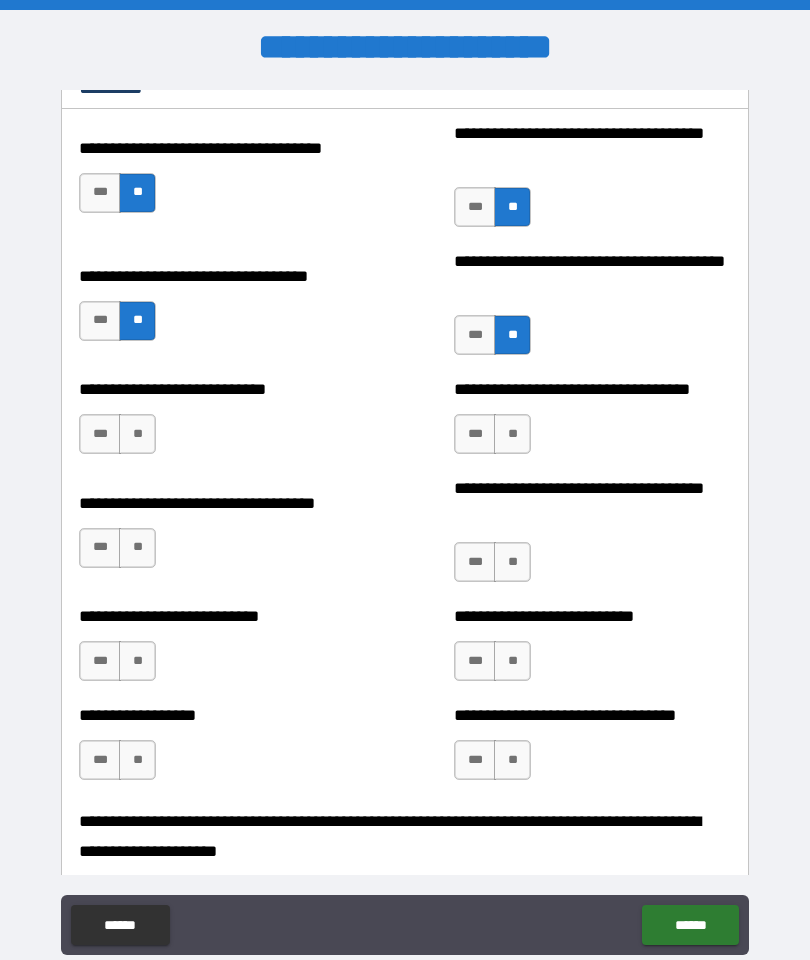 click on "**" at bounding box center (137, 434) 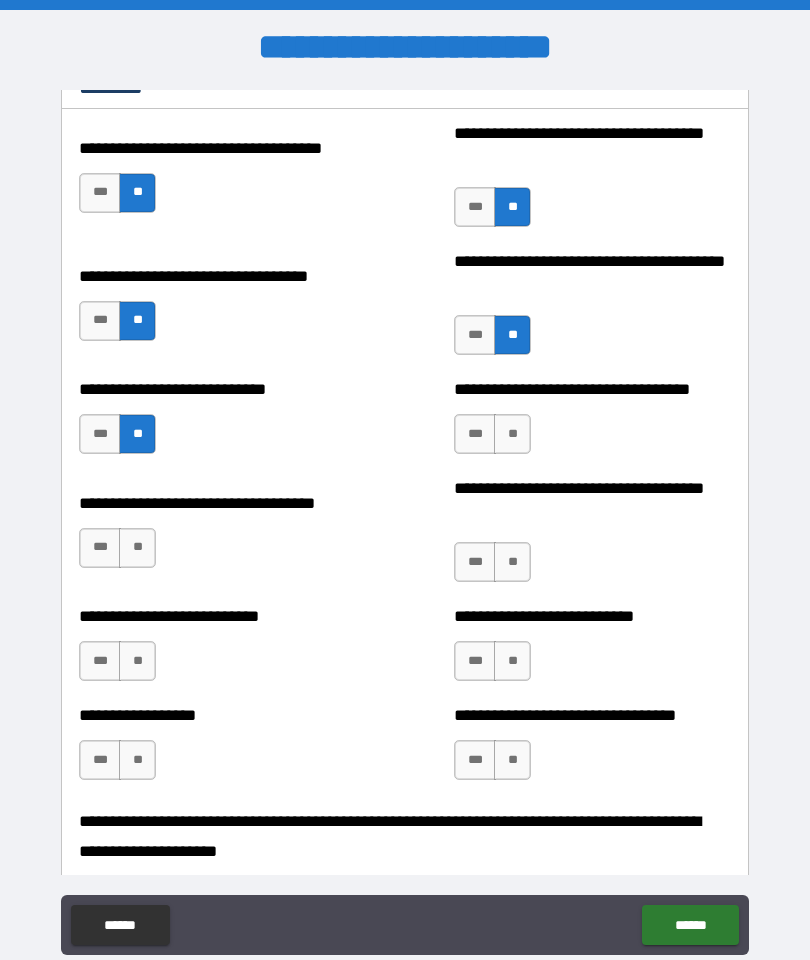 click on "**" at bounding box center (512, 434) 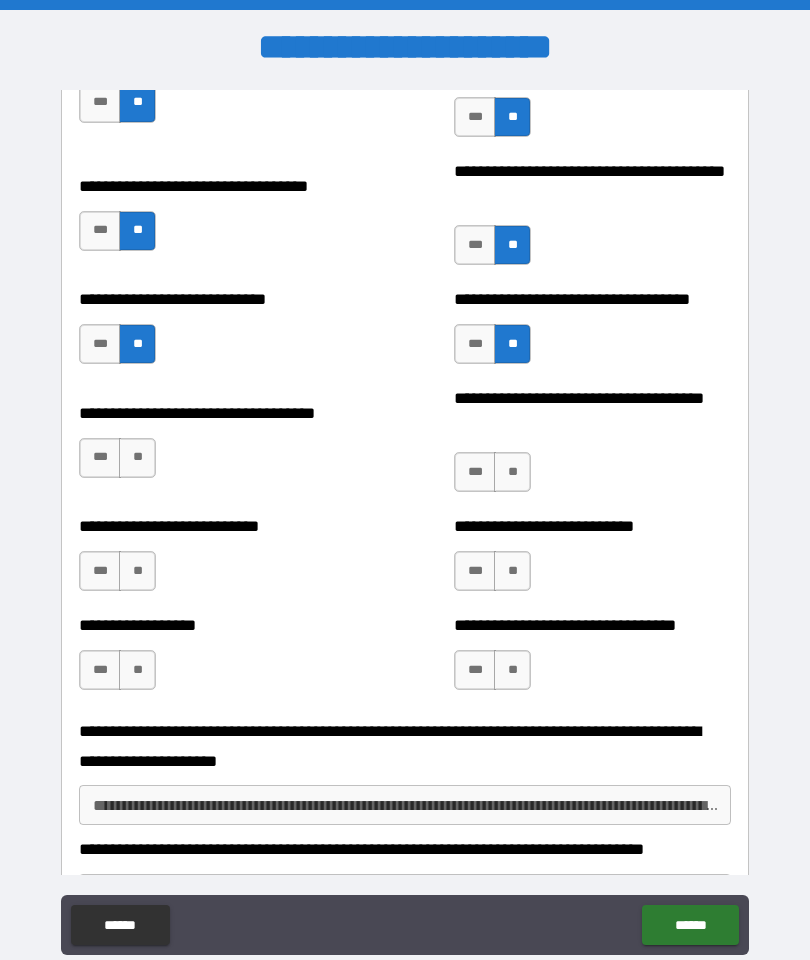scroll, scrollTop: 5335, scrollLeft: 0, axis: vertical 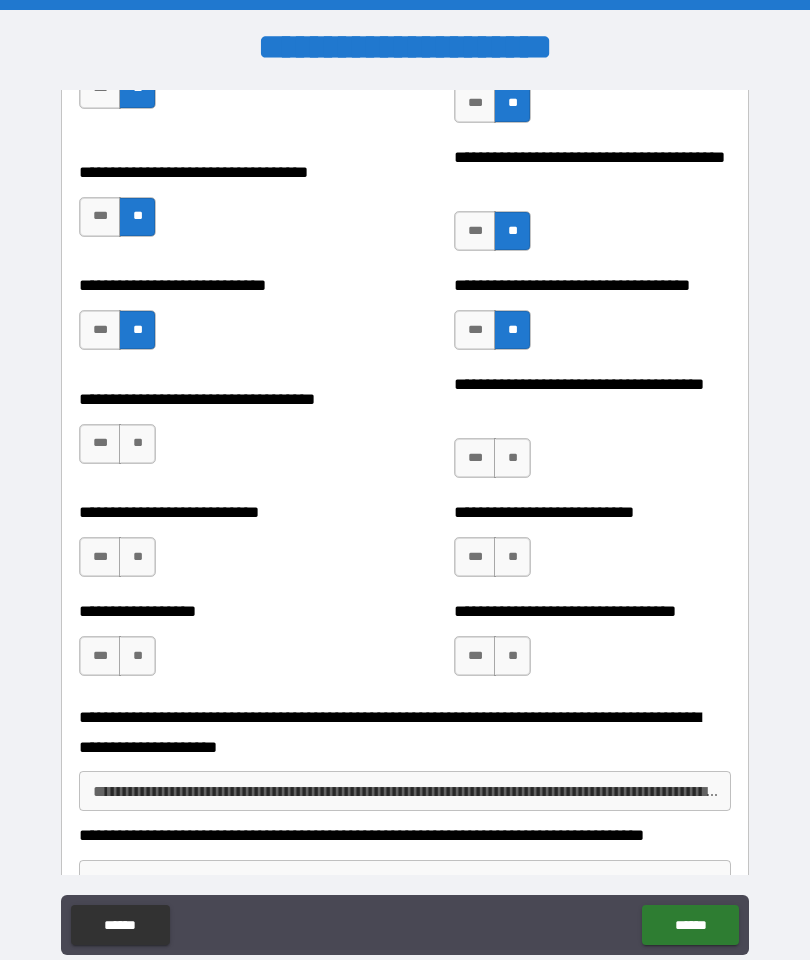 click on "***" at bounding box center (100, 444) 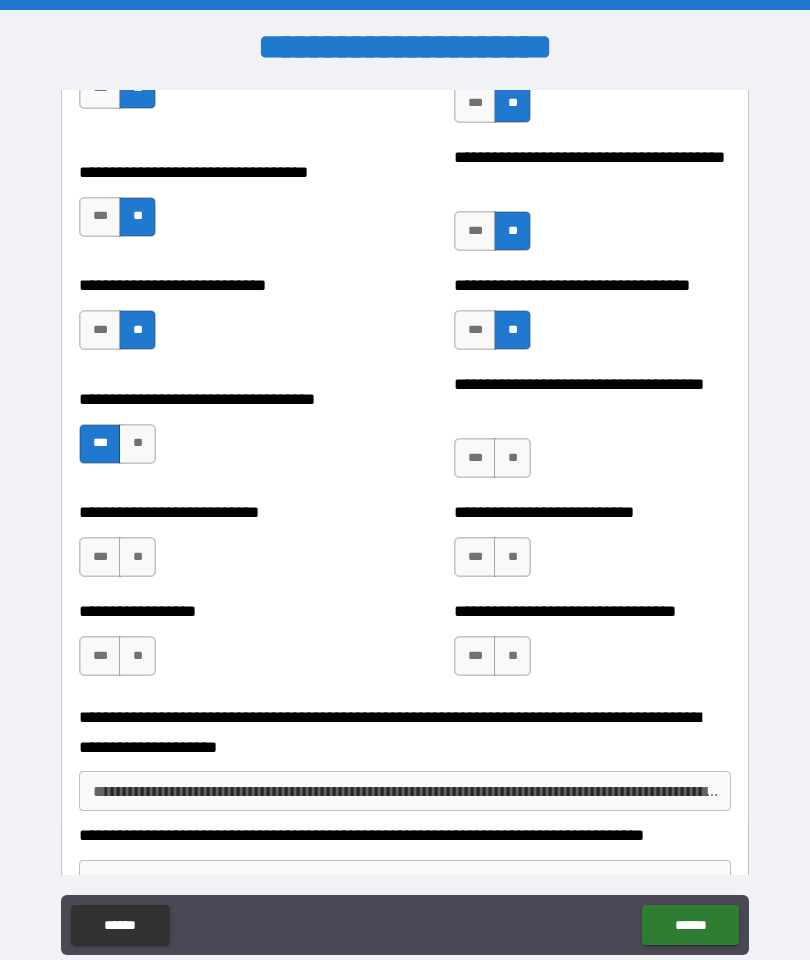 click on "**" at bounding box center (512, 458) 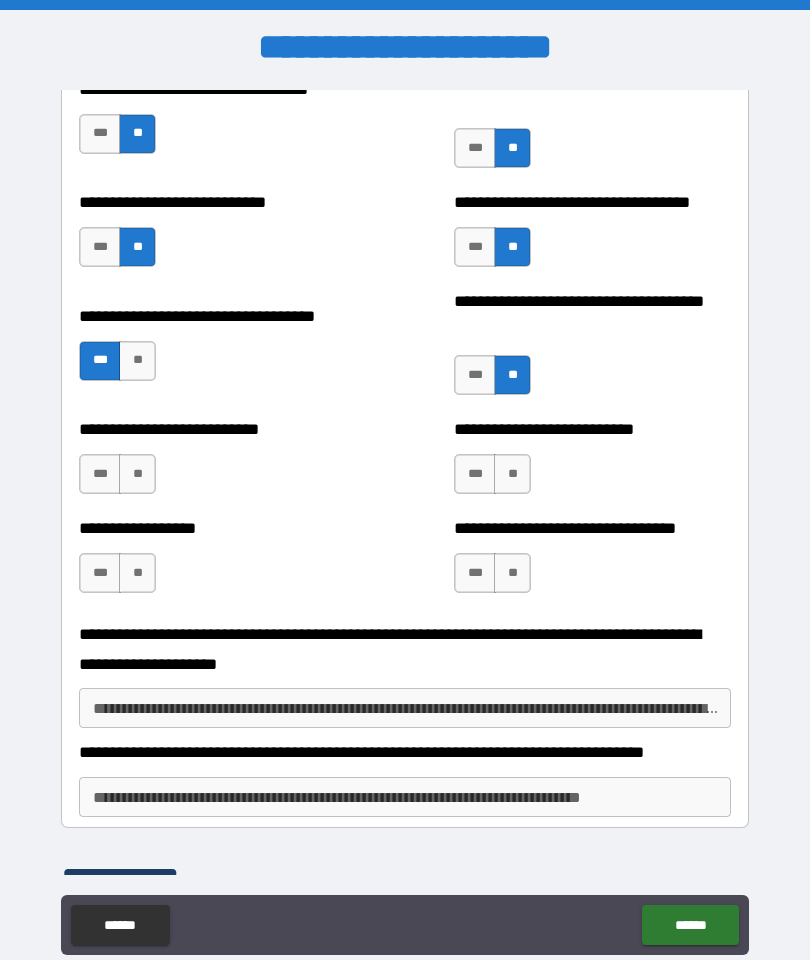 scroll, scrollTop: 5428, scrollLeft: 0, axis: vertical 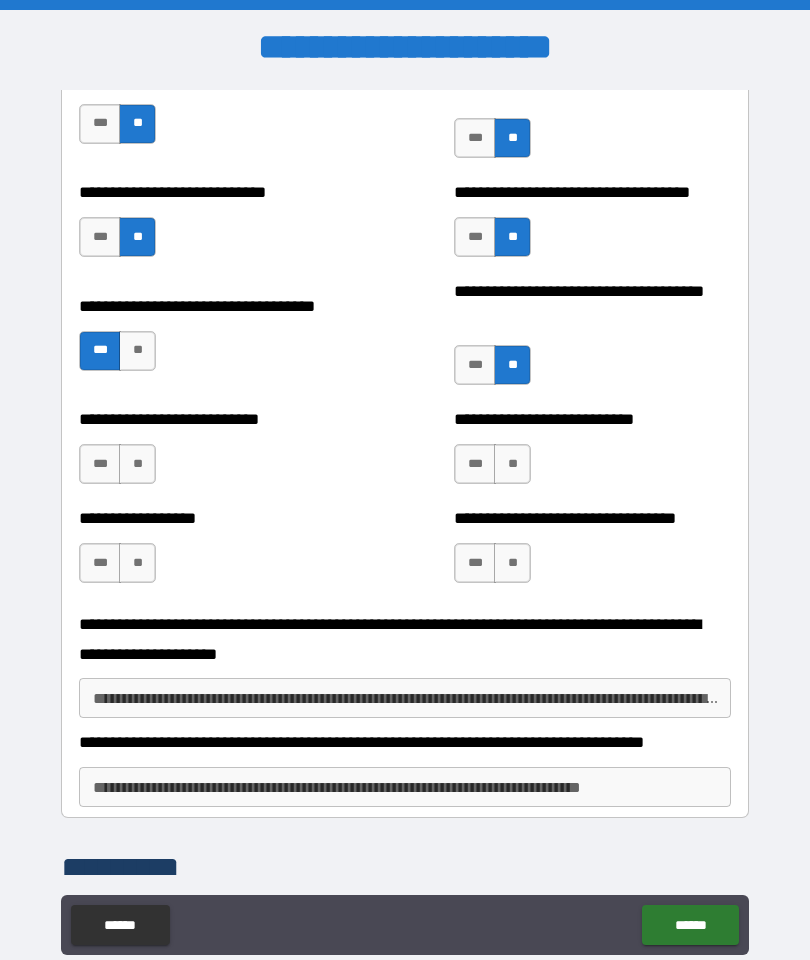 click on "**" at bounding box center [137, 464] 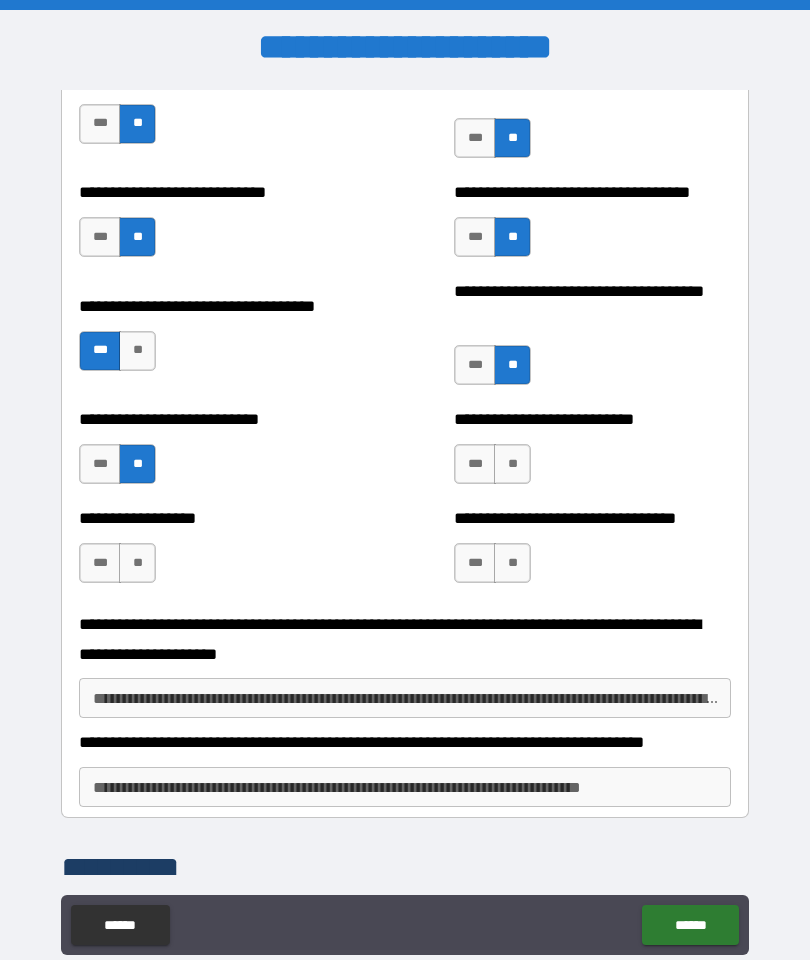click on "**" at bounding box center [512, 464] 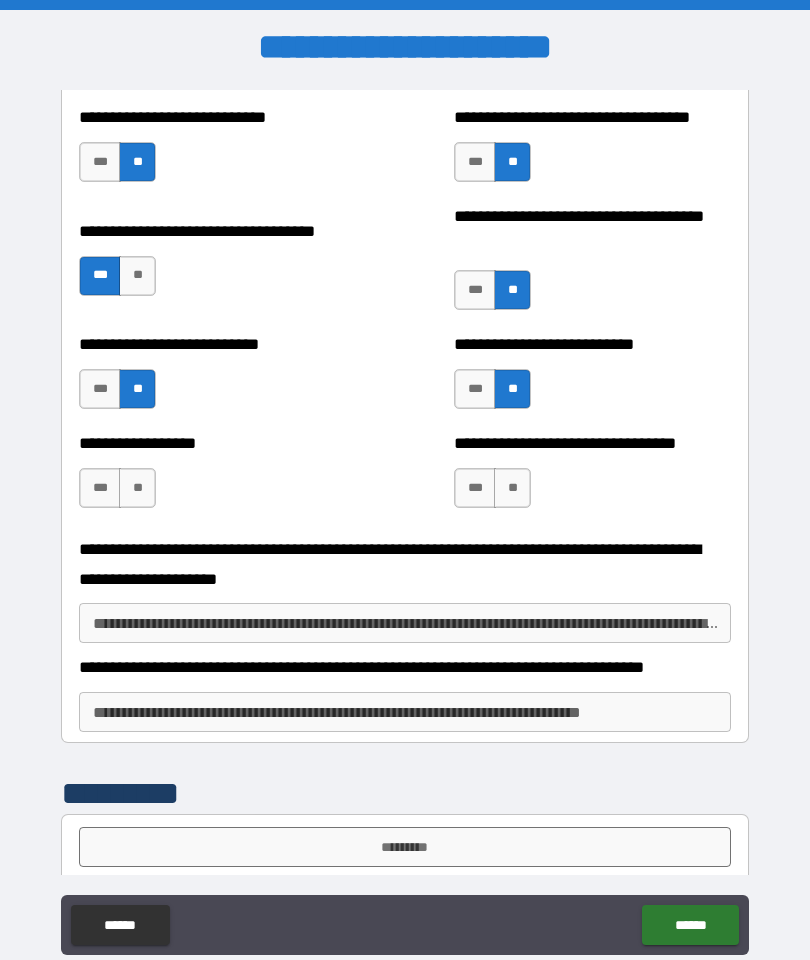 scroll, scrollTop: 5513, scrollLeft: 0, axis: vertical 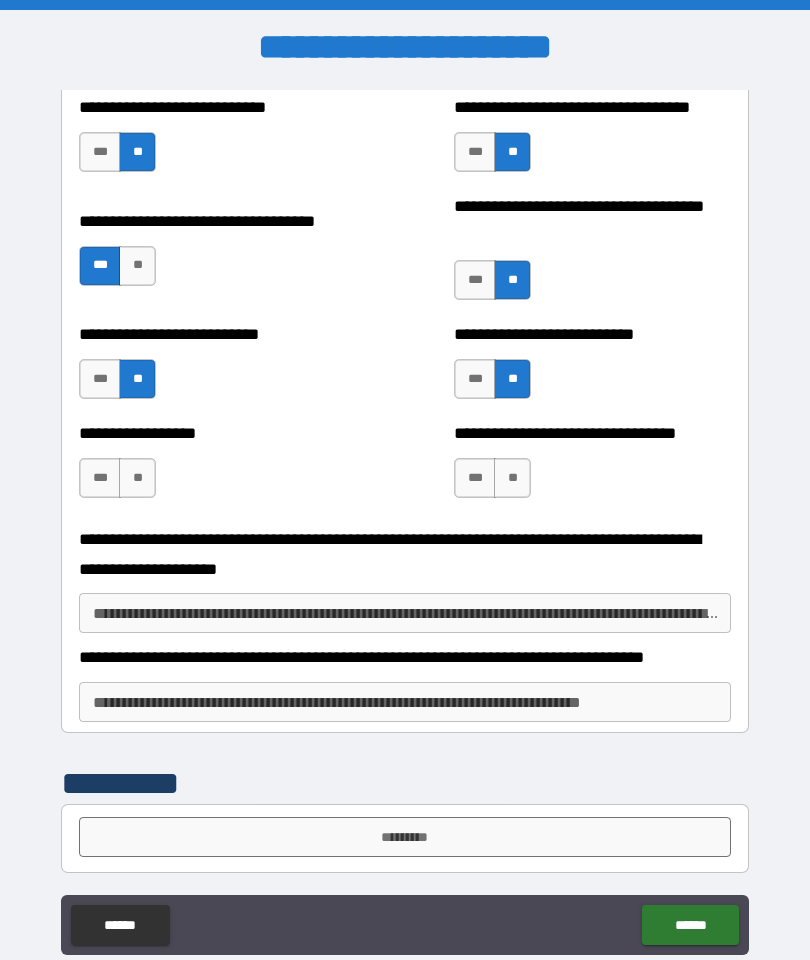click on "**" at bounding box center [137, 478] 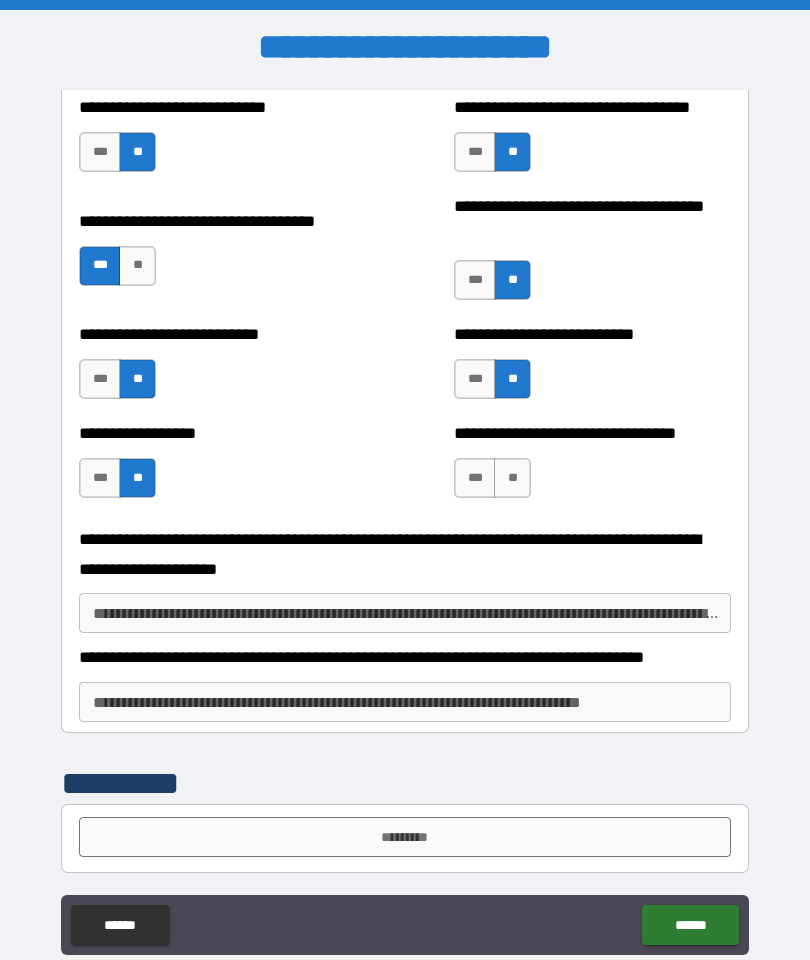 click on "**" at bounding box center (512, 478) 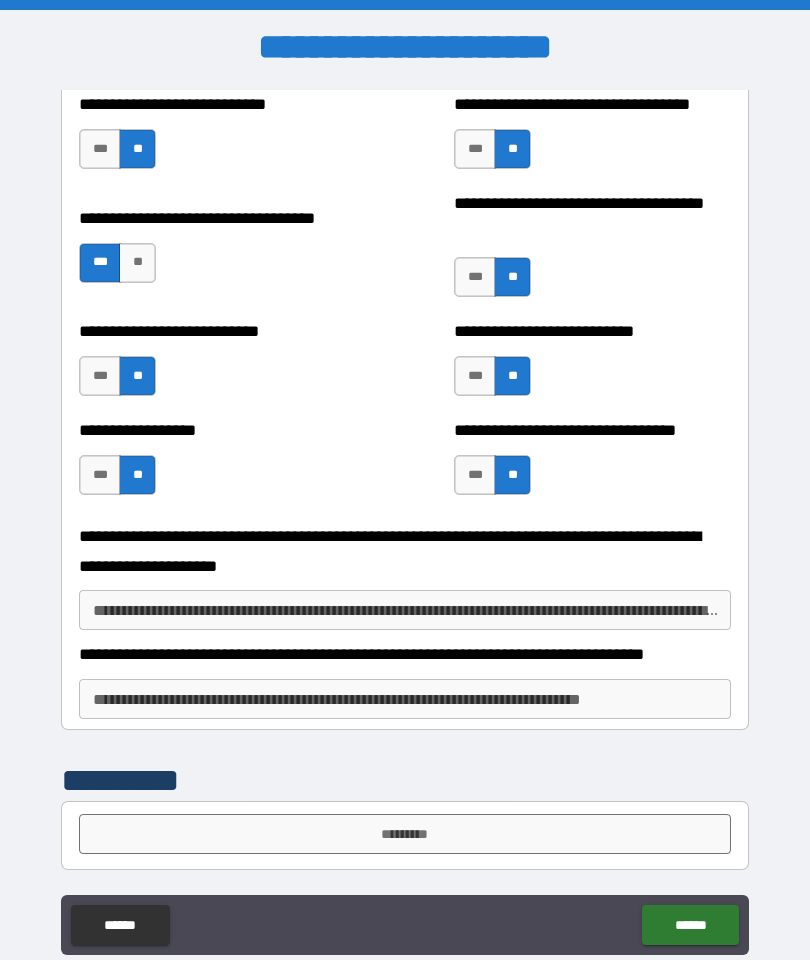 scroll, scrollTop: 5516, scrollLeft: 0, axis: vertical 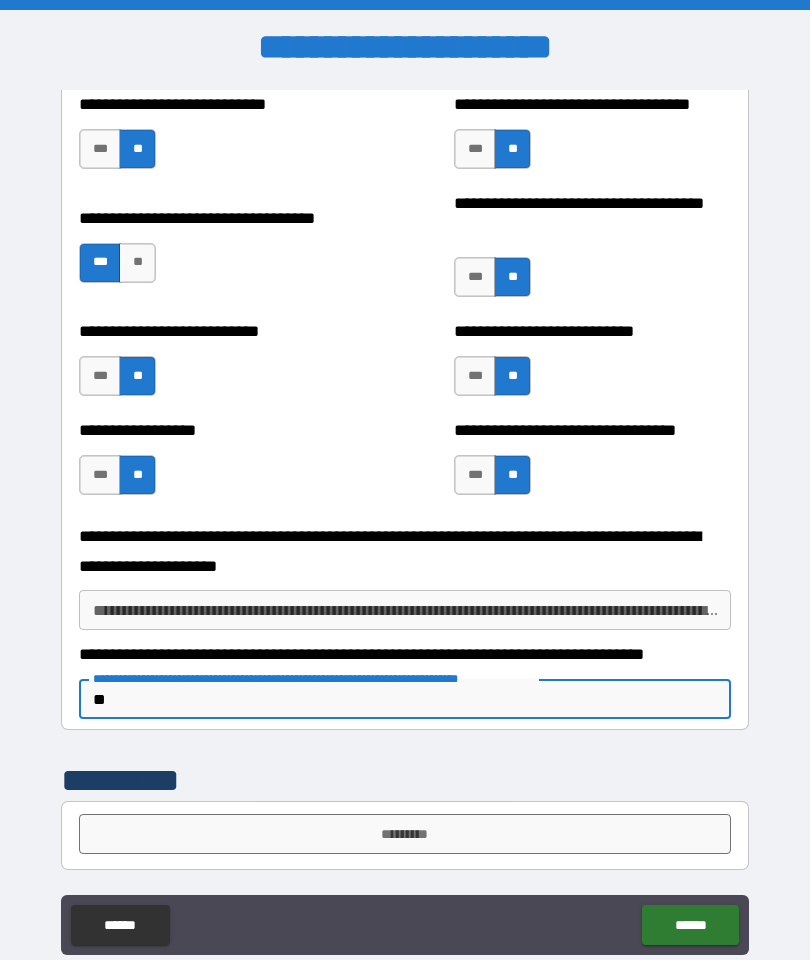 type on "*" 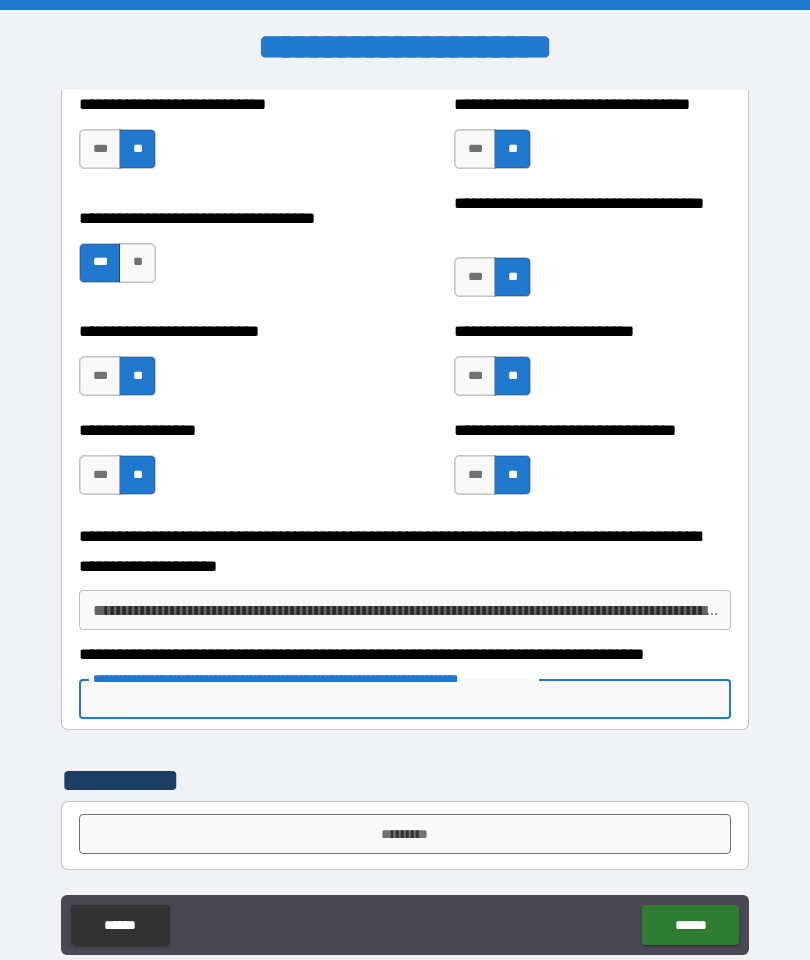 click on "**********" at bounding box center [592, 465] 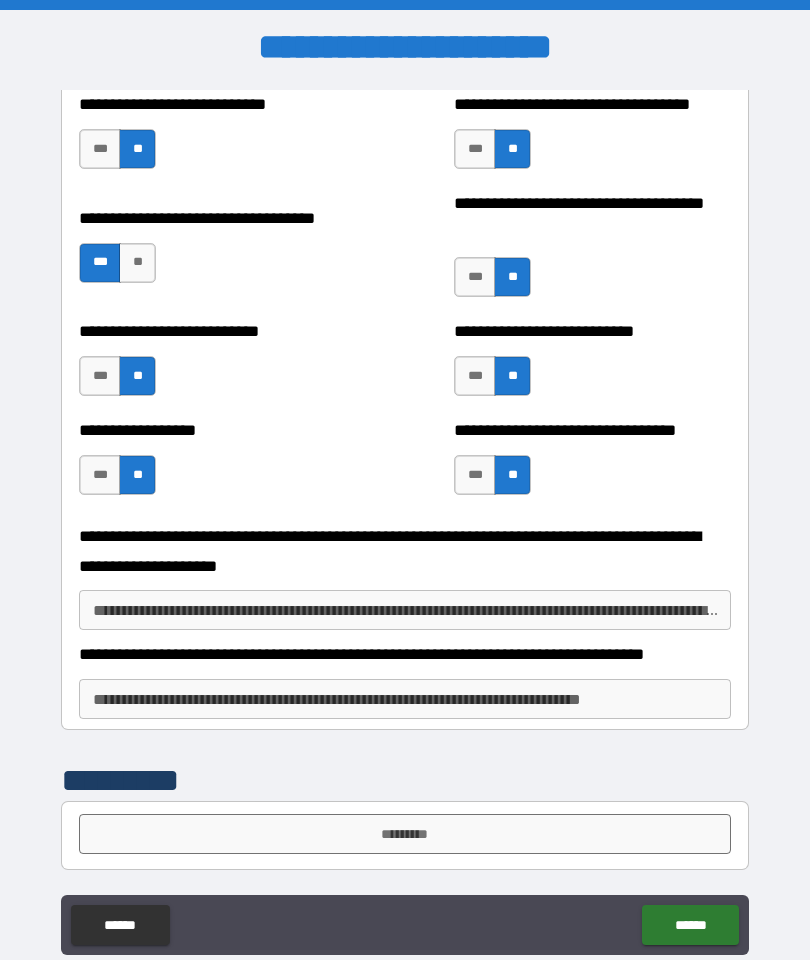 click at bounding box center (405, 518) 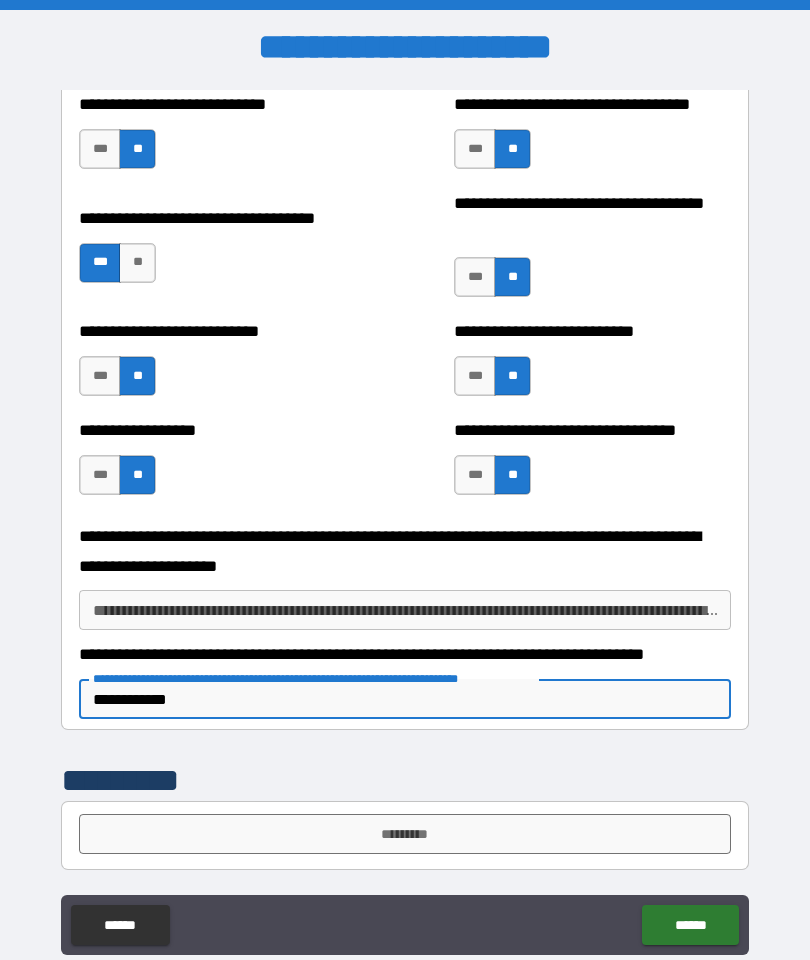 type on "**********" 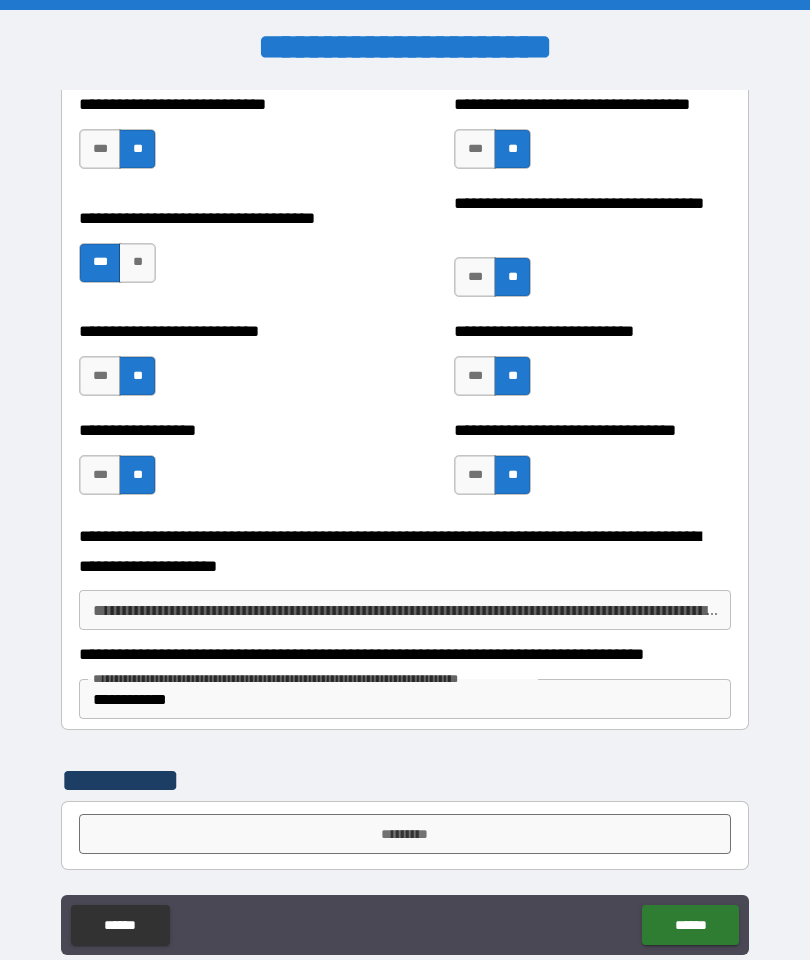 scroll, scrollTop: 5516, scrollLeft: 0, axis: vertical 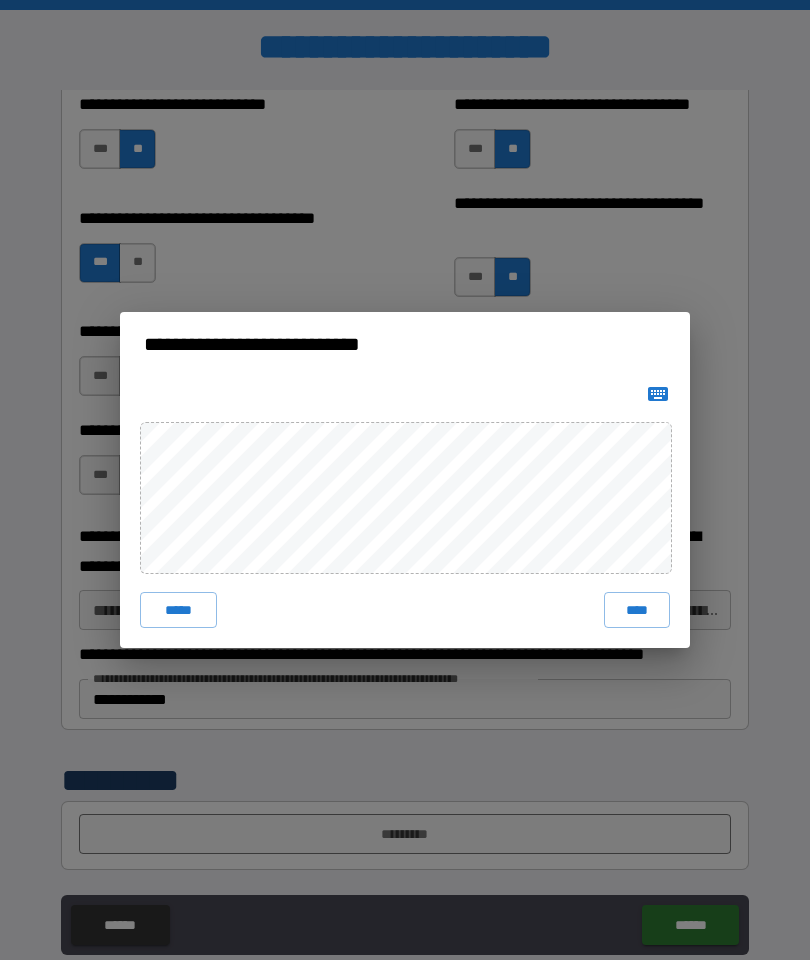 click on "****" at bounding box center (637, 610) 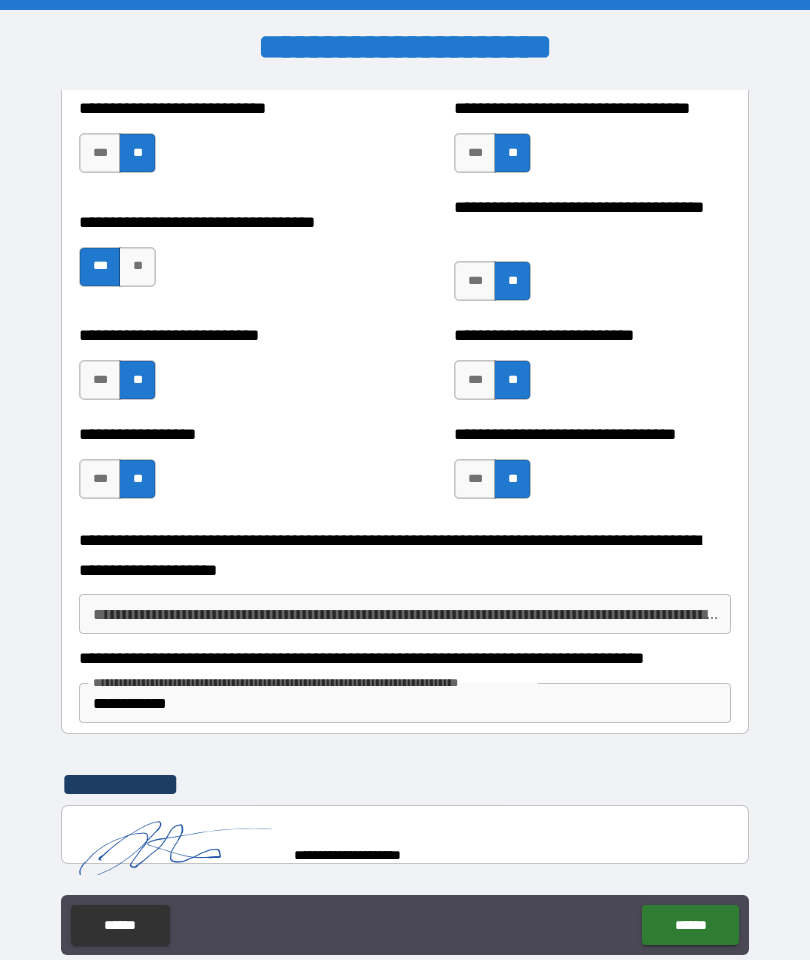 scroll, scrollTop: 5506, scrollLeft: 0, axis: vertical 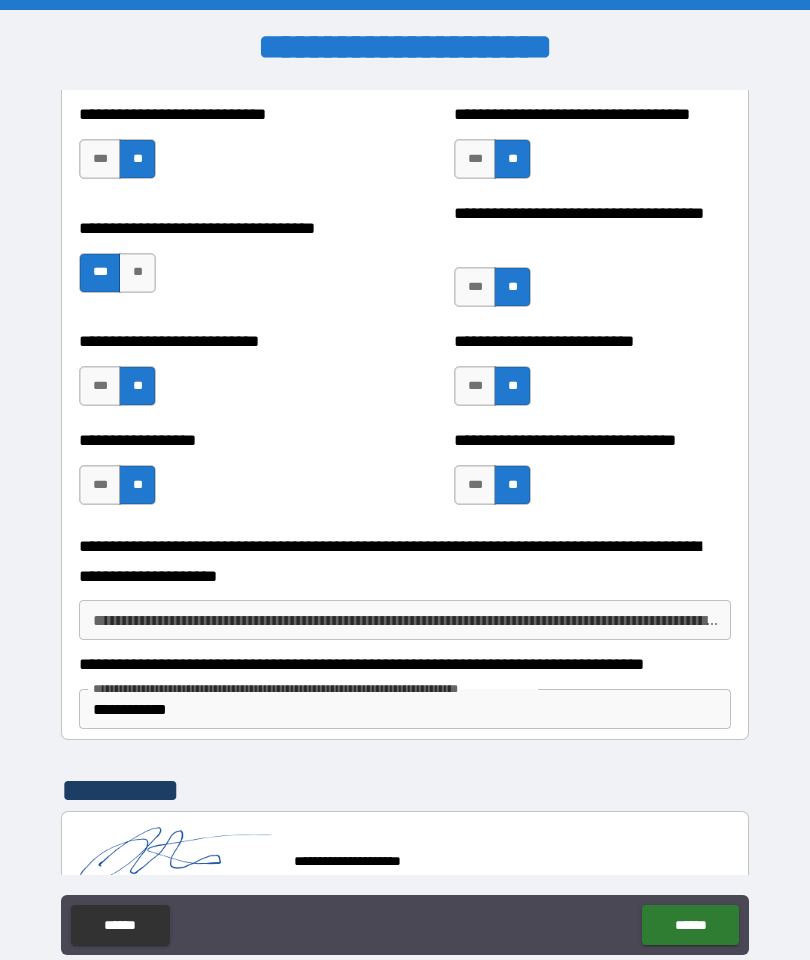 click on "******   ******" at bounding box center [405, 927] 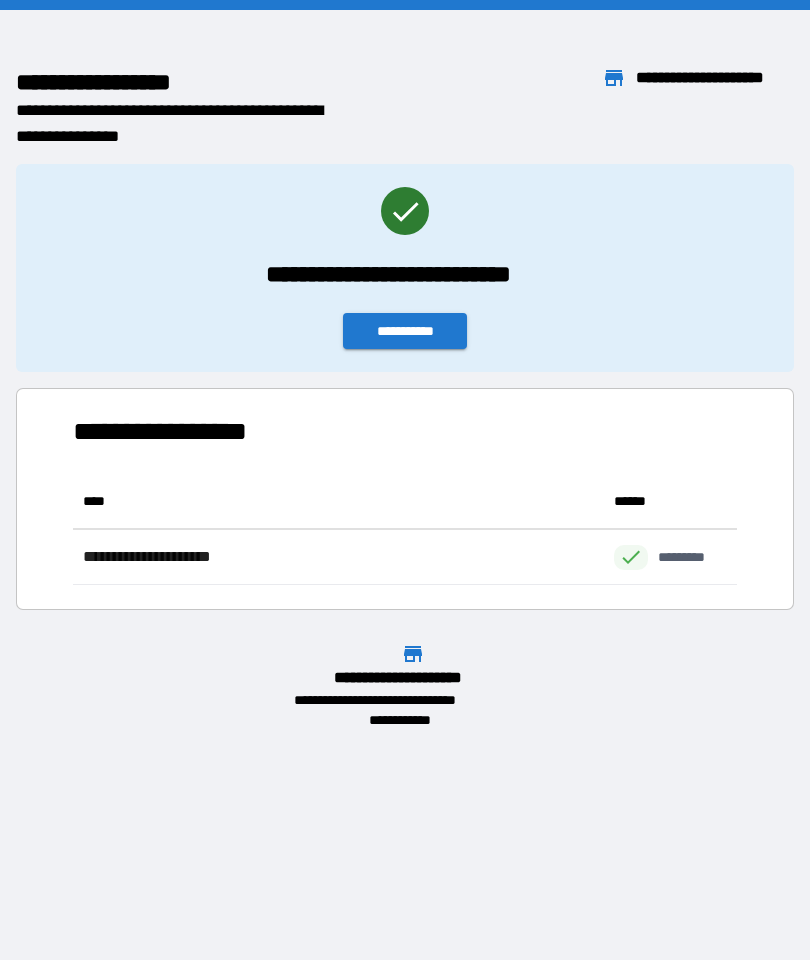 scroll, scrollTop: 1, scrollLeft: 1, axis: both 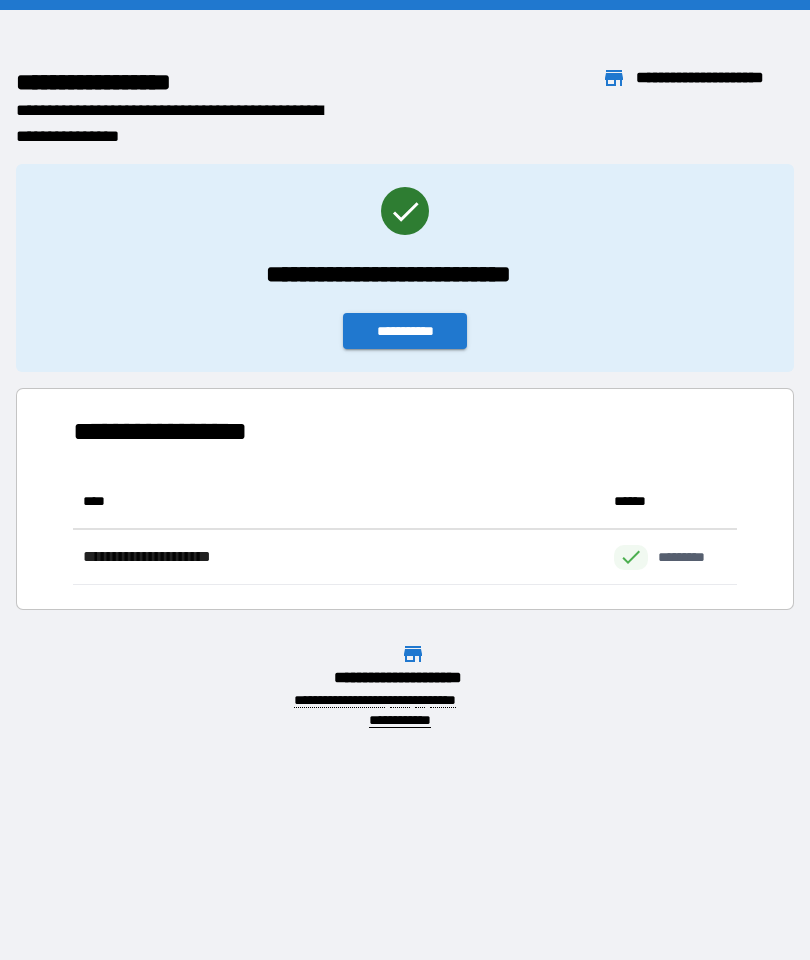 click on "**********" at bounding box center [405, 331] 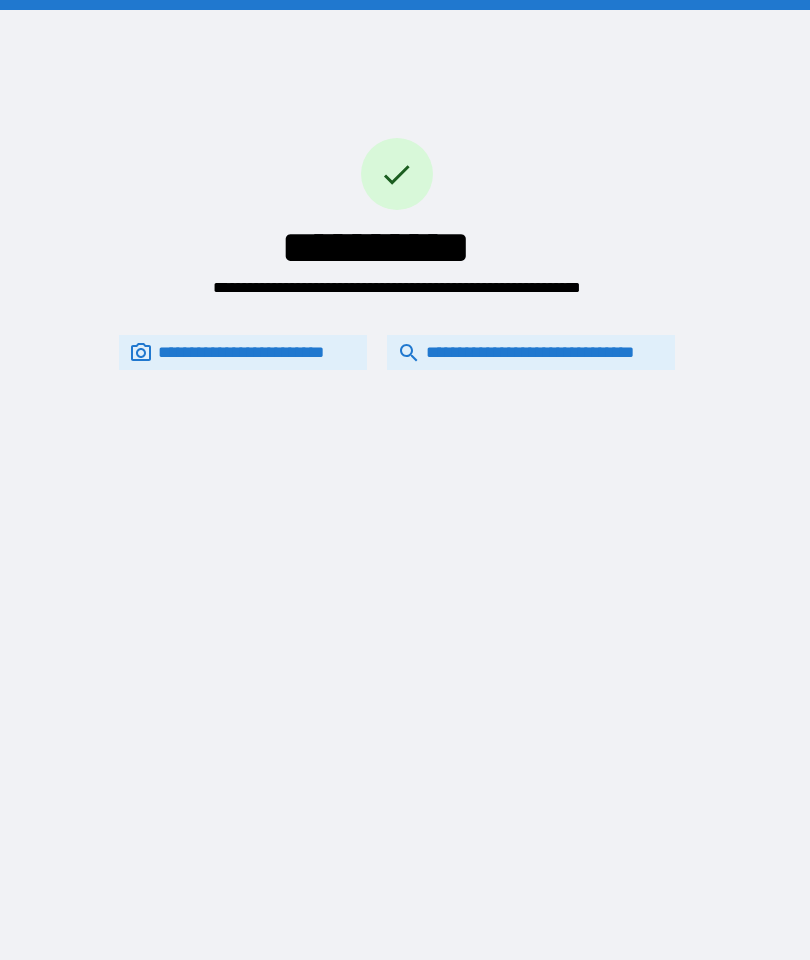 click on "**********" at bounding box center (531, 352) 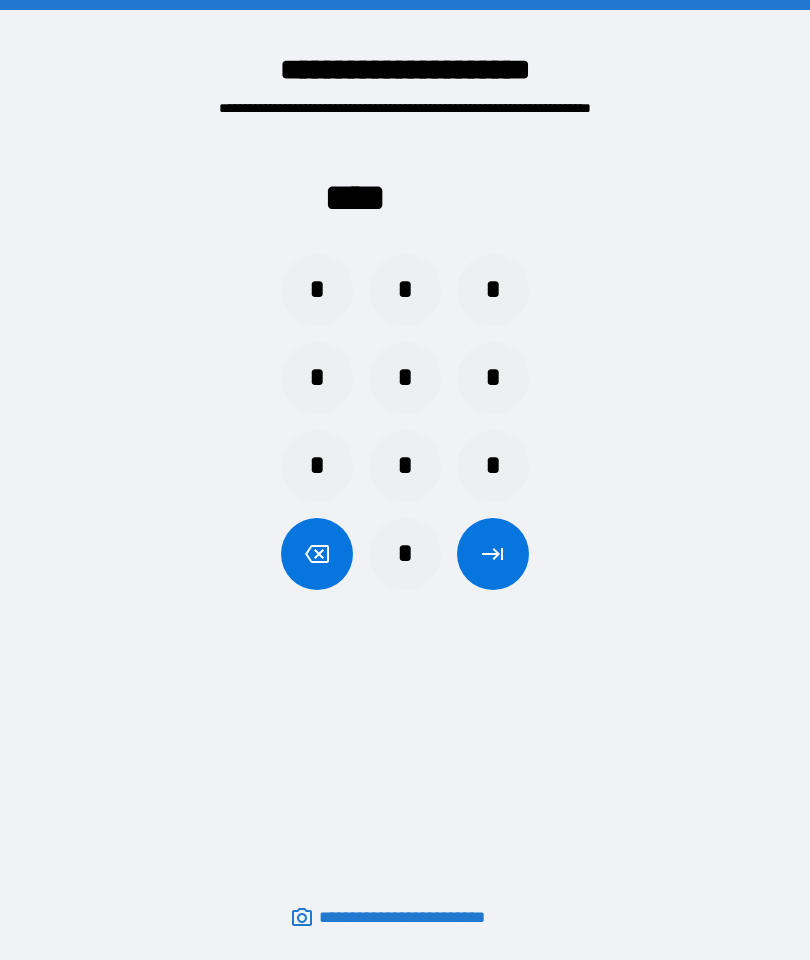click on "*" at bounding box center [405, 466] 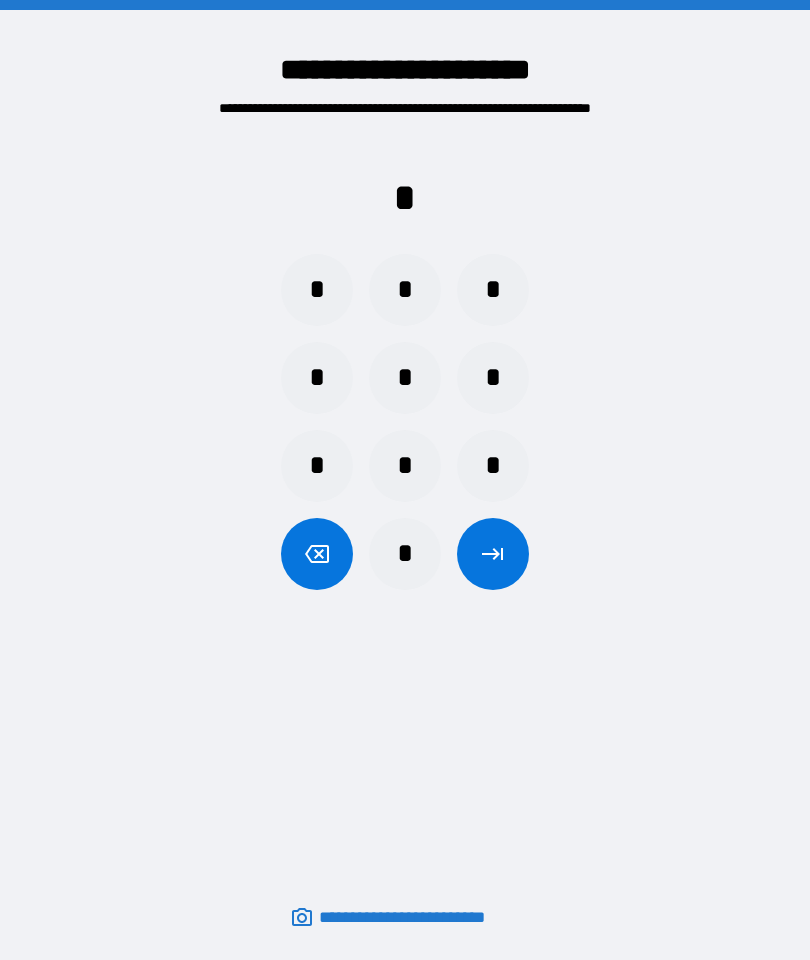 click on "*" at bounding box center (405, 378) 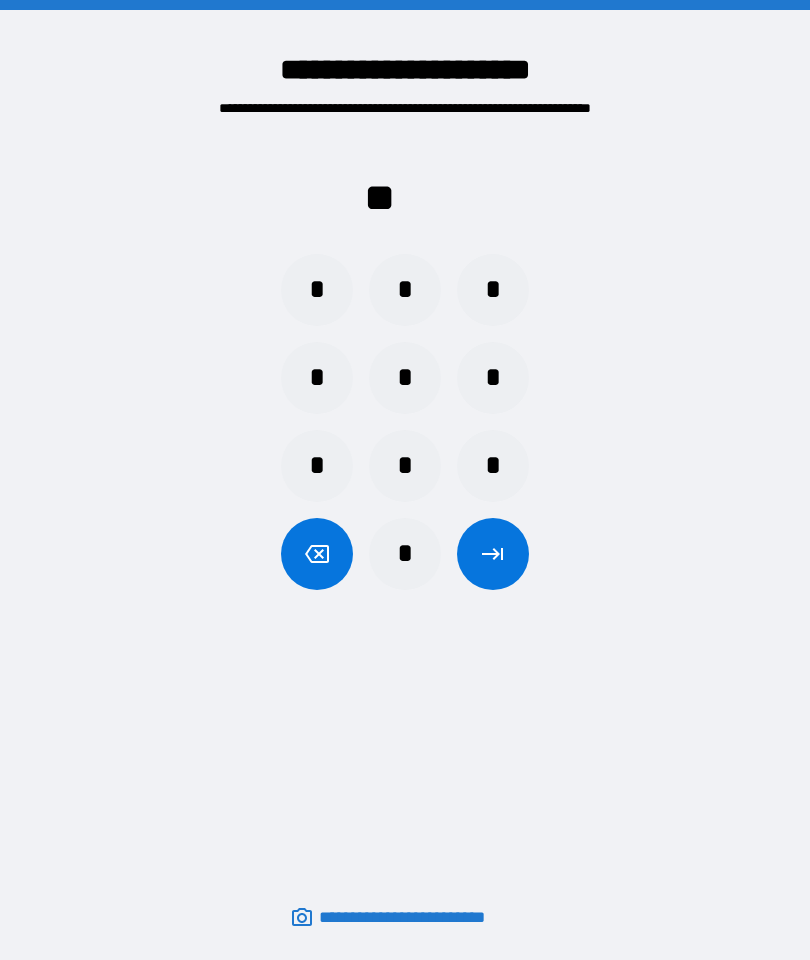 click on "*" at bounding box center (317, 466) 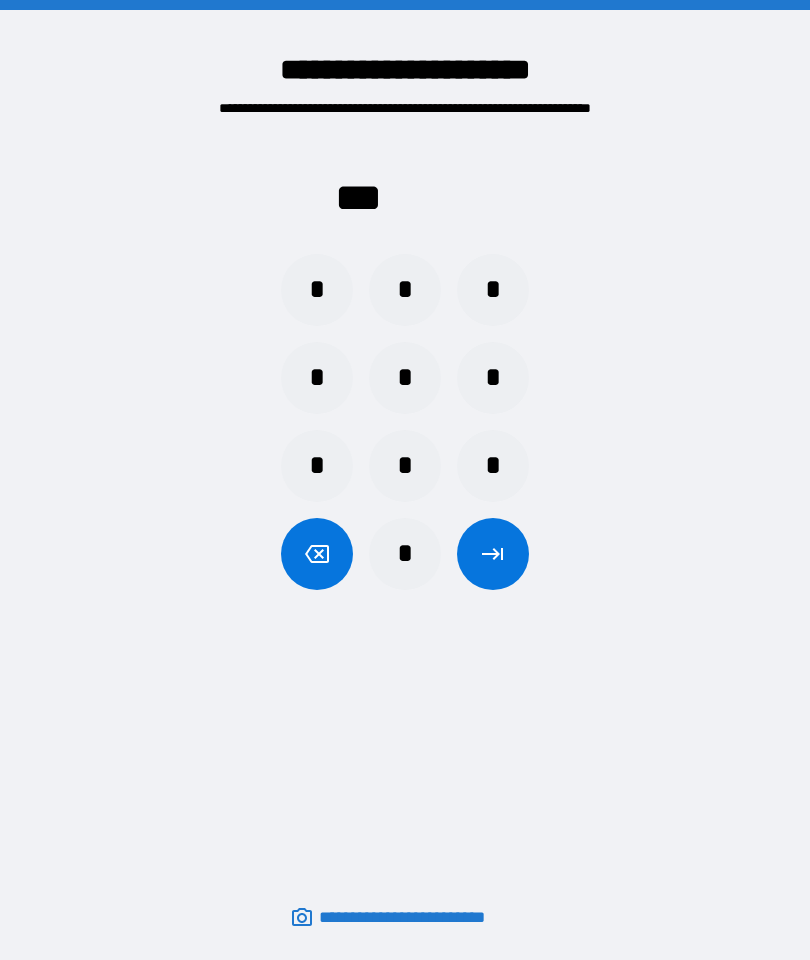 click on "*" at bounding box center (405, 378) 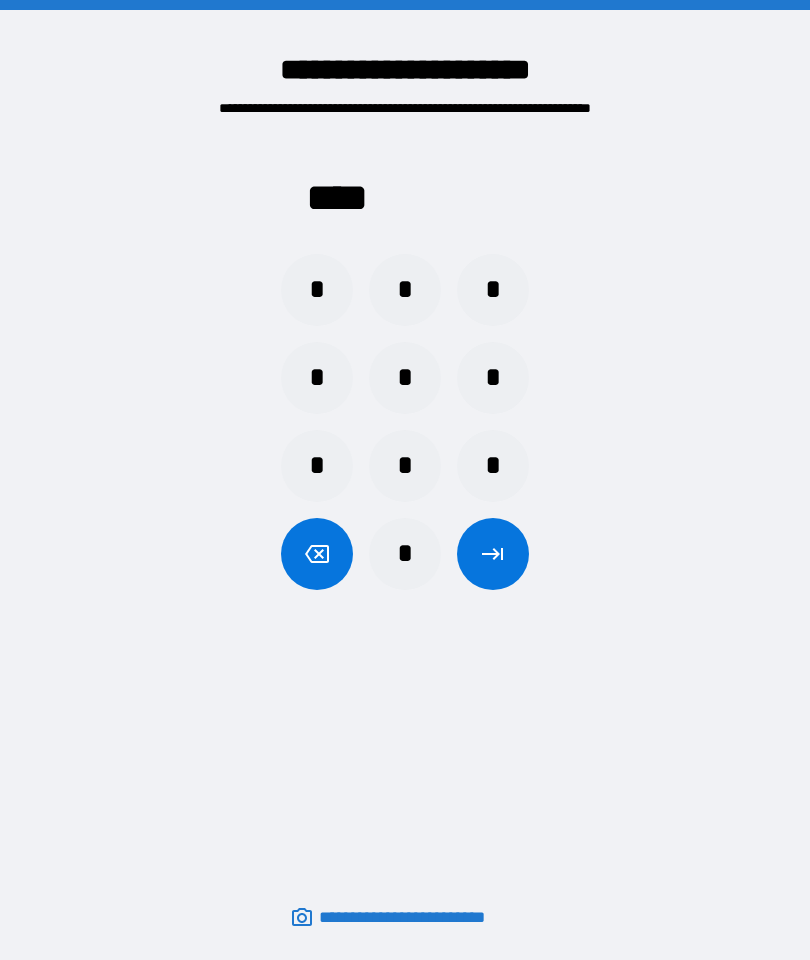 click at bounding box center (493, 554) 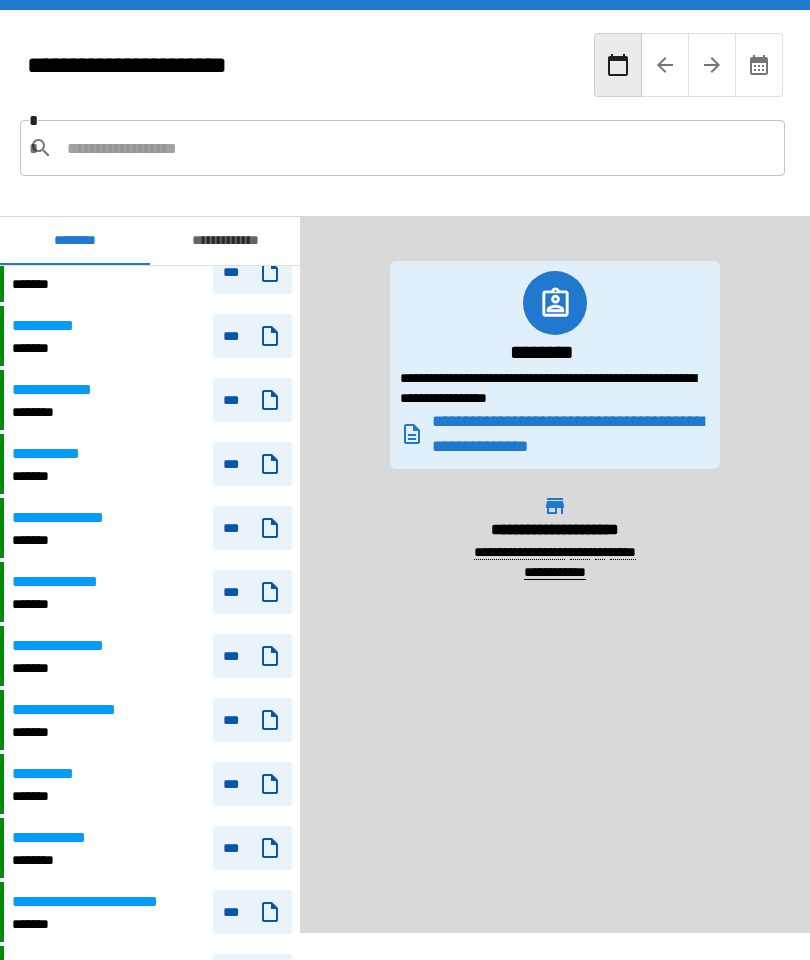scroll, scrollTop: 866, scrollLeft: 0, axis: vertical 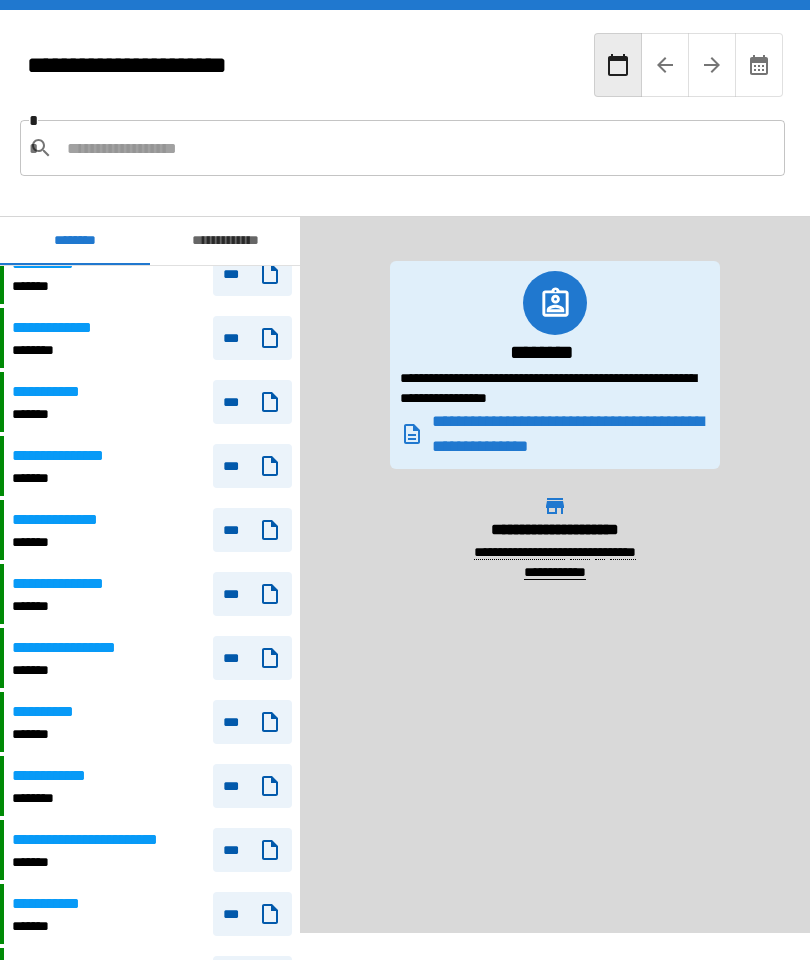 click 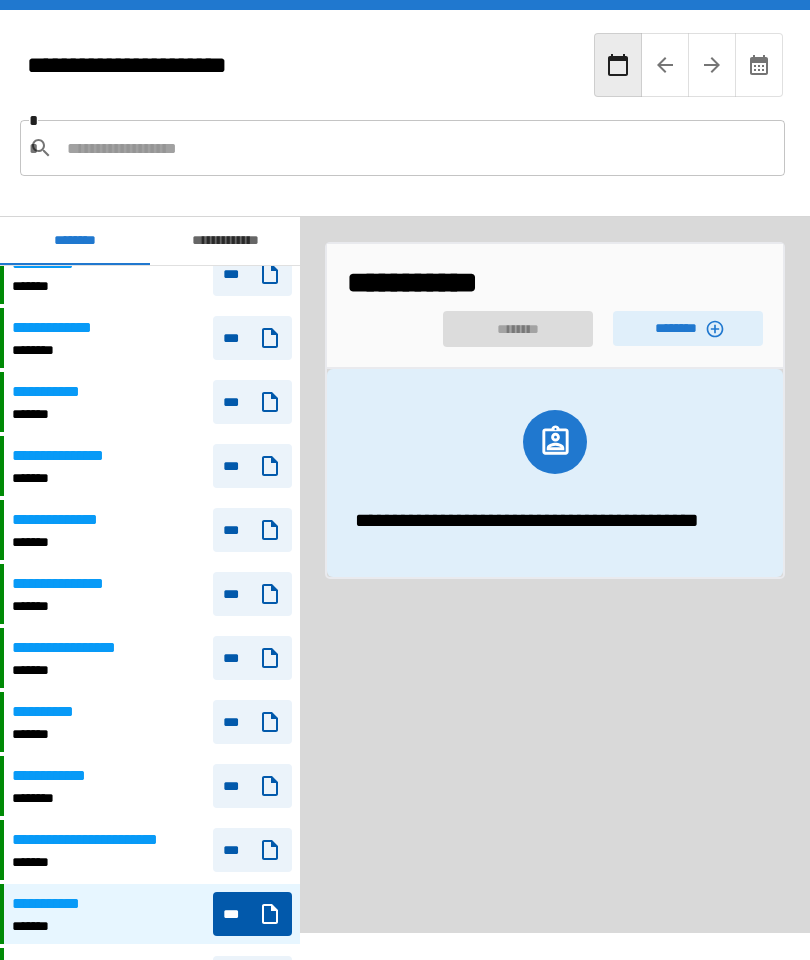 click on "********" at bounding box center [688, 328] 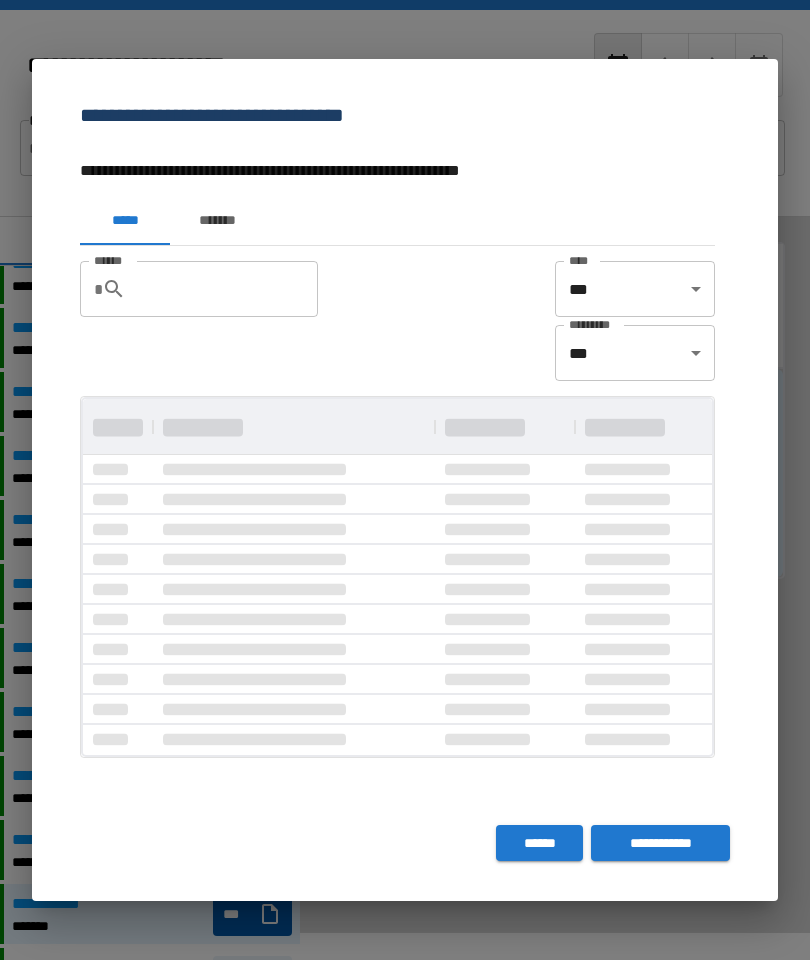scroll, scrollTop: 356, scrollLeft: 629, axis: both 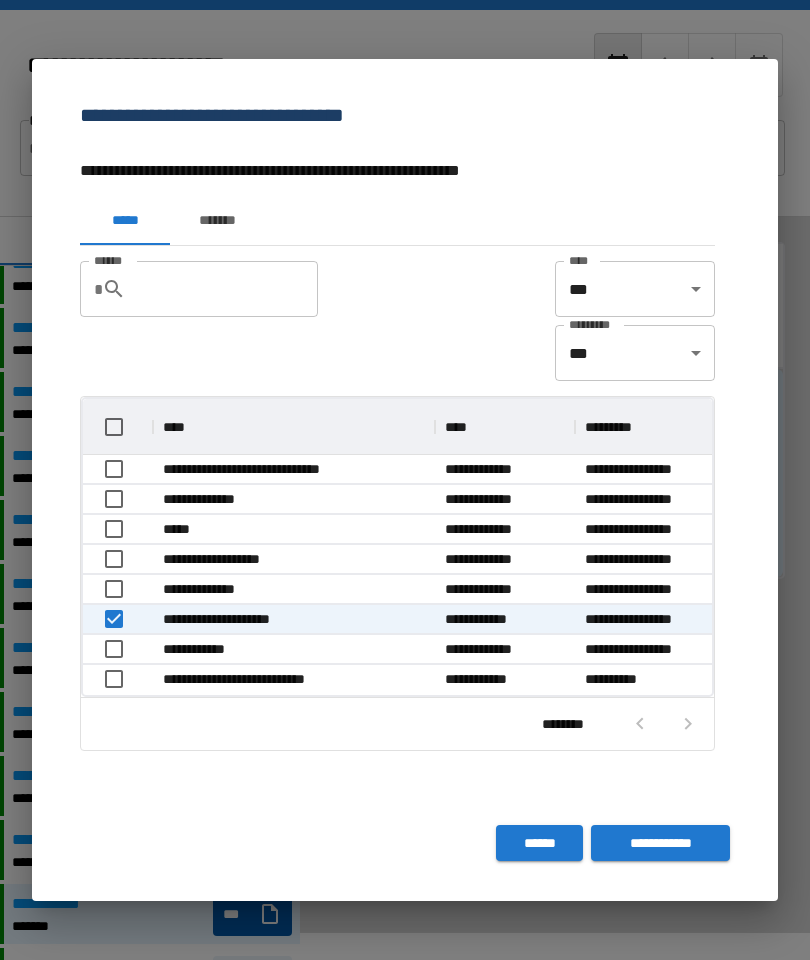 click on "**********" at bounding box center (660, 843) 